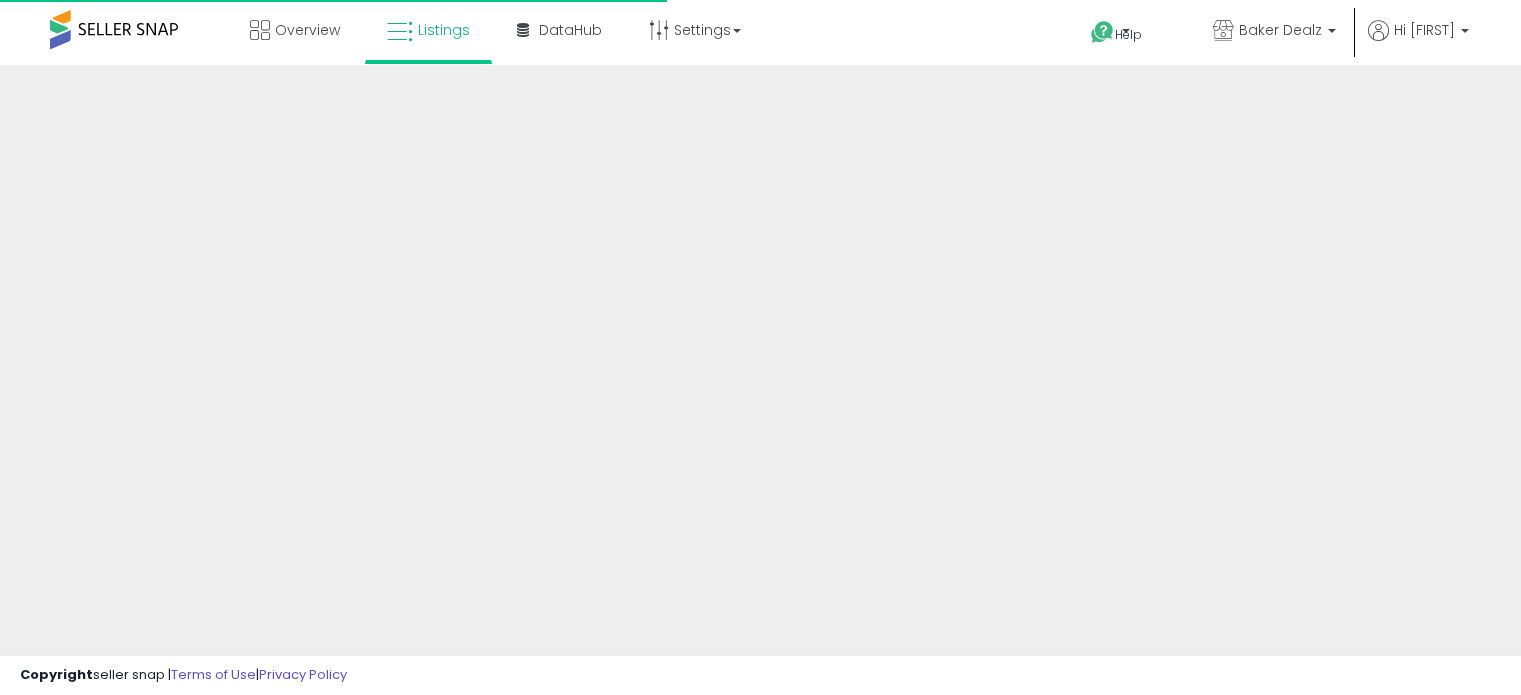 scroll, scrollTop: 0, scrollLeft: 0, axis: both 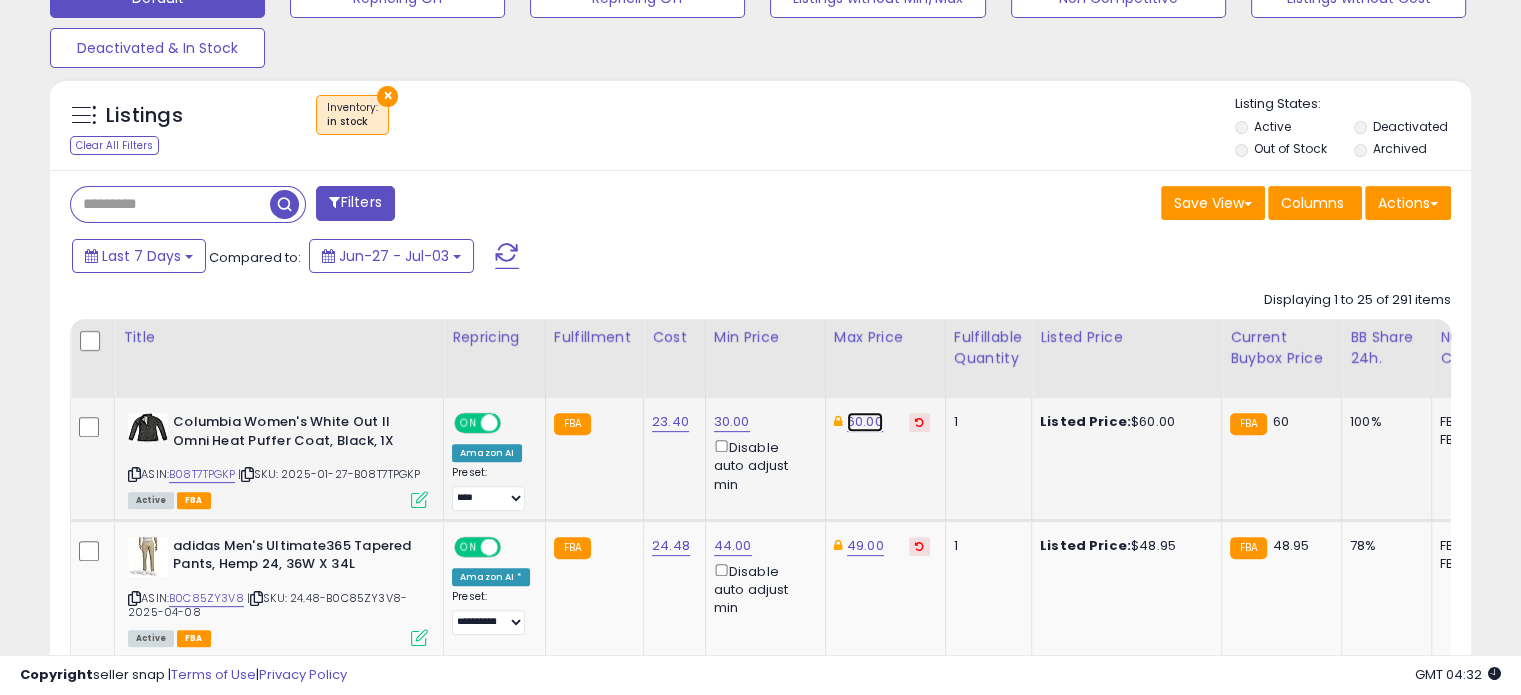 click on "60.00" at bounding box center [865, 422] 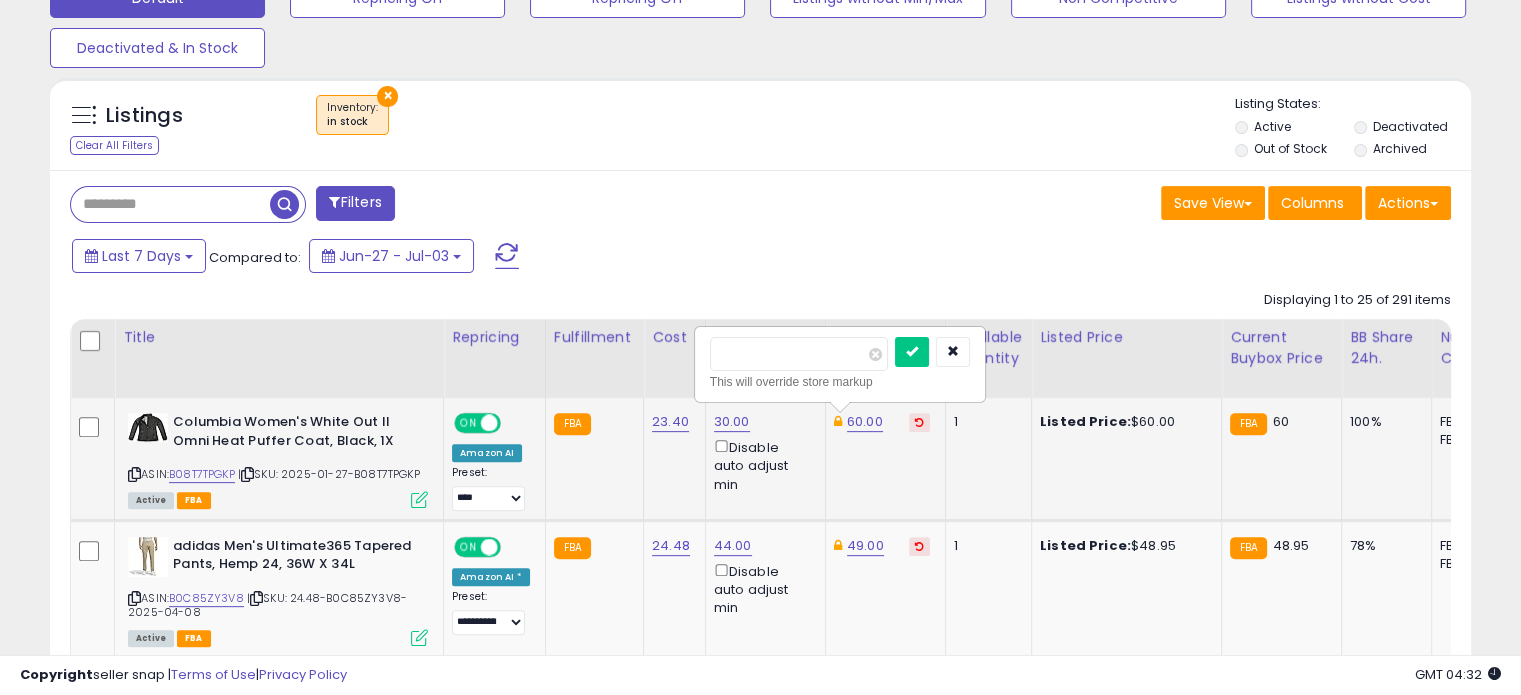 drag, startPoint x: 782, startPoint y: 348, endPoint x: 693, endPoint y: 349, distance: 89.005615 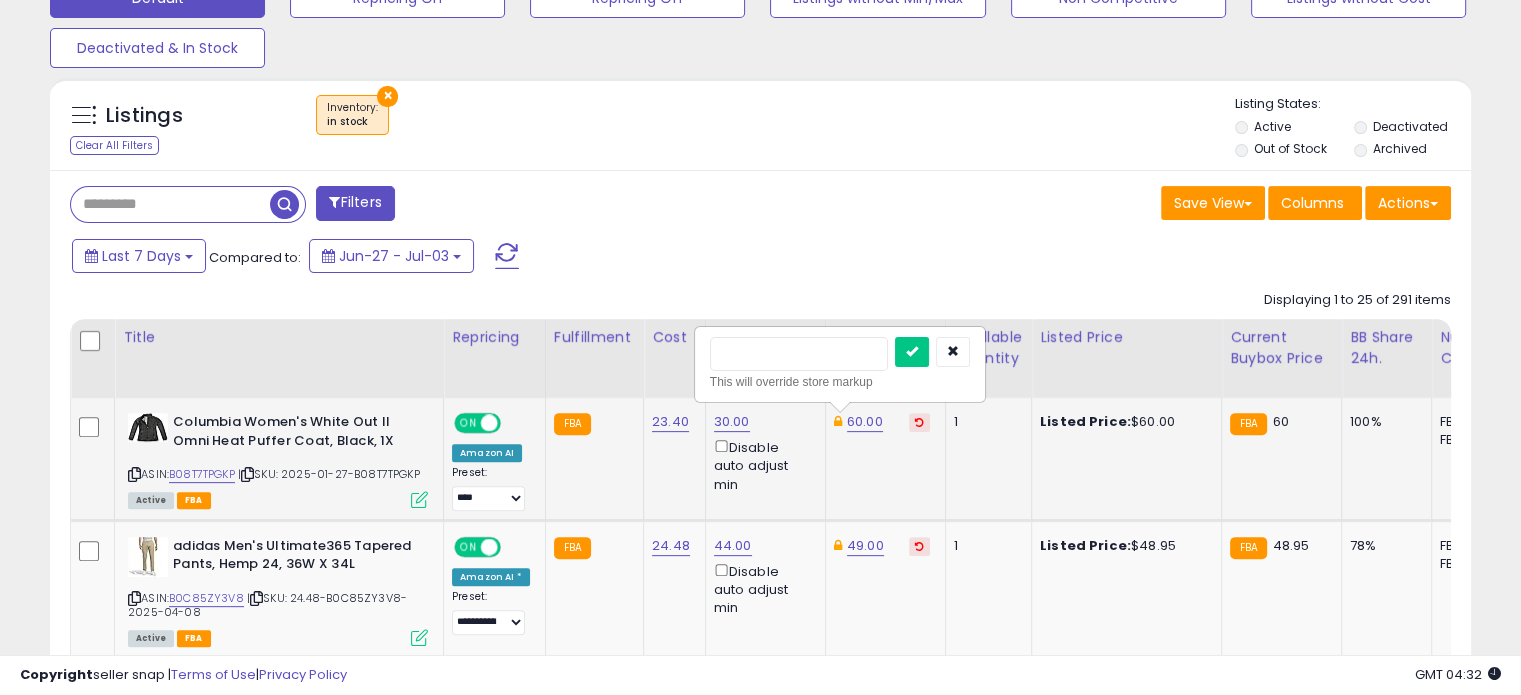 type on "**" 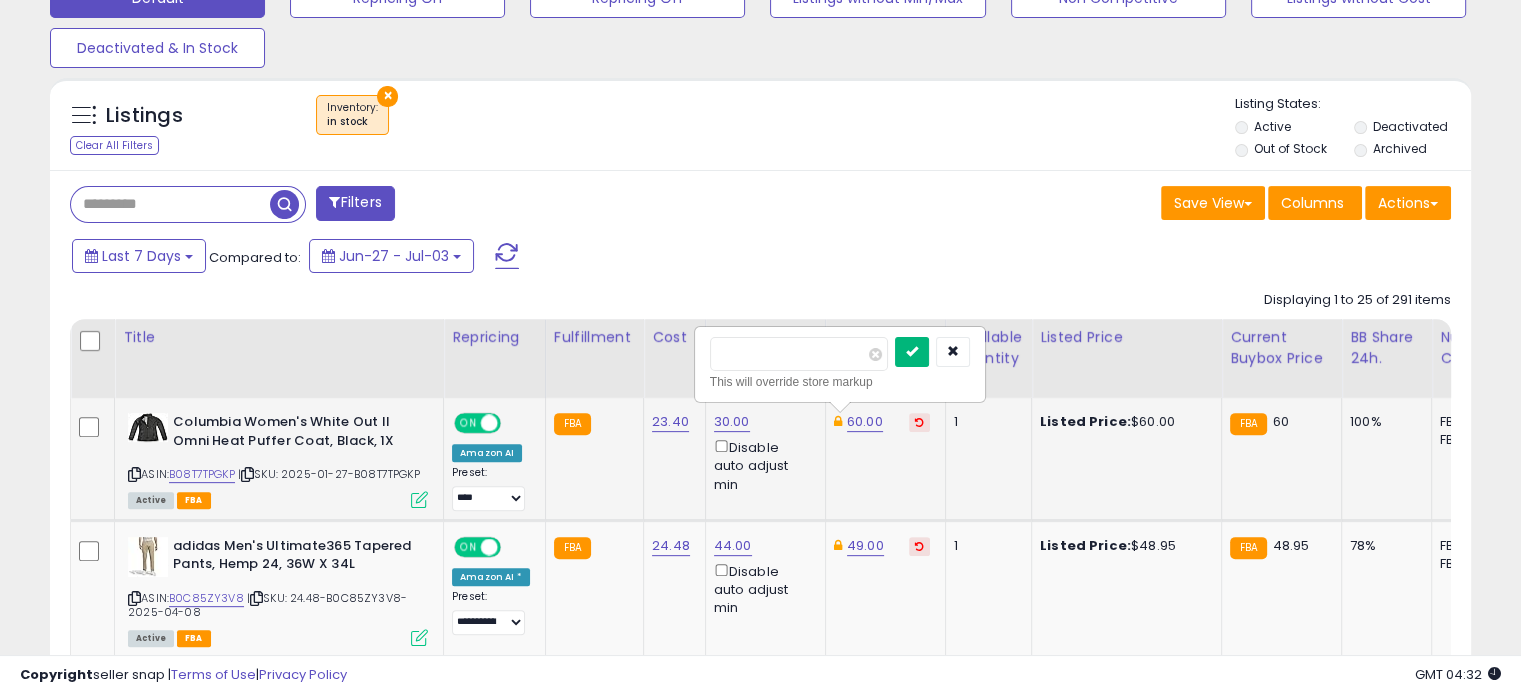 click at bounding box center [912, 352] 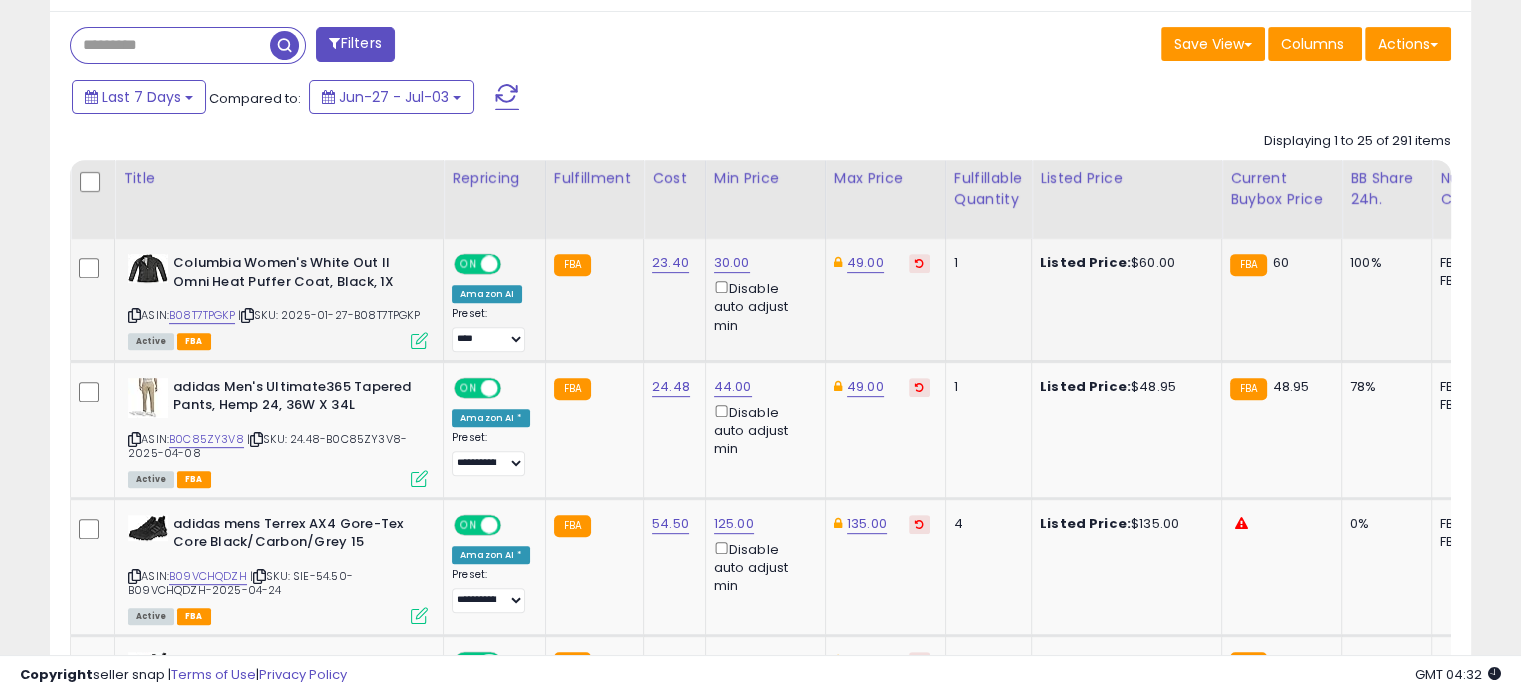 scroll, scrollTop: 812, scrollLeft: 0, axis: vertical 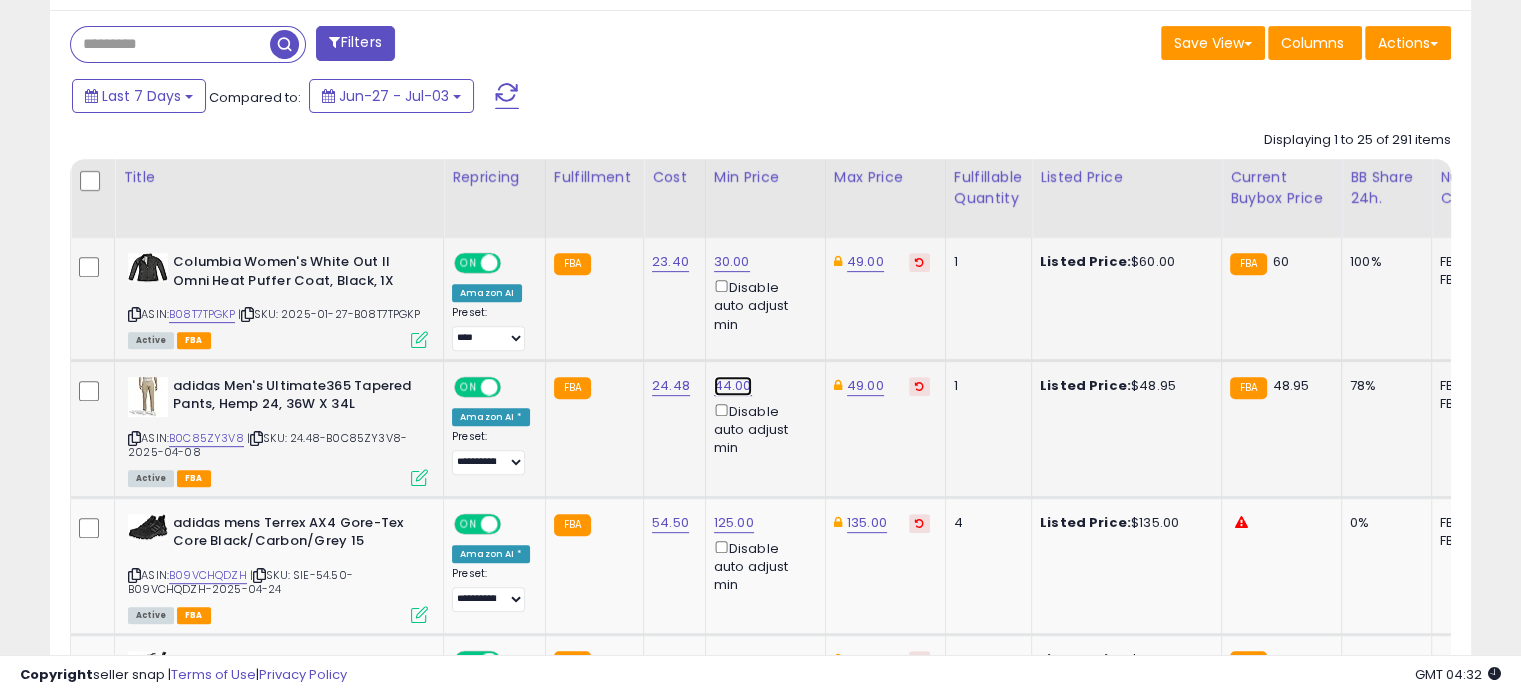 click on "44.00" at bounding box center (732, 262) 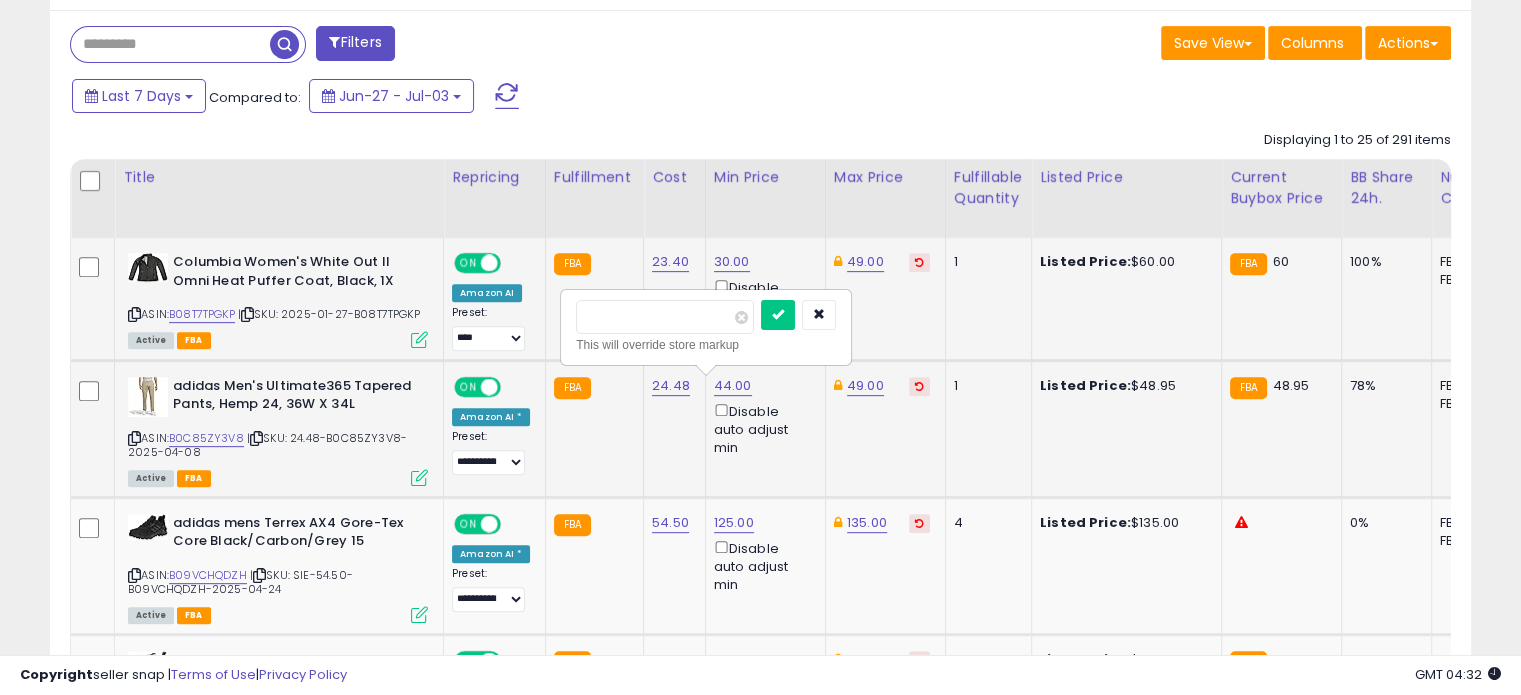 drag, startPoint x: 645, startPoint y: 309, endPoint x: 577, endPoint y: 321, distance: 69.050705 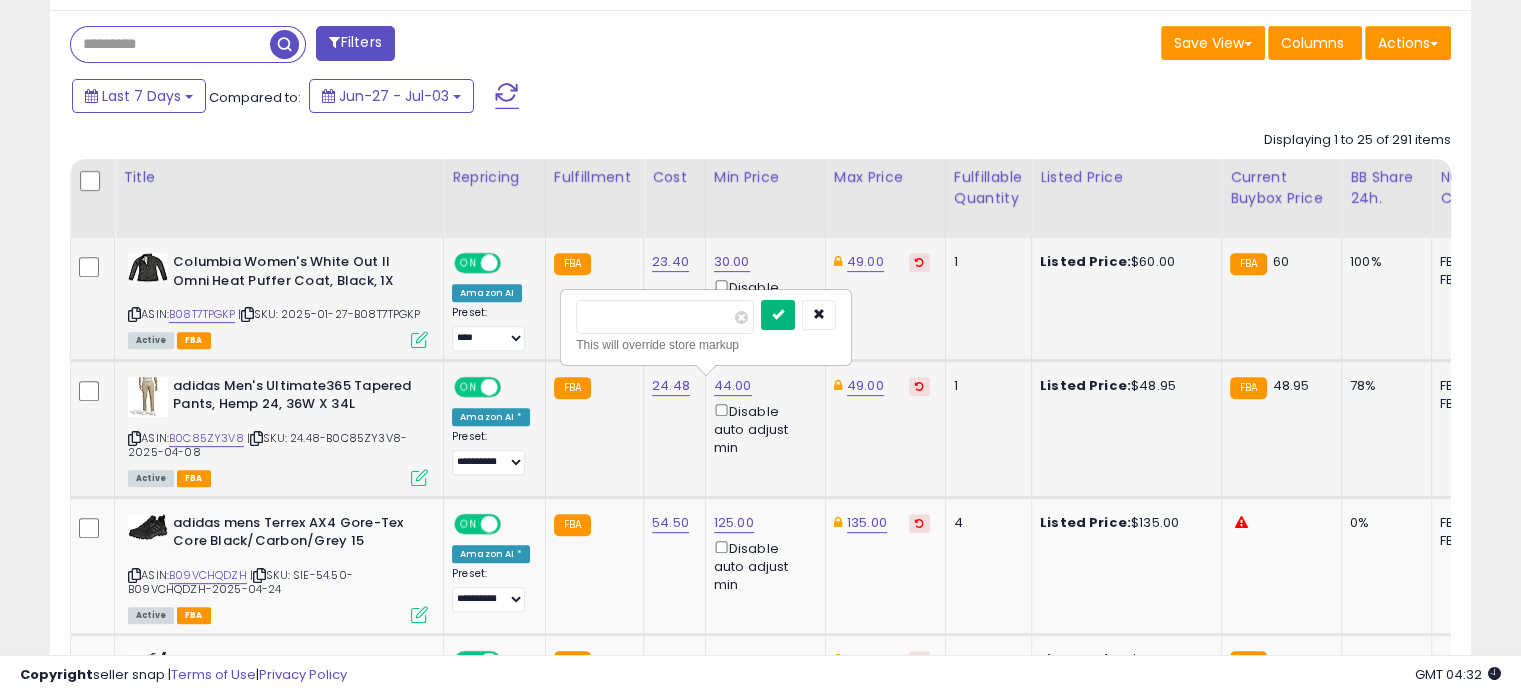 type on "**" 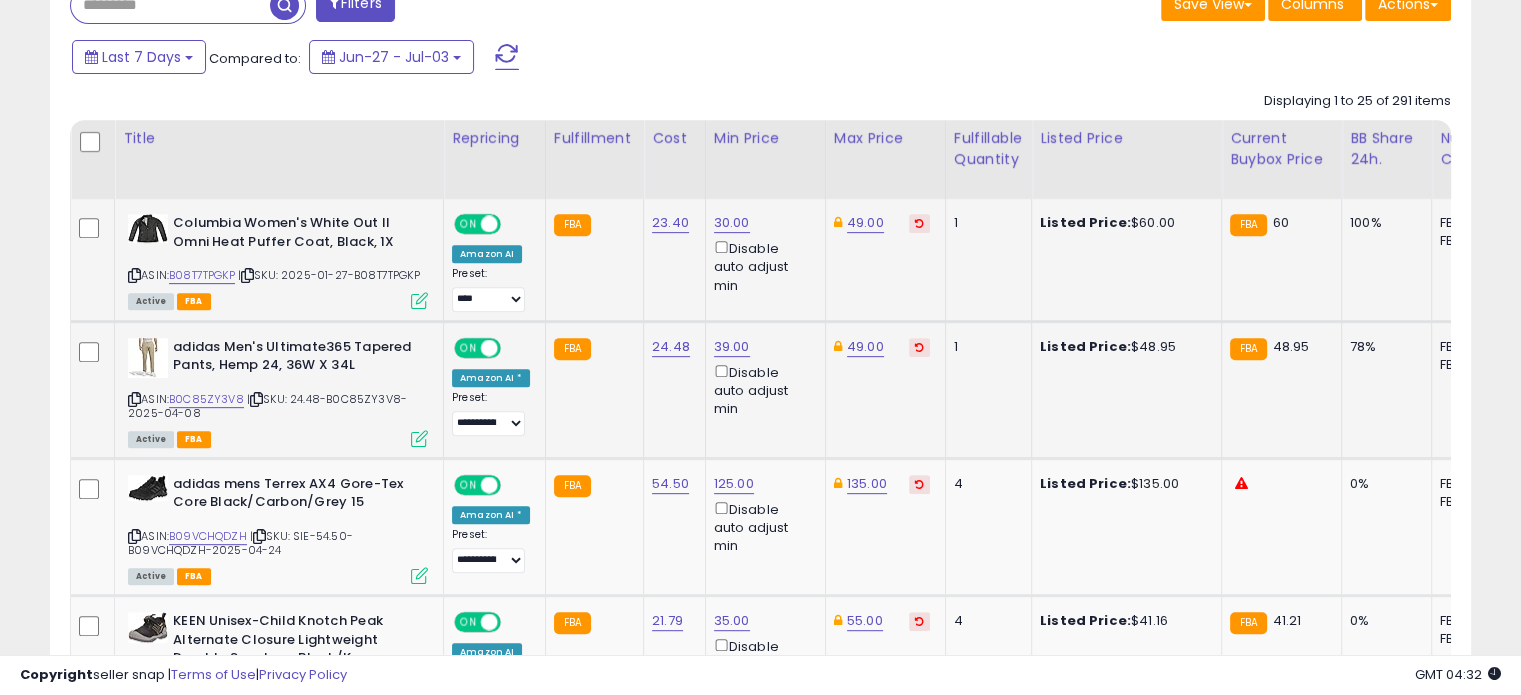 scroll, scrollTop: 852, scrollLeft: 0, axis: vertical 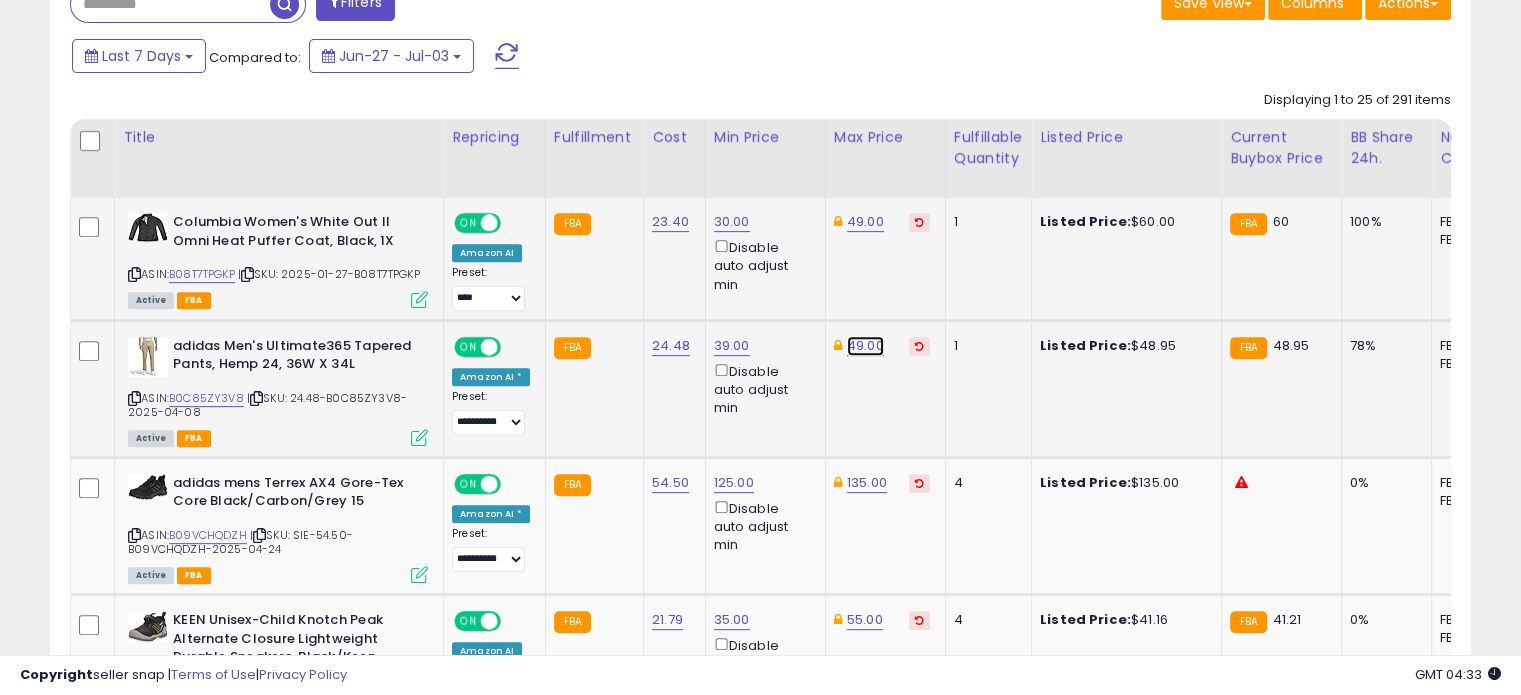 click on "49.00" at bounding box center [865, 222] 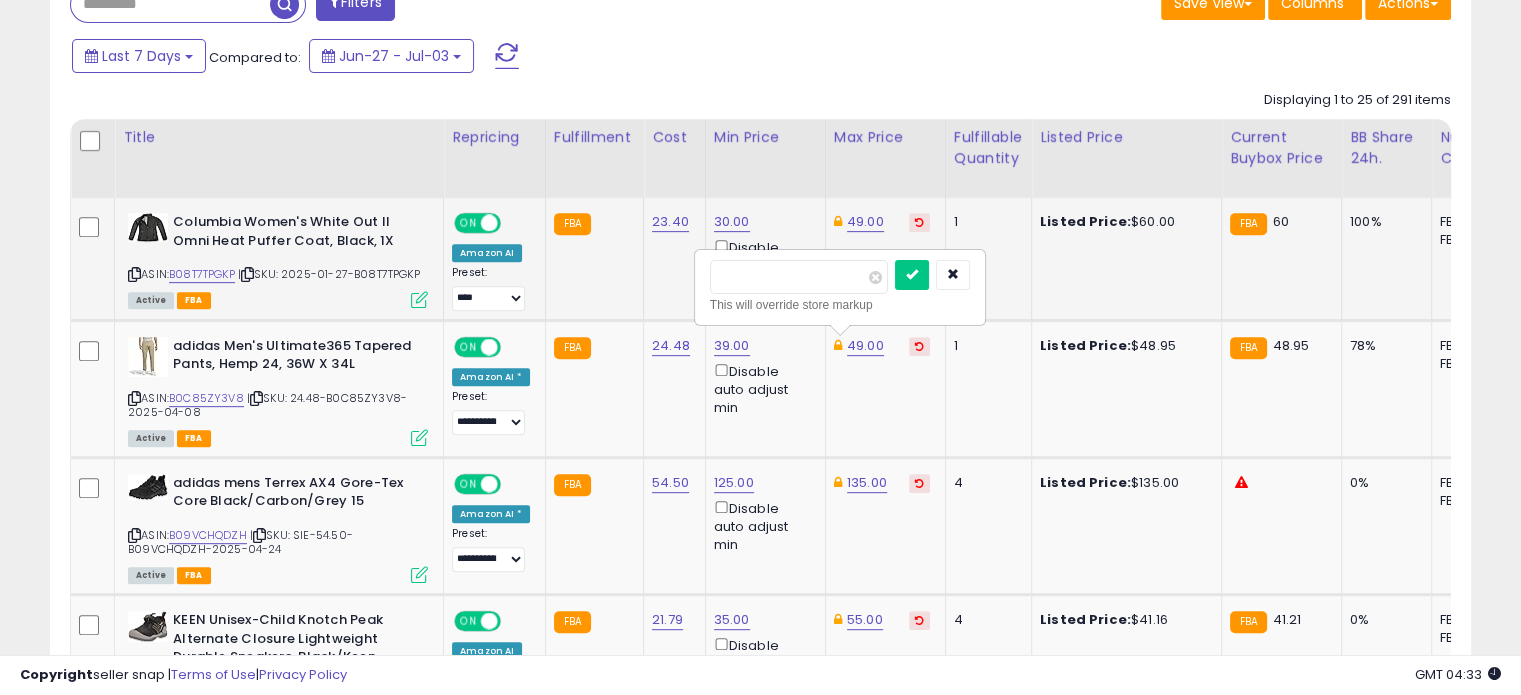 drag, startPoint x: 796, startPoint y: 279, endPoint x: 685, endPoint y: 278, distance: 111.0045 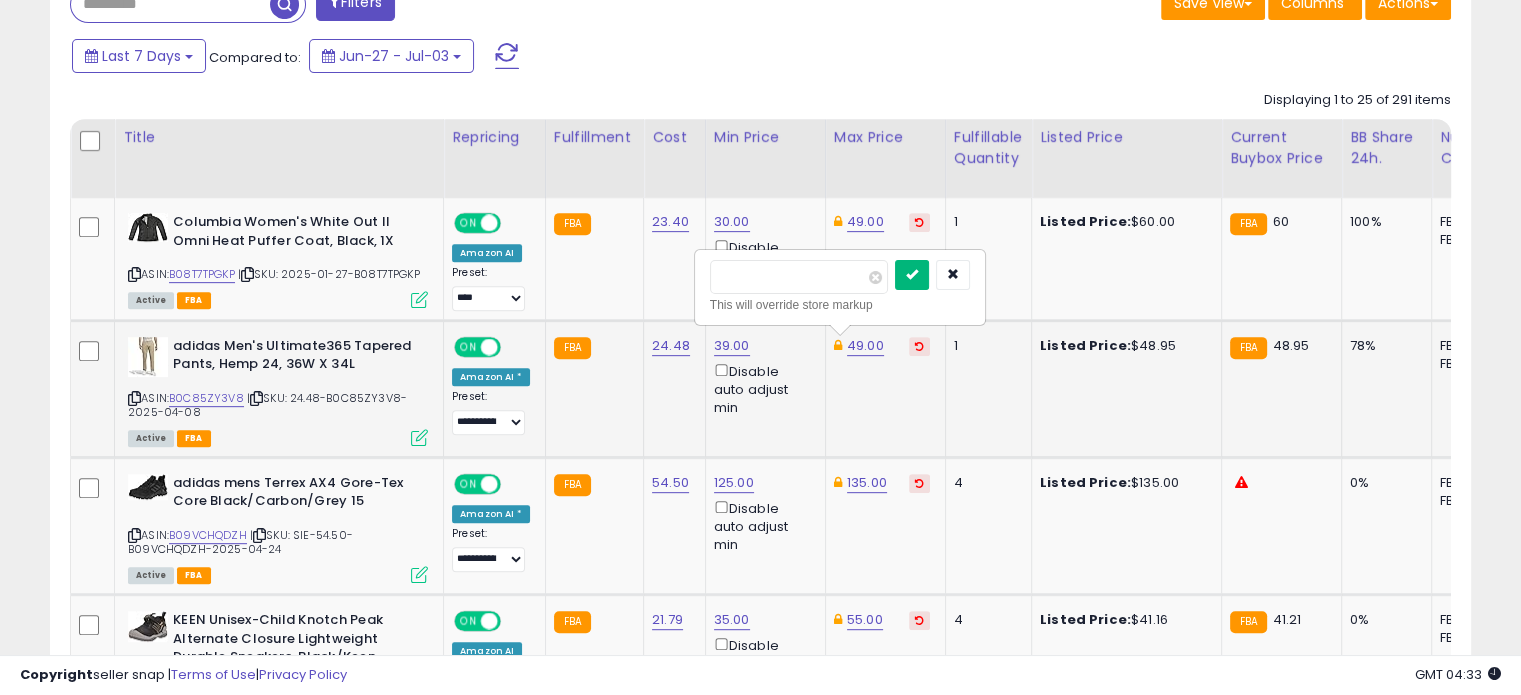 type on "**" 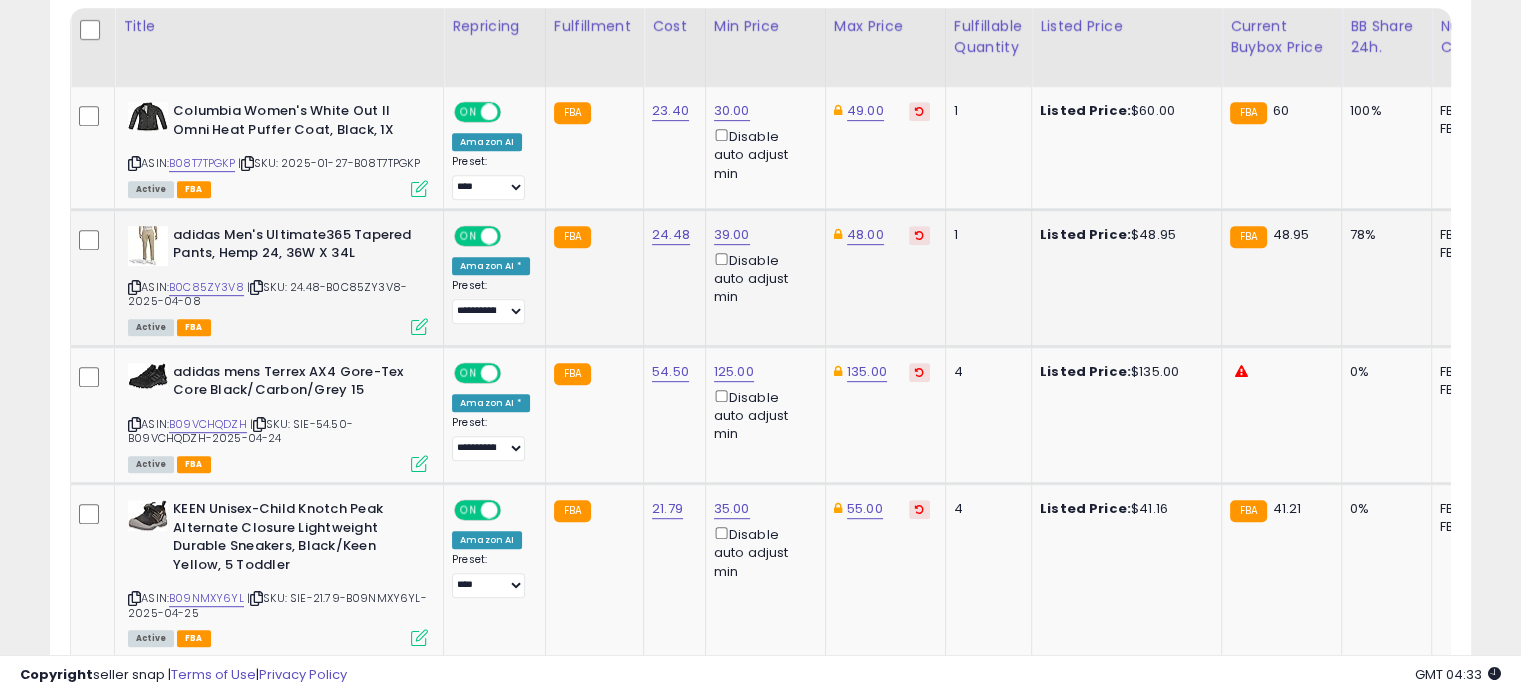 scroll, scrollTop: 964, scrollLeft: 0, axis: vertical 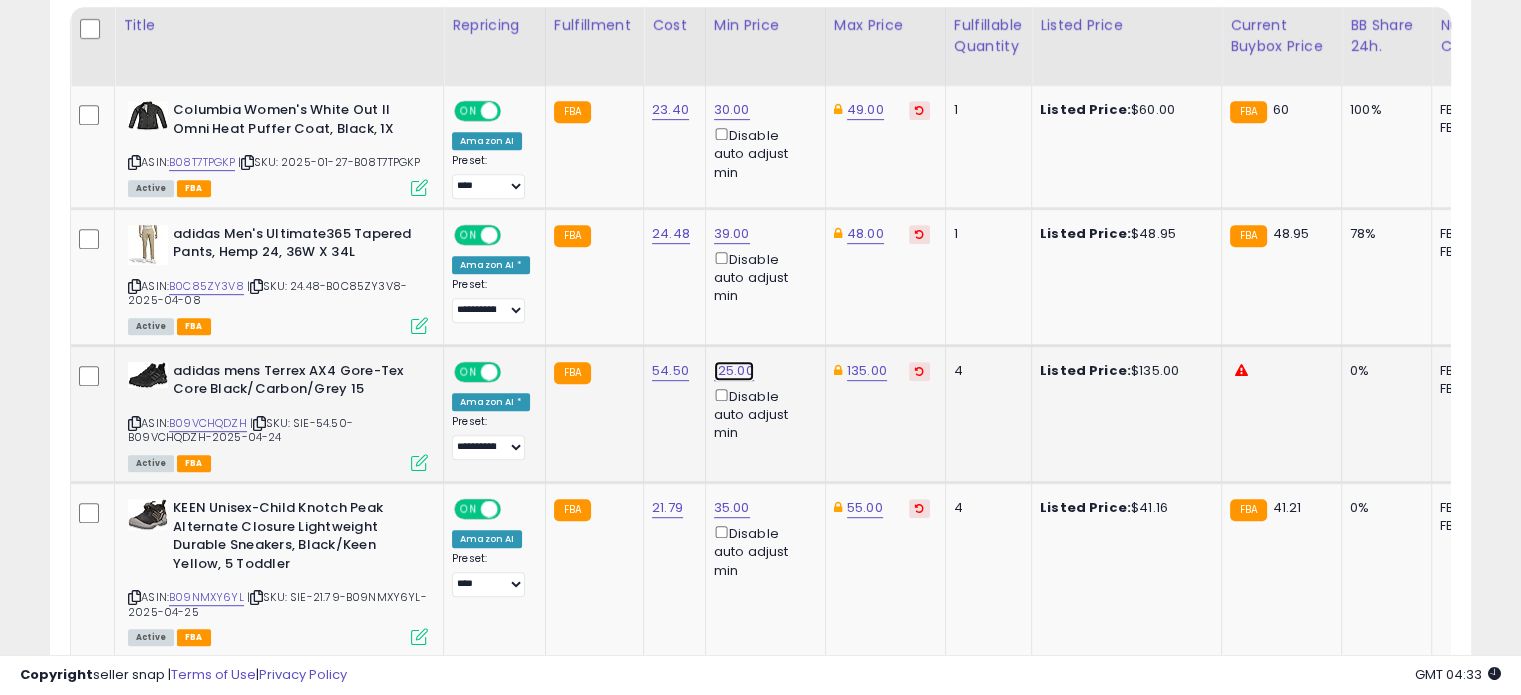 click on "125.00" at bounding box center [732, 110] 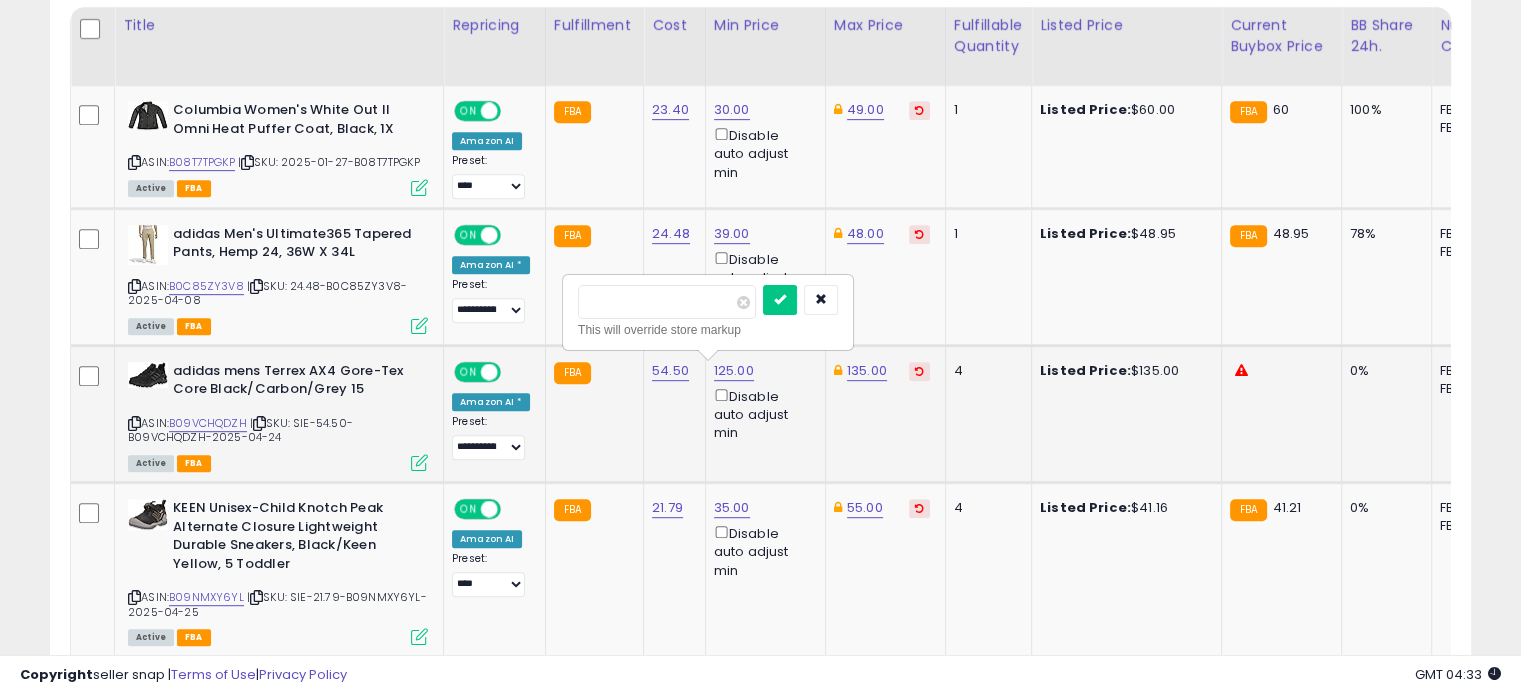 drag, startPoint x: 653, startPoint y: 302, endPoint x: 581, endPoint y: 288, distance: 73.34848 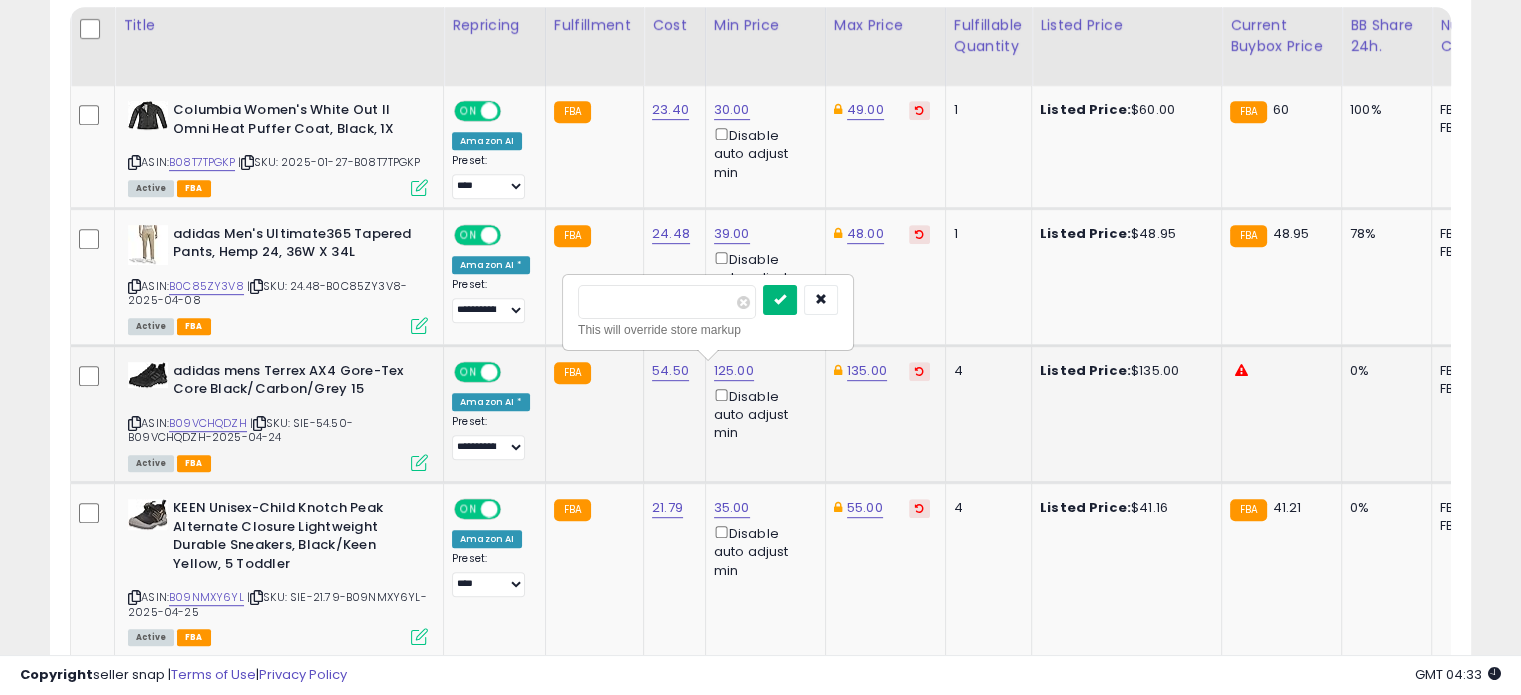 type on "***" 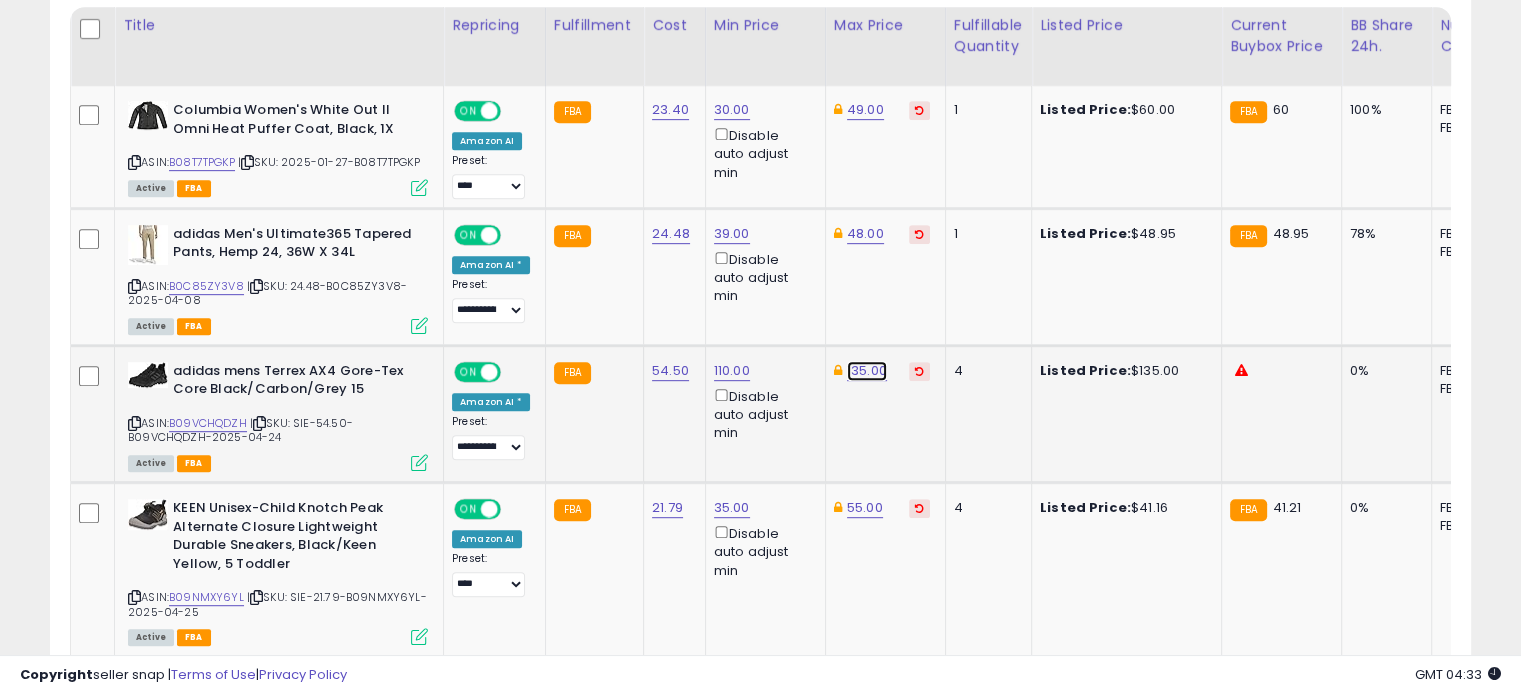 click on "135.00" at bounding box center [865, 110] 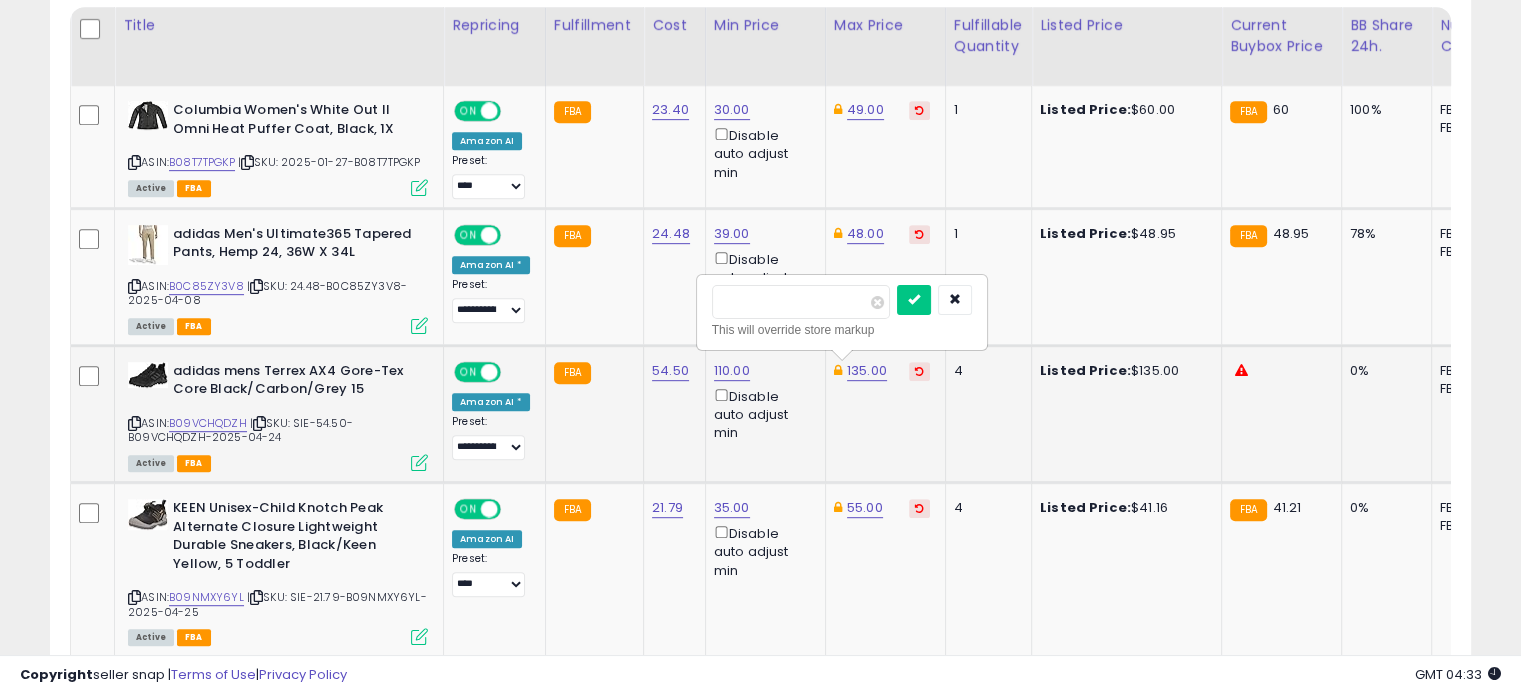 drag, startPoint x: 781, startPoint y: 295, endPoint x: 722, endPoint y: 295, distance: 59 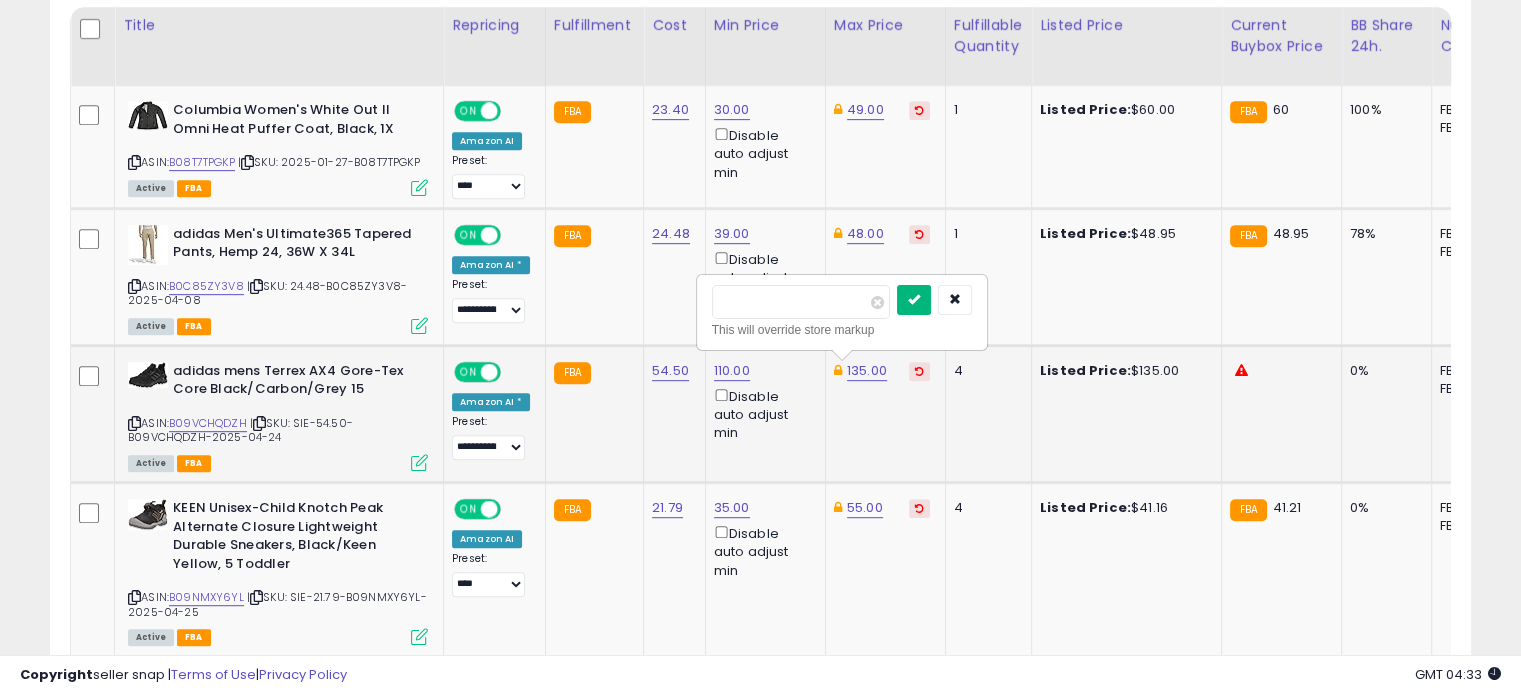 type on "***" 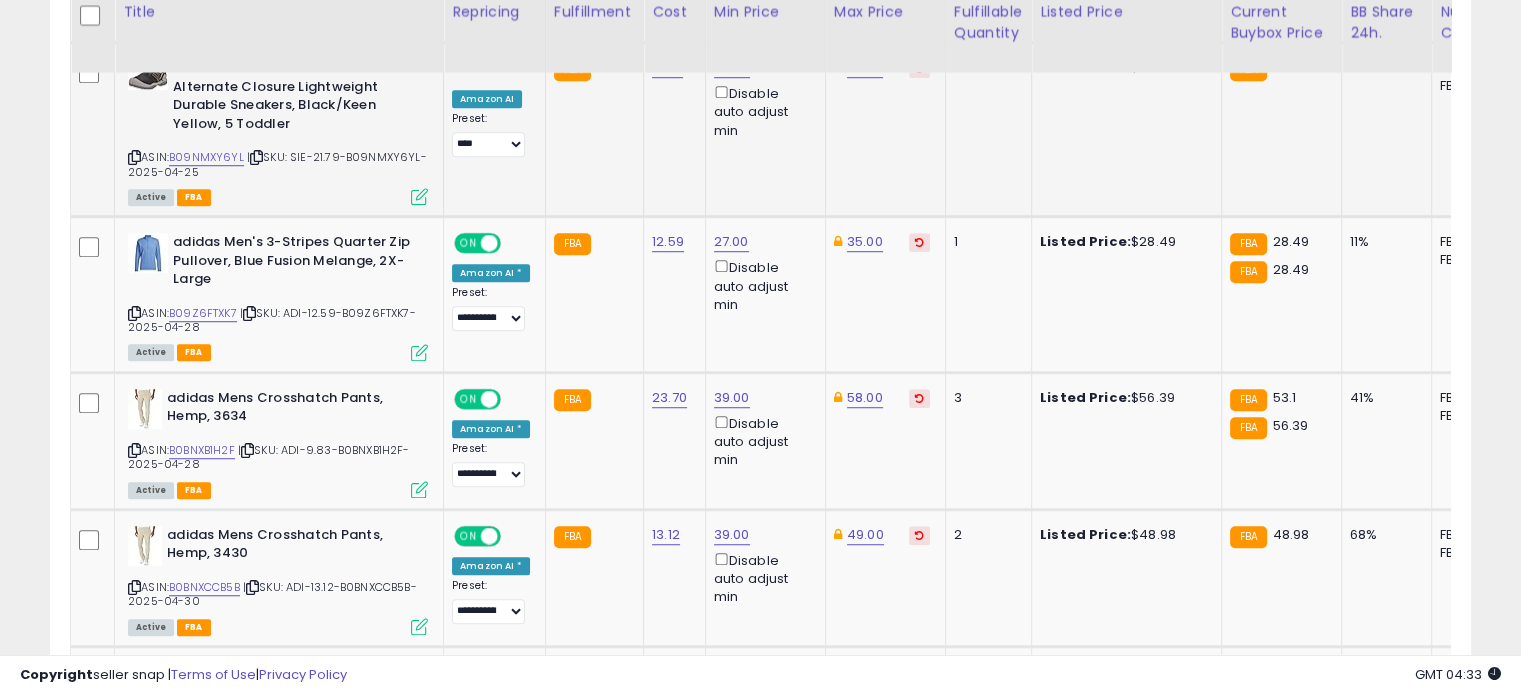 scroll, scrollTop: 1407, scrollLeft: 0, axis: vertical 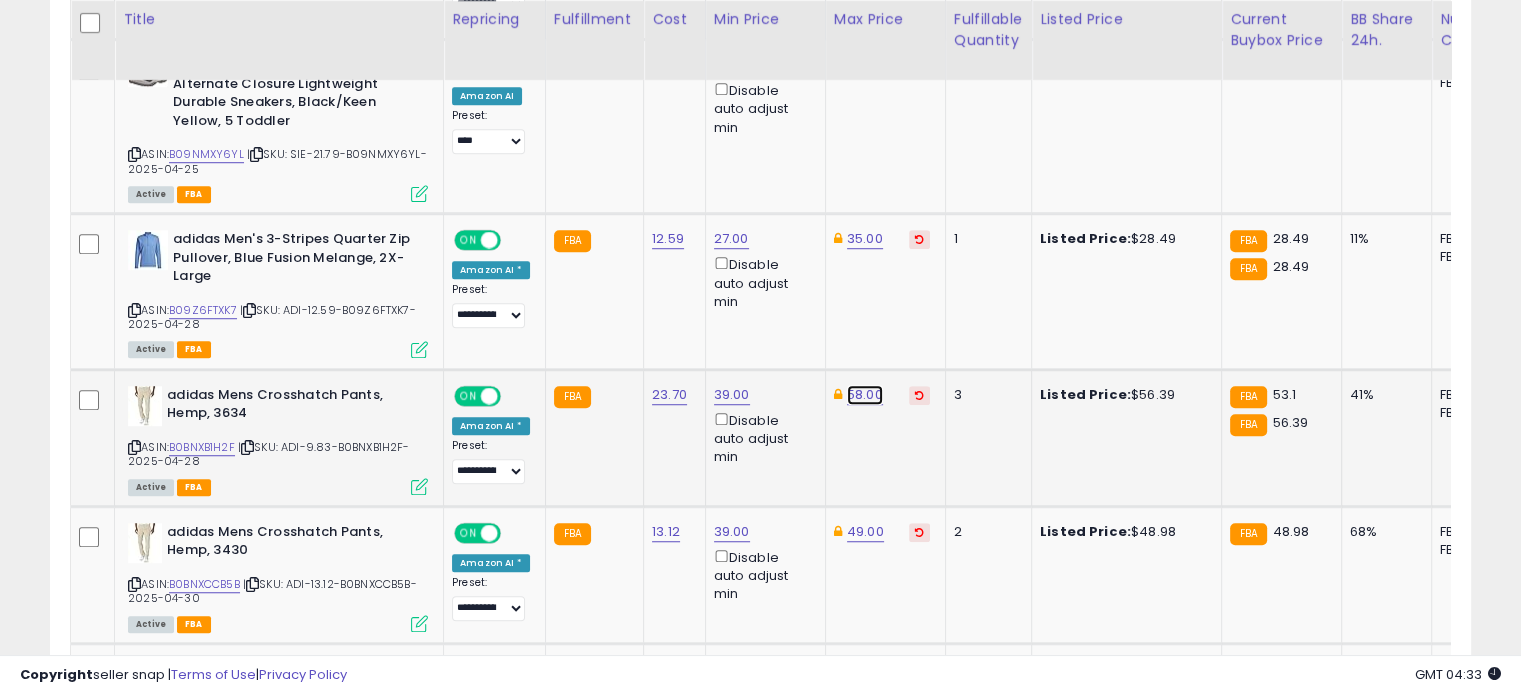 click on "58.00" at bounding box center [865, -333] 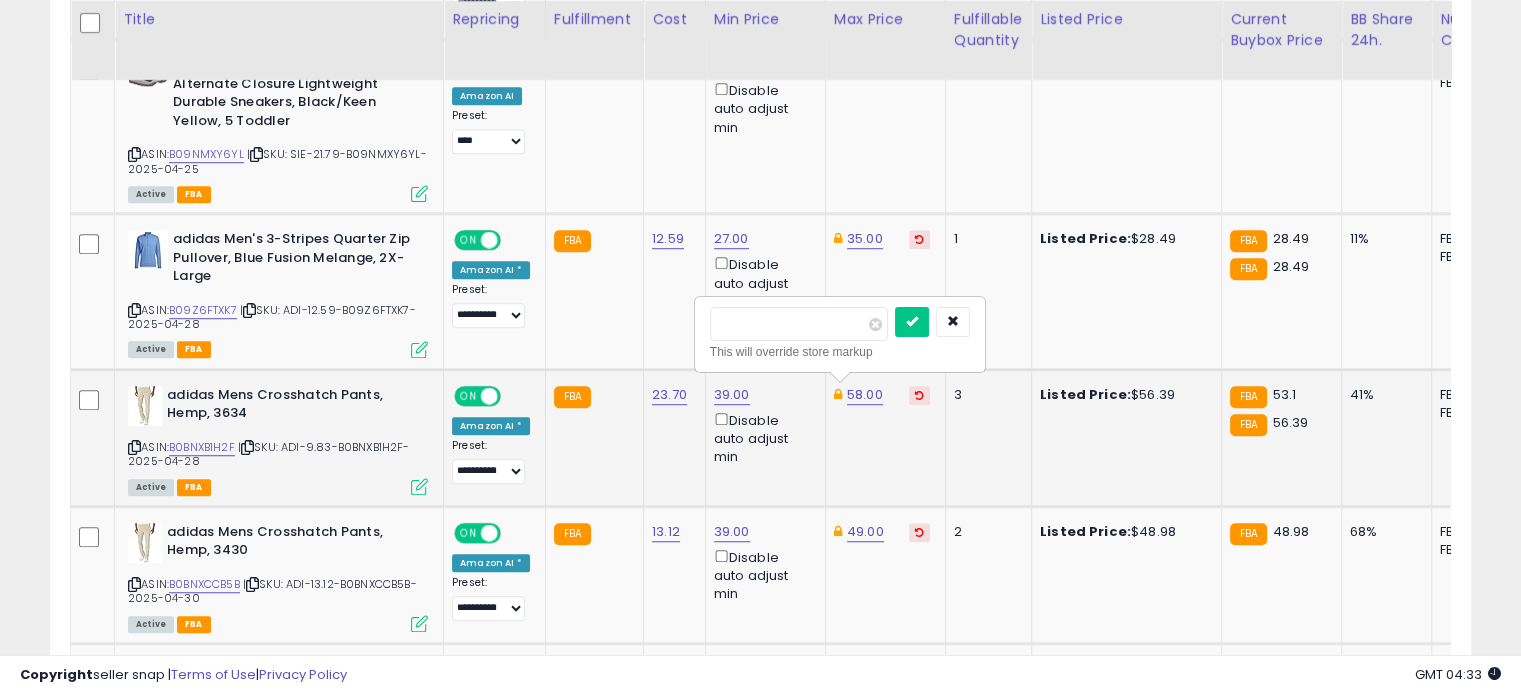drag, startPoint x: 769, startPoint y: 320, endPoint x: 714, endPoint y: 320, distance: 55 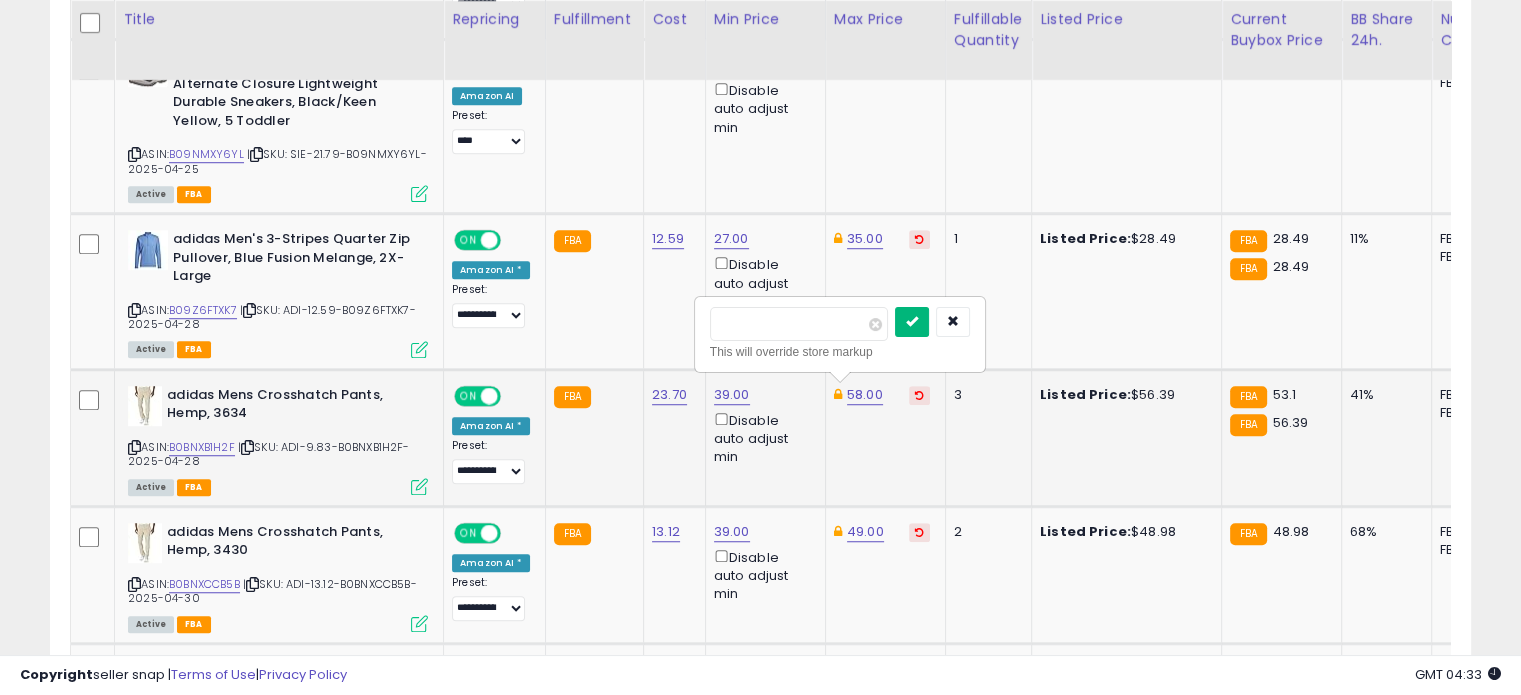 type on "**" 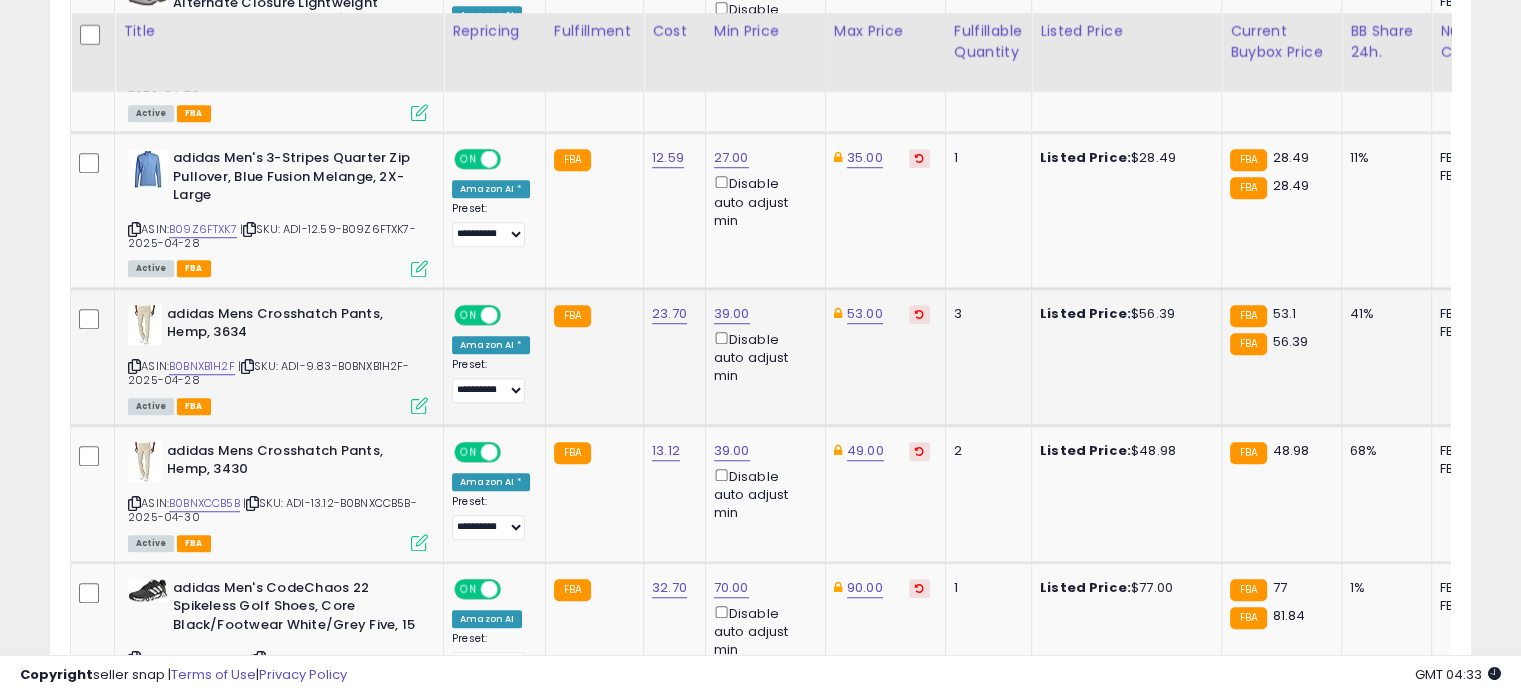 scroll, scrollTop: 1503, scrollLeft: 0, axis: vertical 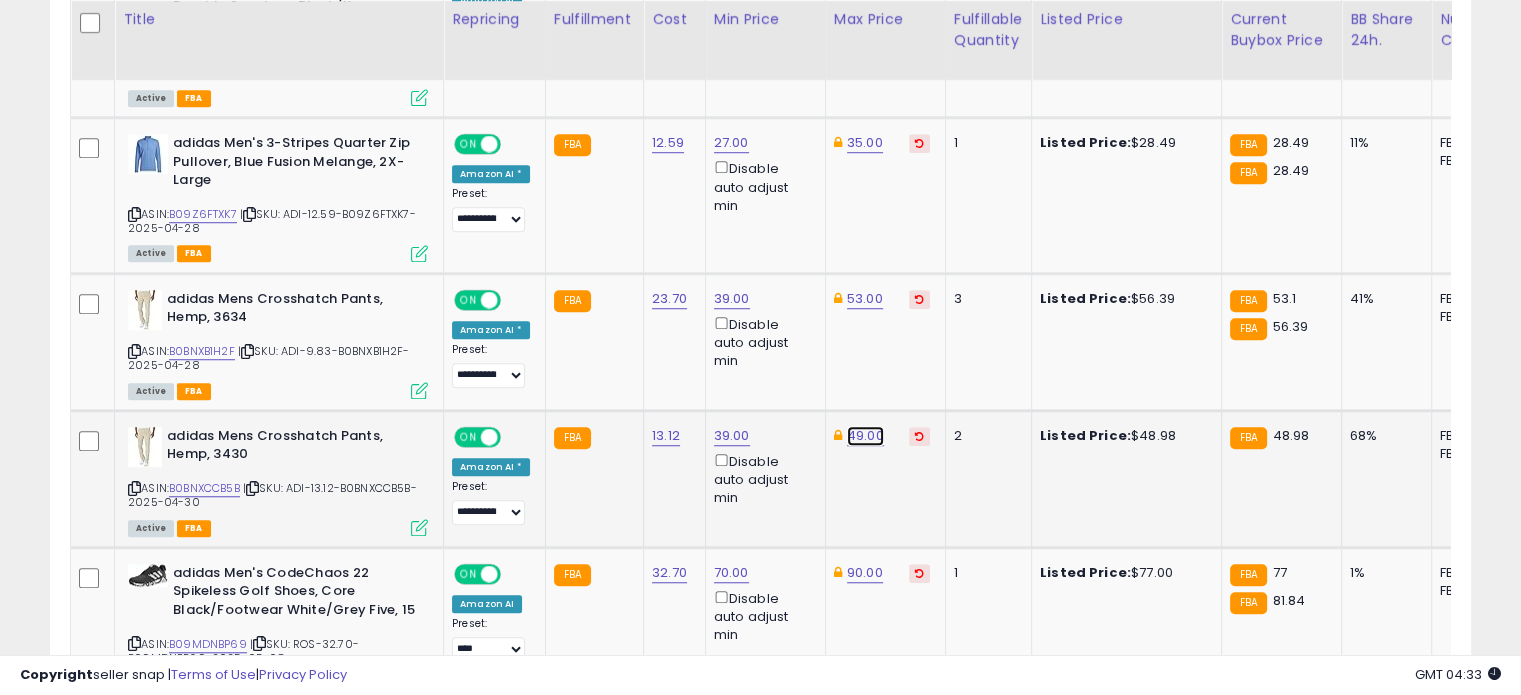 click on "49.00" at bounding box center (865, -429) 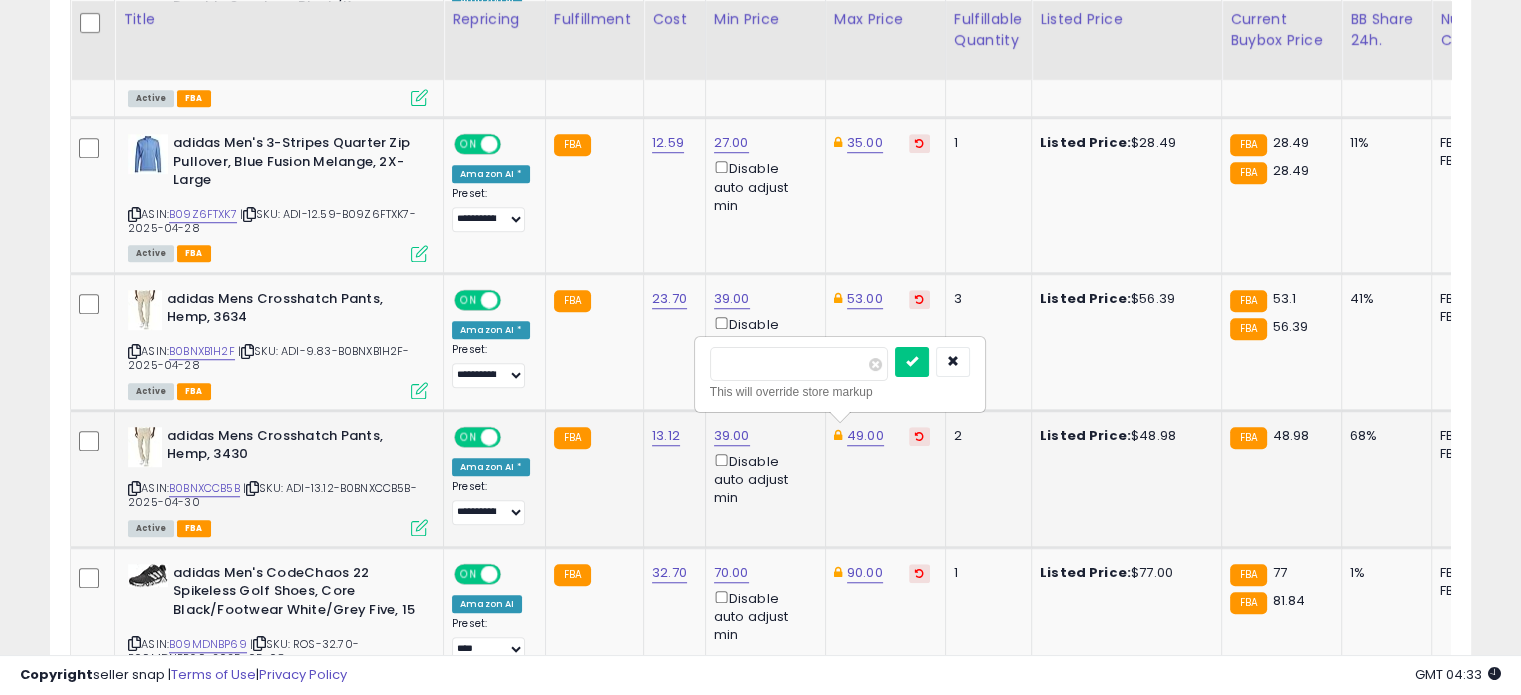 drag, startPoint x: 778, startPoint y: 364, endPoint x: 720, endPoint y: 360, distance: 58.137768 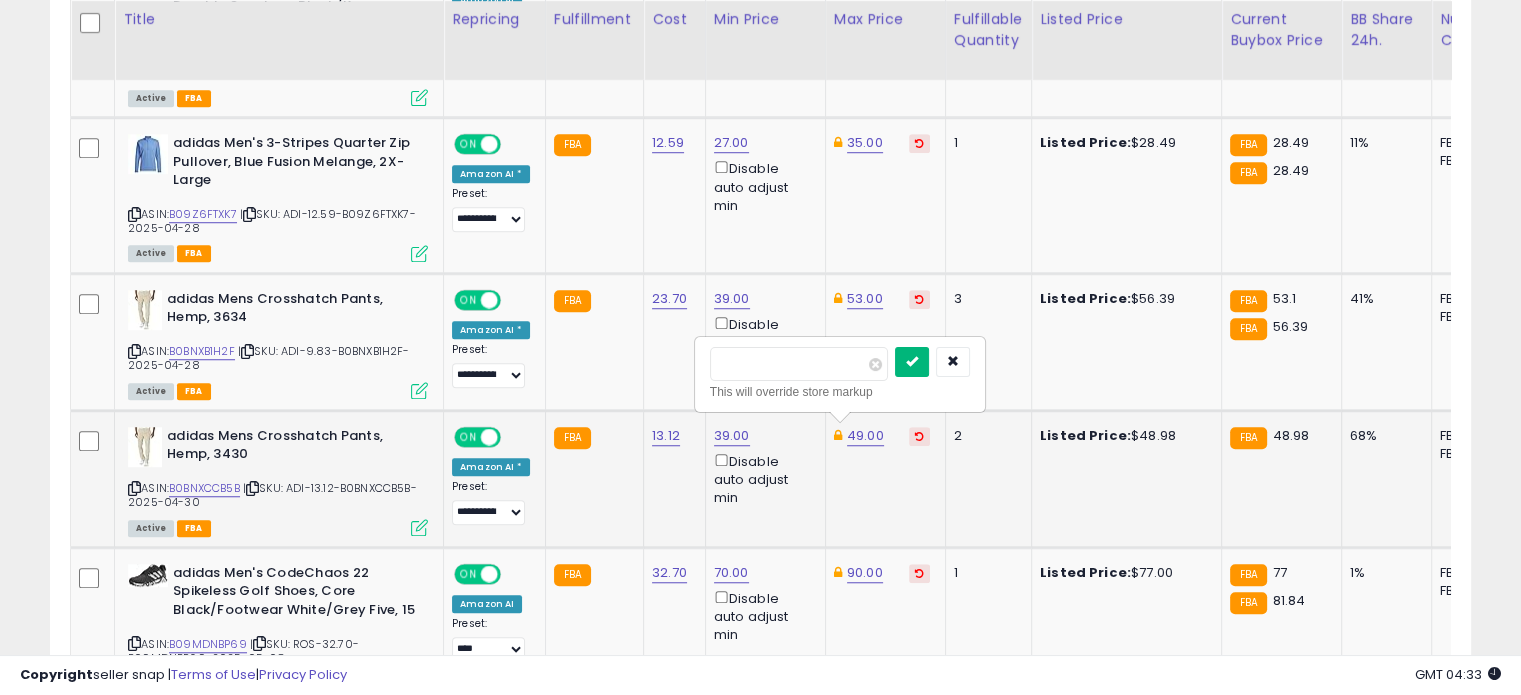 click at bounding box center [912, 361] 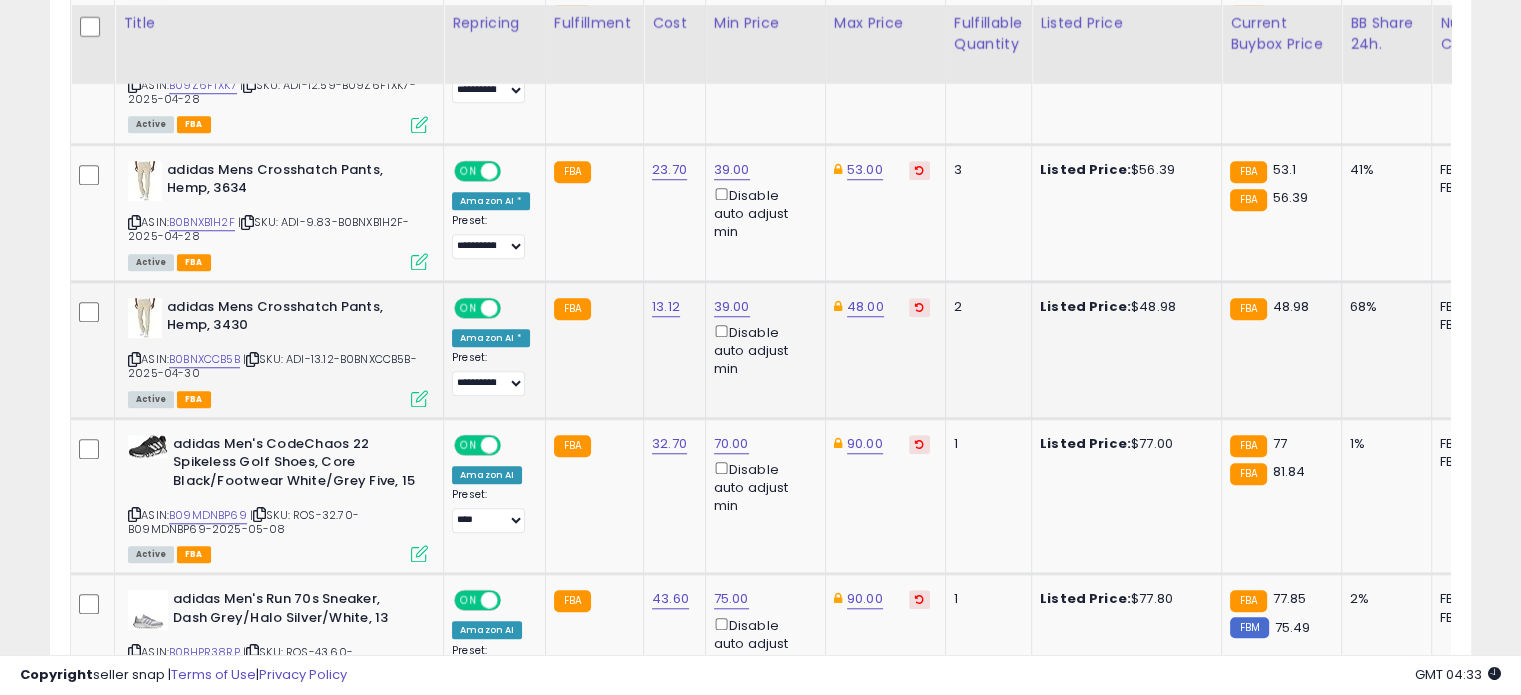 scroll, scrollTop: 1643, scrollLeft: 0, axis: vertical 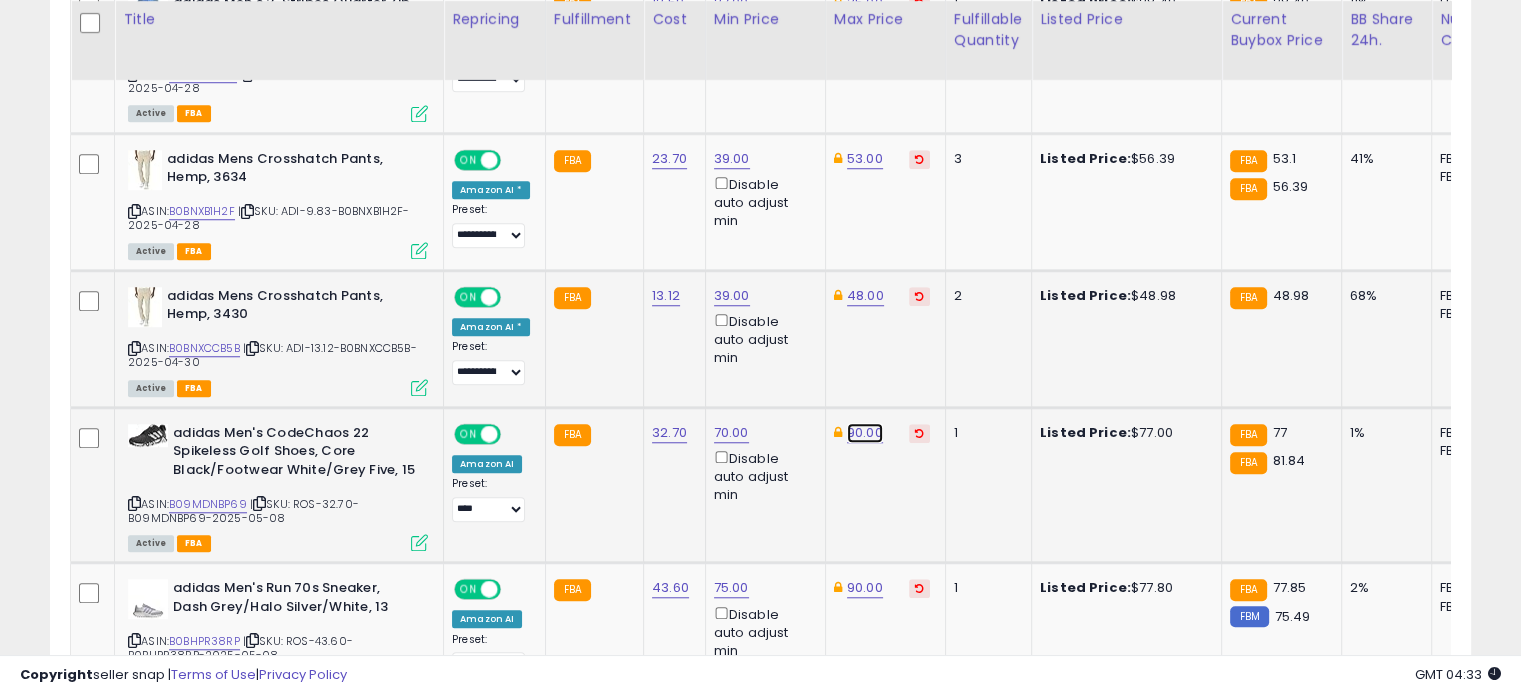 click on "90.00" at bounding box center (865, -569) 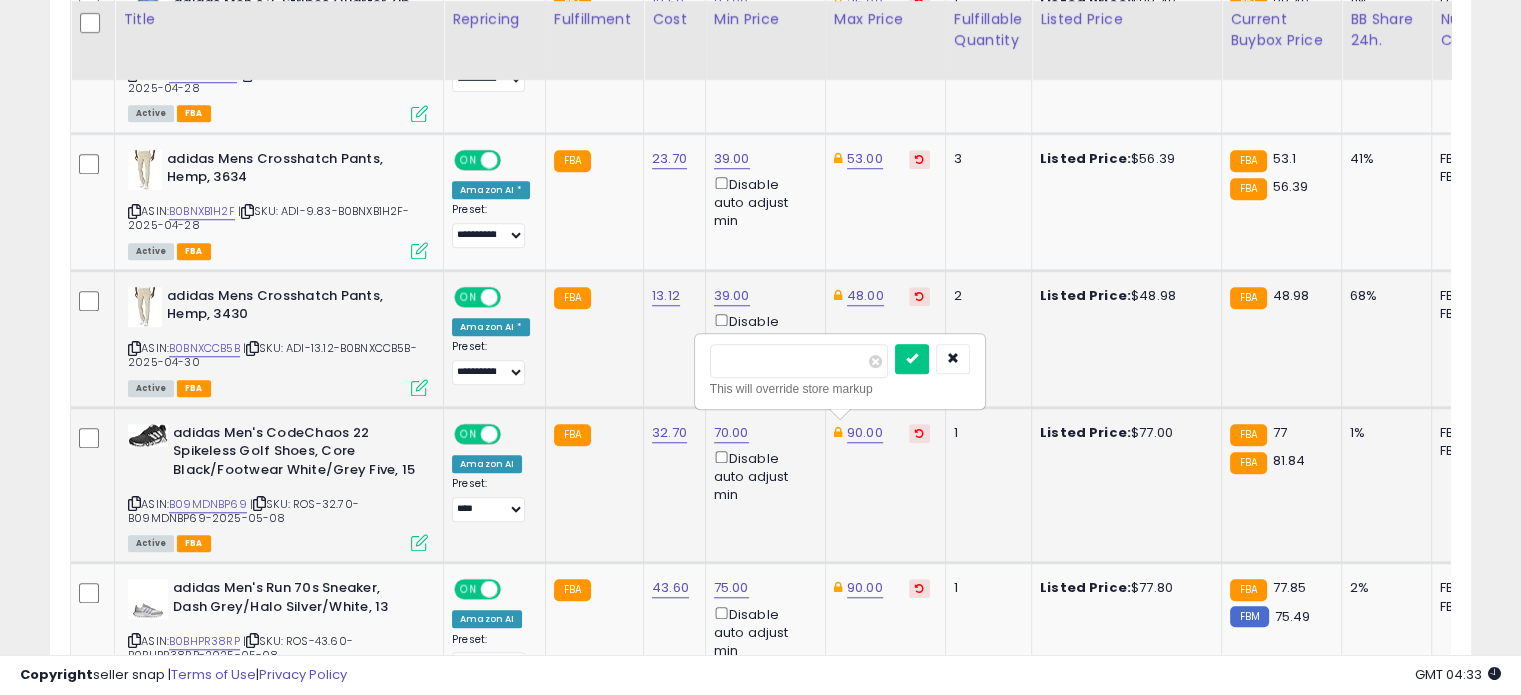 drag, startPoint x: 772, startPoint y: 347, endPoint x: 707, endPoint y: 347, distance: 65 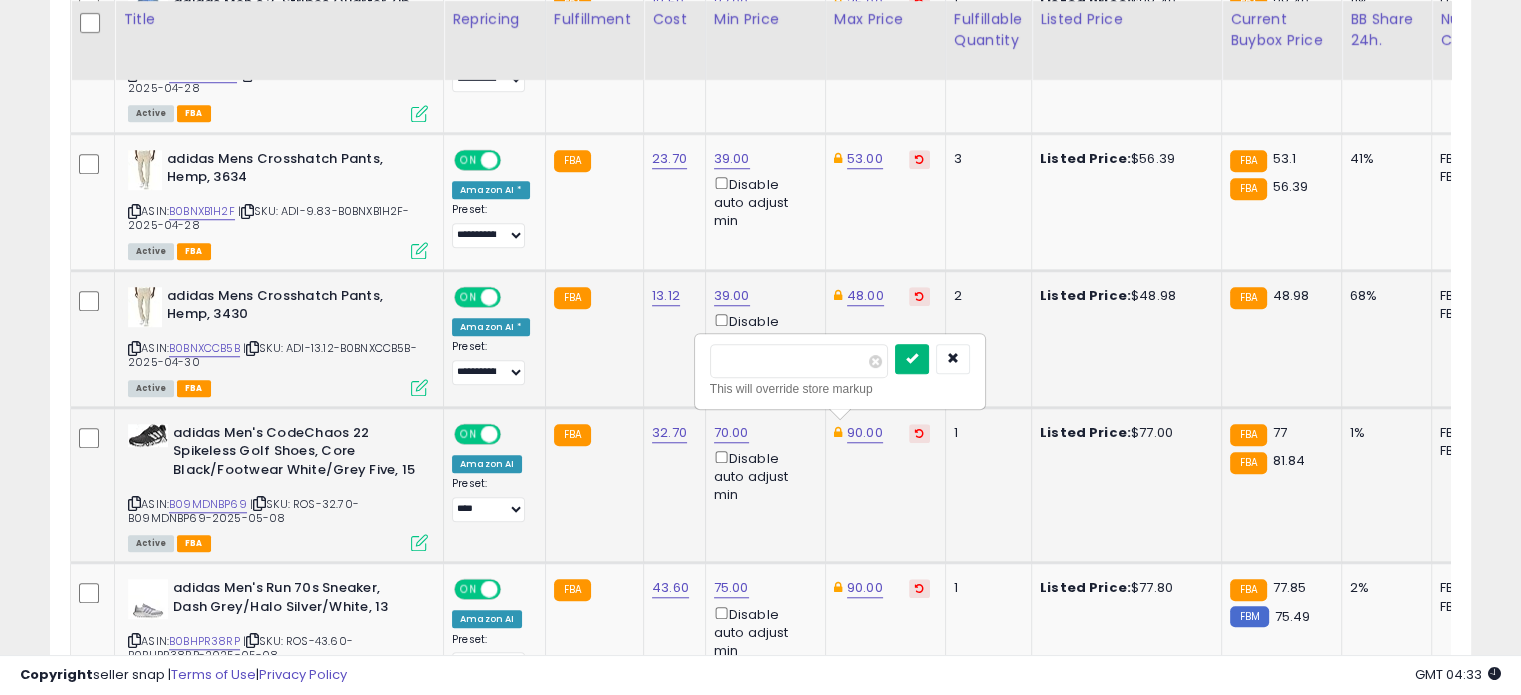 type on "**" 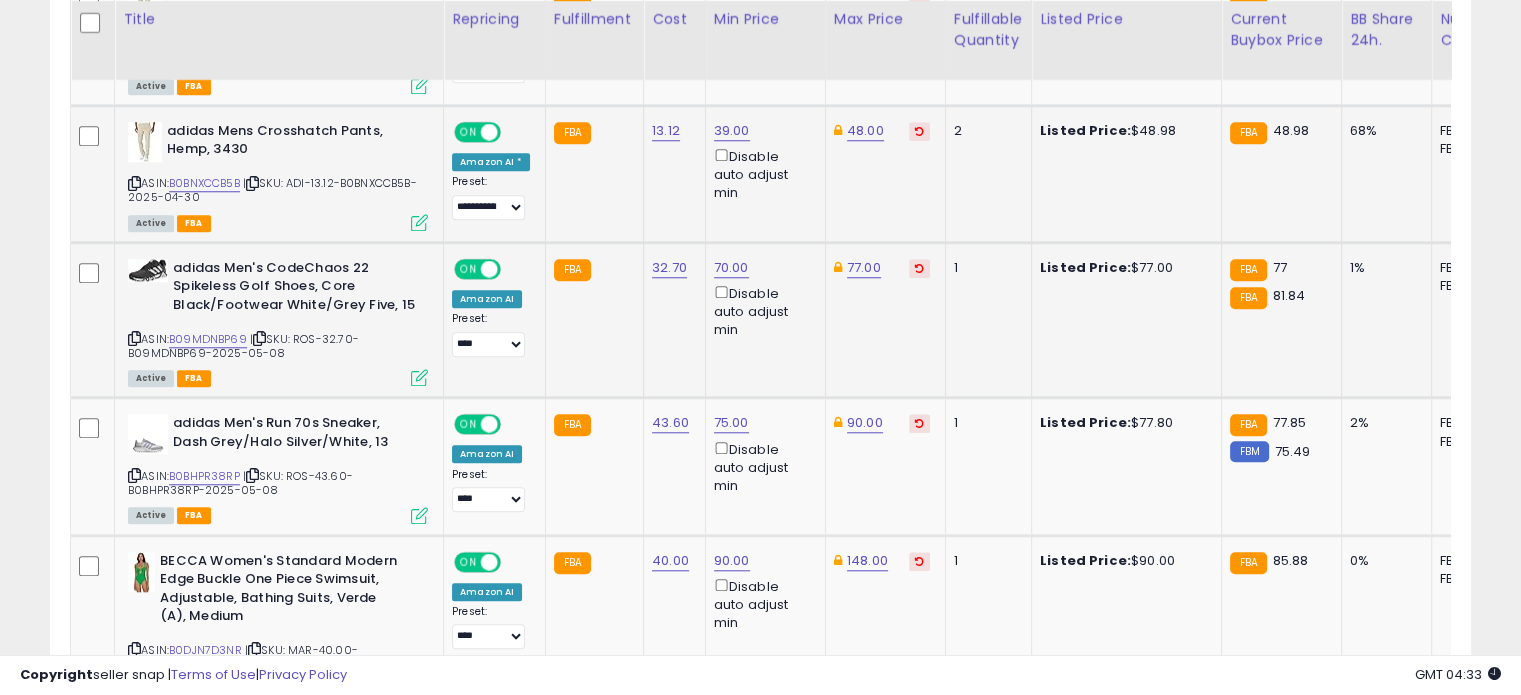 scroll, scrollTop: 1808, scrollLeft: 0, axis: vertical 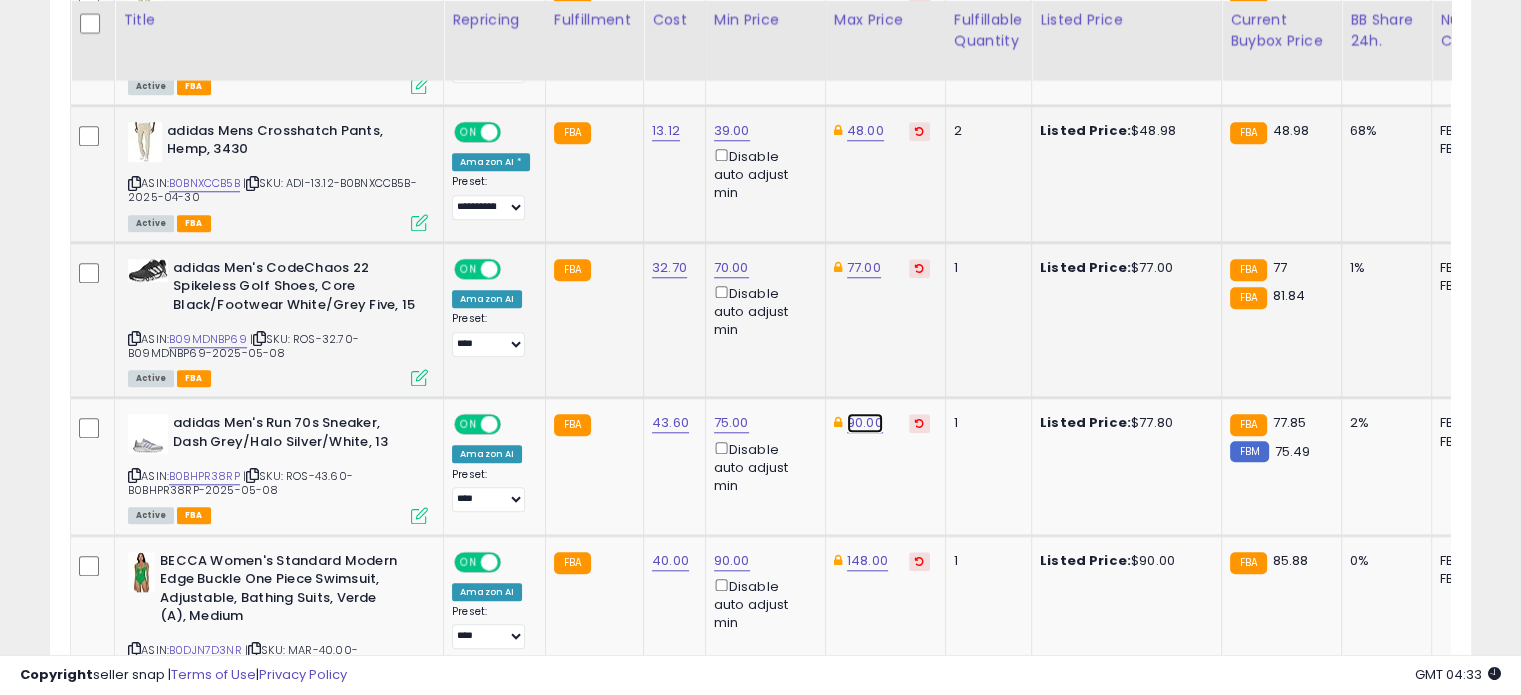 click on "90.00" at bounding box center (865, -734) 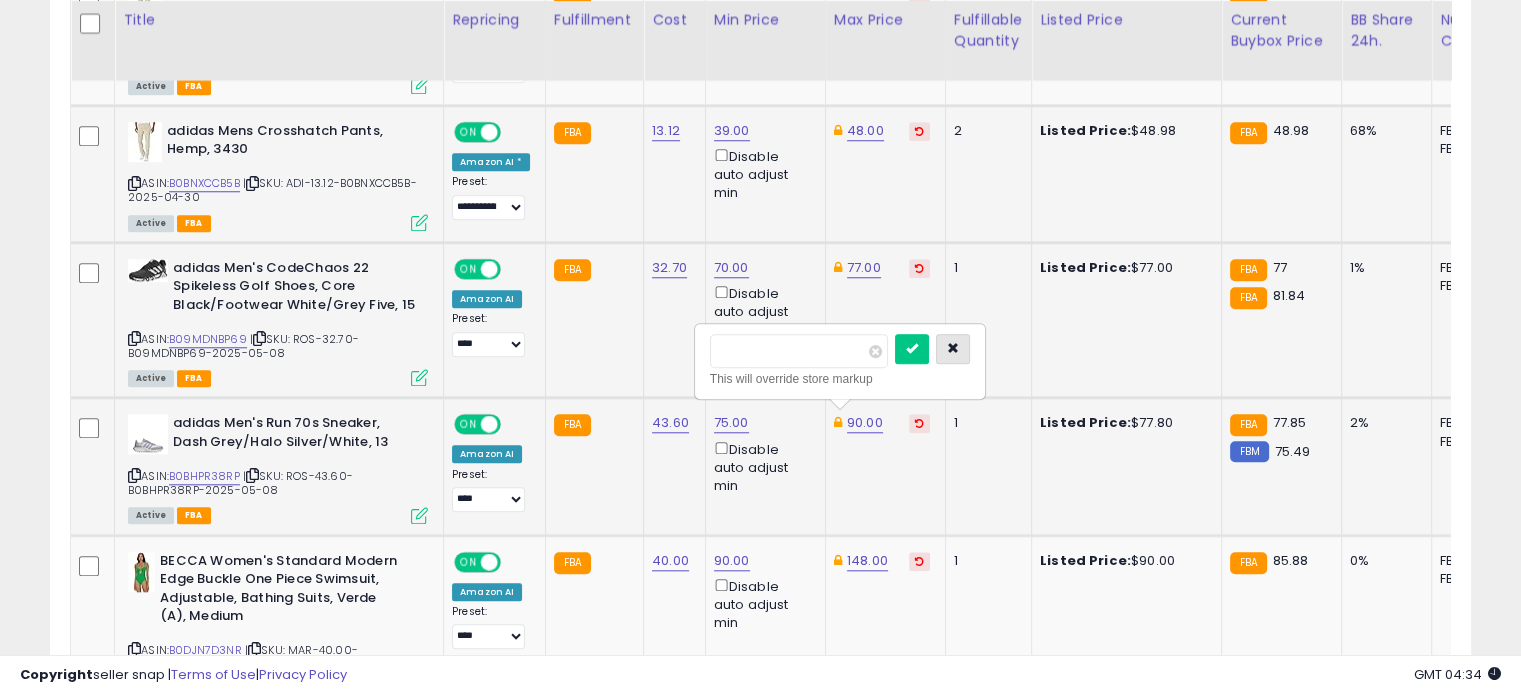 click at bounding box center [953, 348] 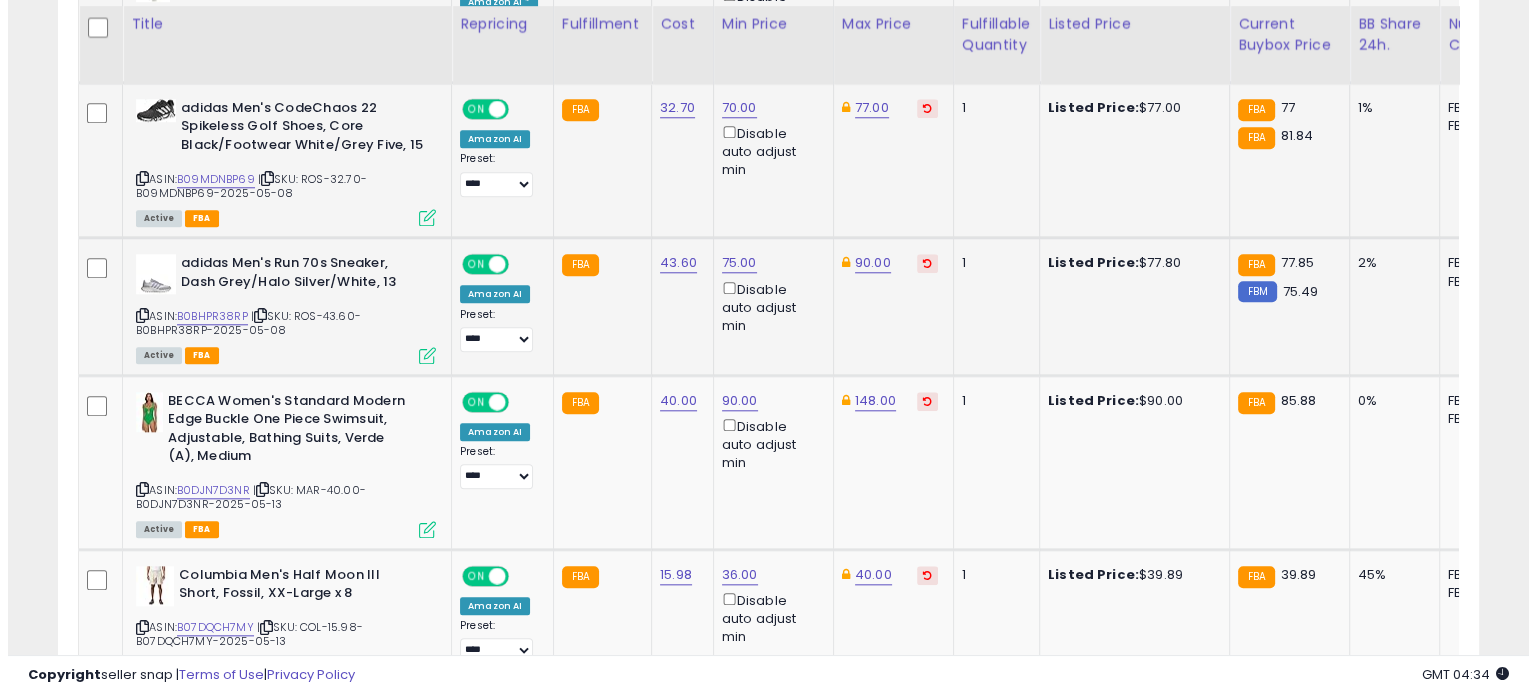 scroll, scrollTop: 1975, scrollLeft: 0, axis: vertical 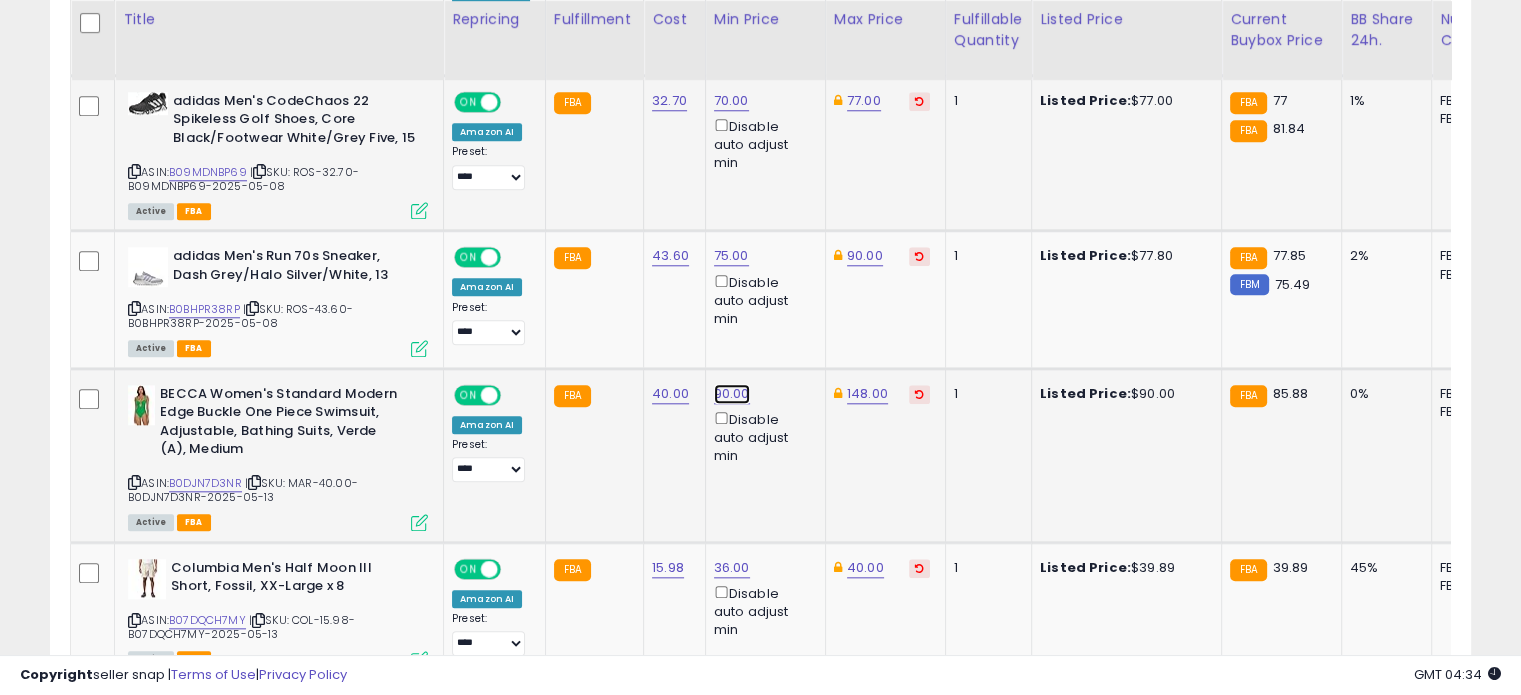 click on "90.00" at bounding box center [732, -901] 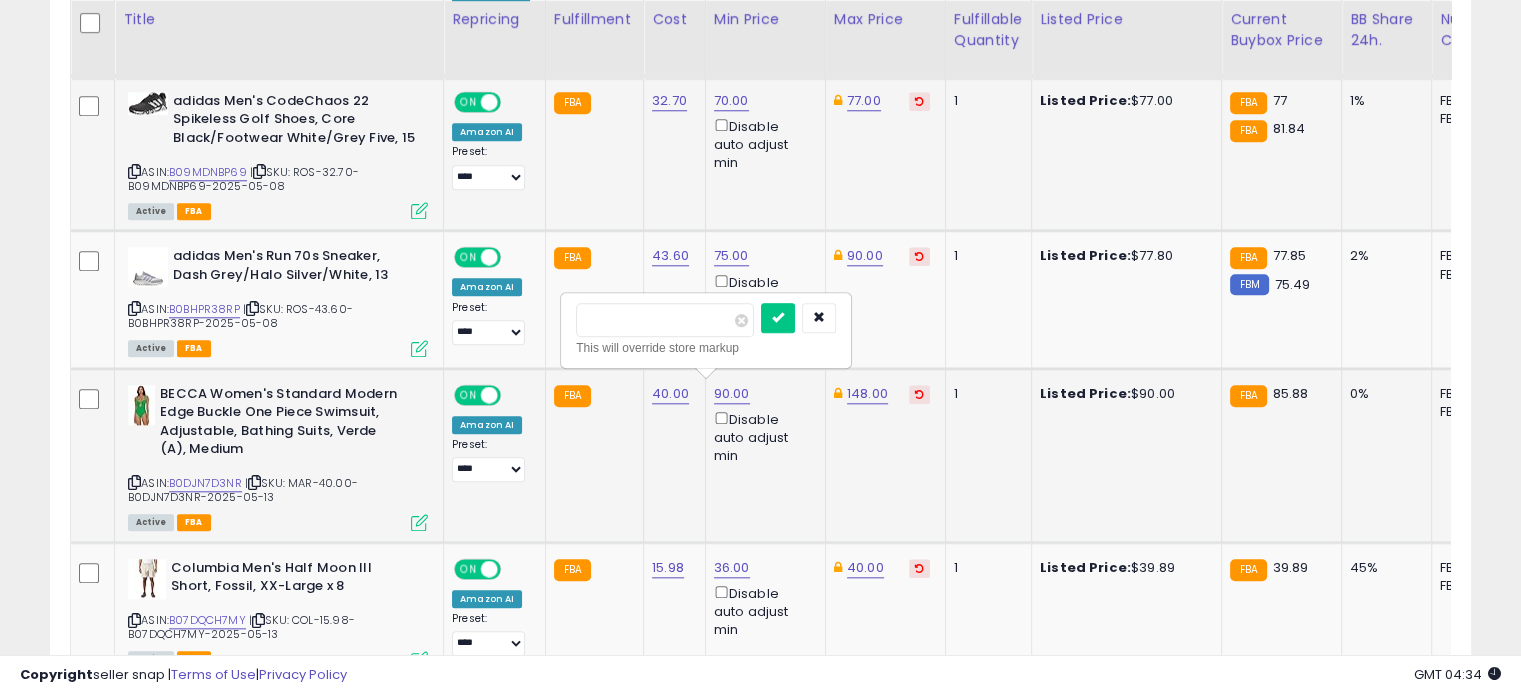 drag, startPoint x: 637, startPoint y: 303, endPoint x: 576, endPoint y: 303, distance: 61 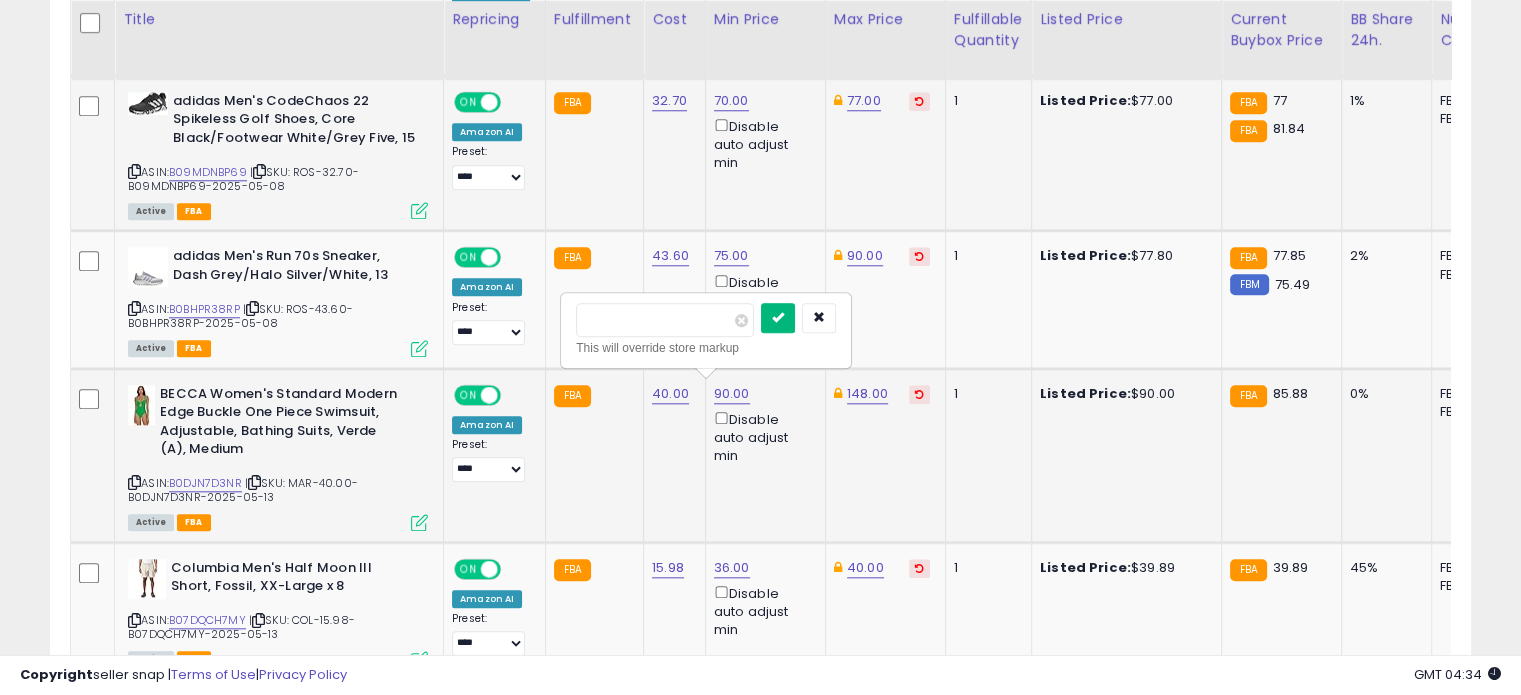 type on "**" 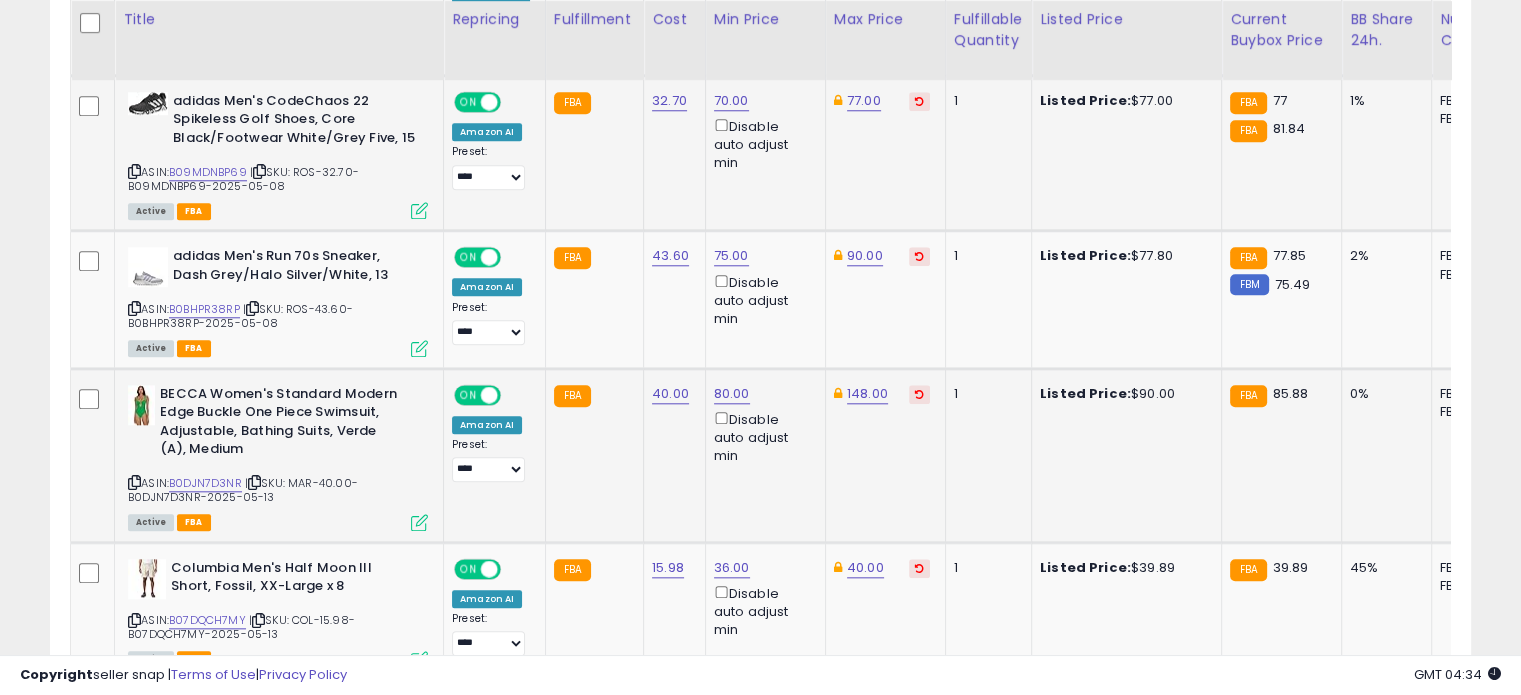 click at bounding box center [419, 522] 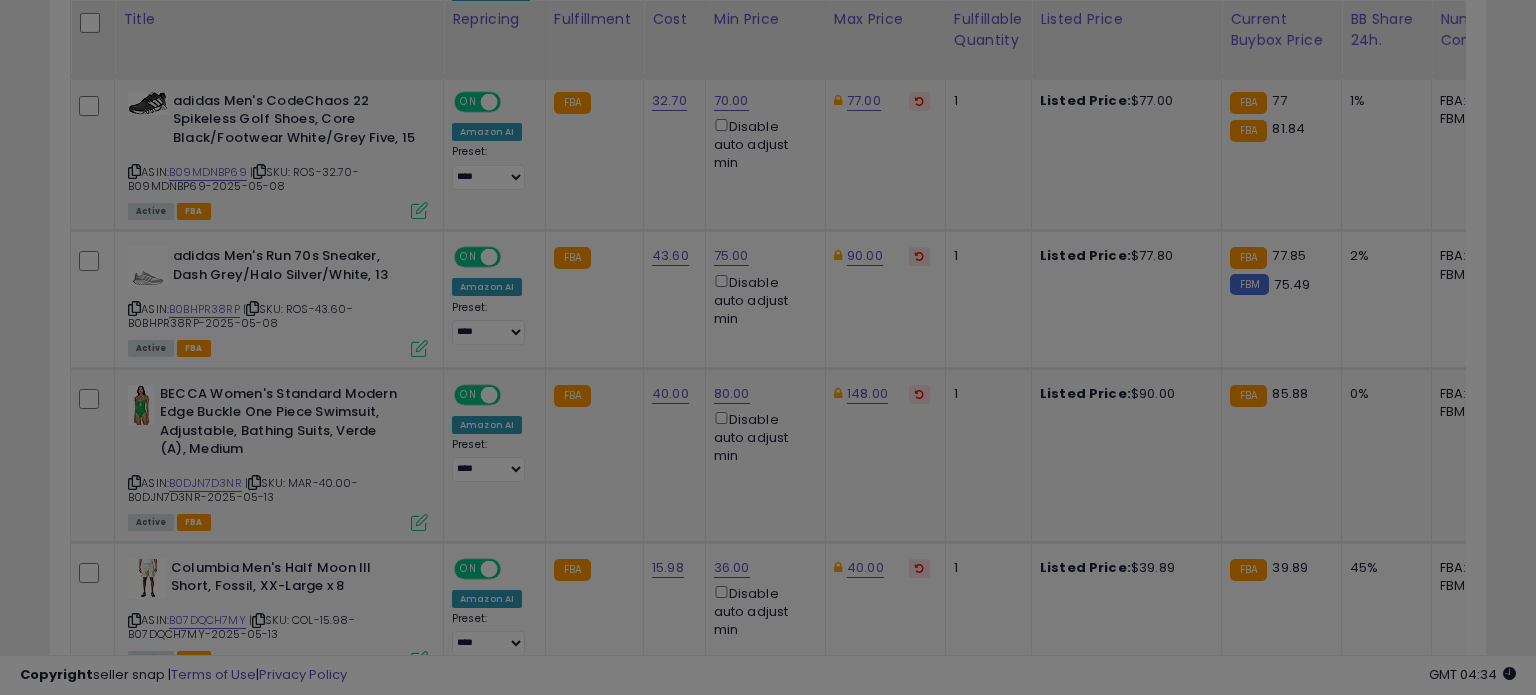 scroll, scrollTop: 999589, scrollLeft: 999168, axis: both 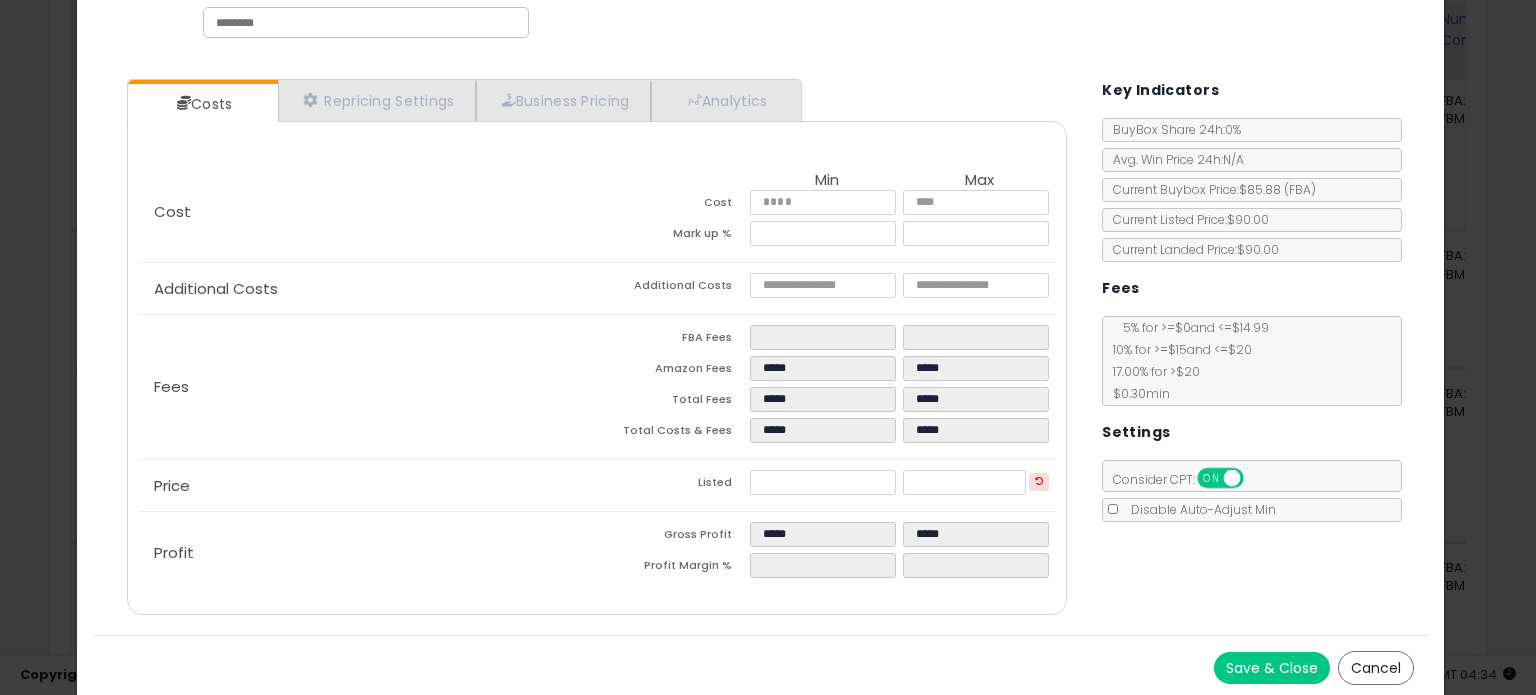 click on "Save & Close" at bounding box center (1272, 668) 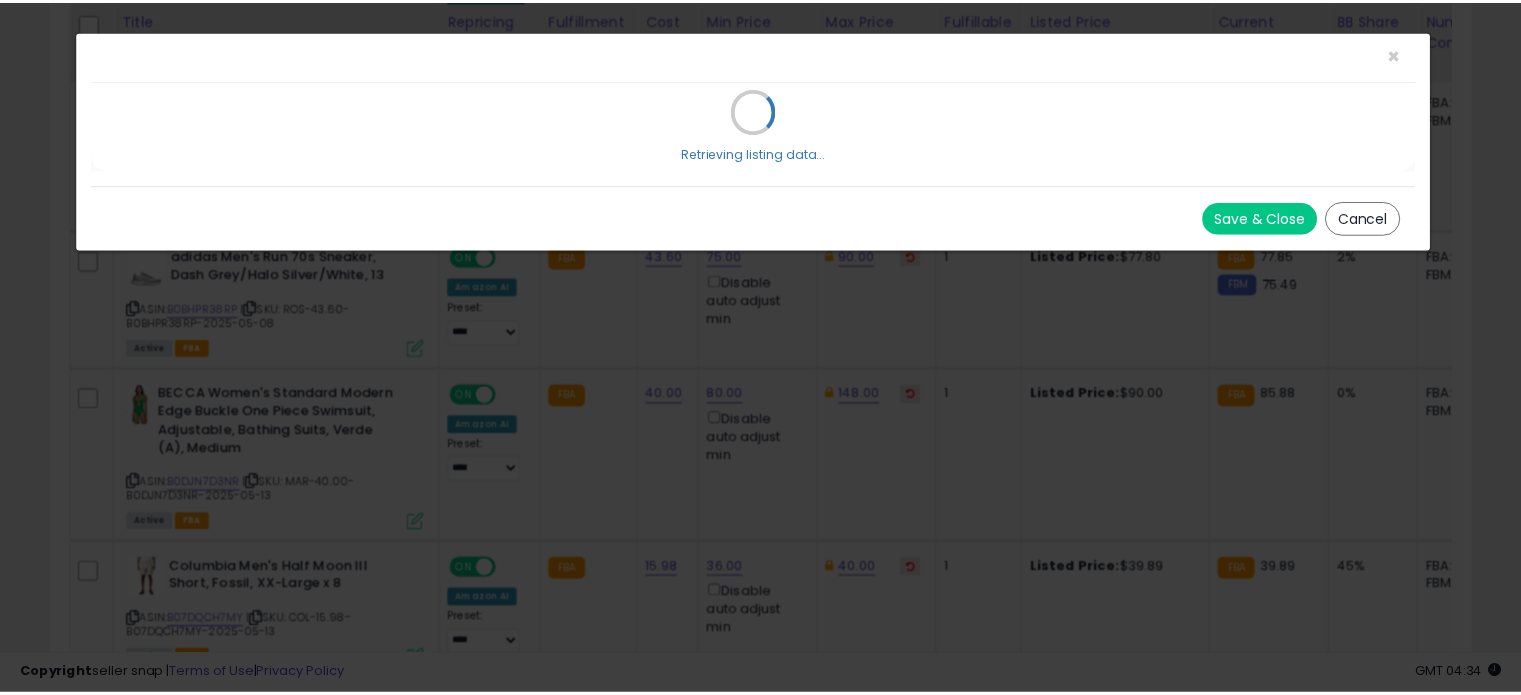 scroll, scrollTop: 0, scrollLeft: 0, axis: both 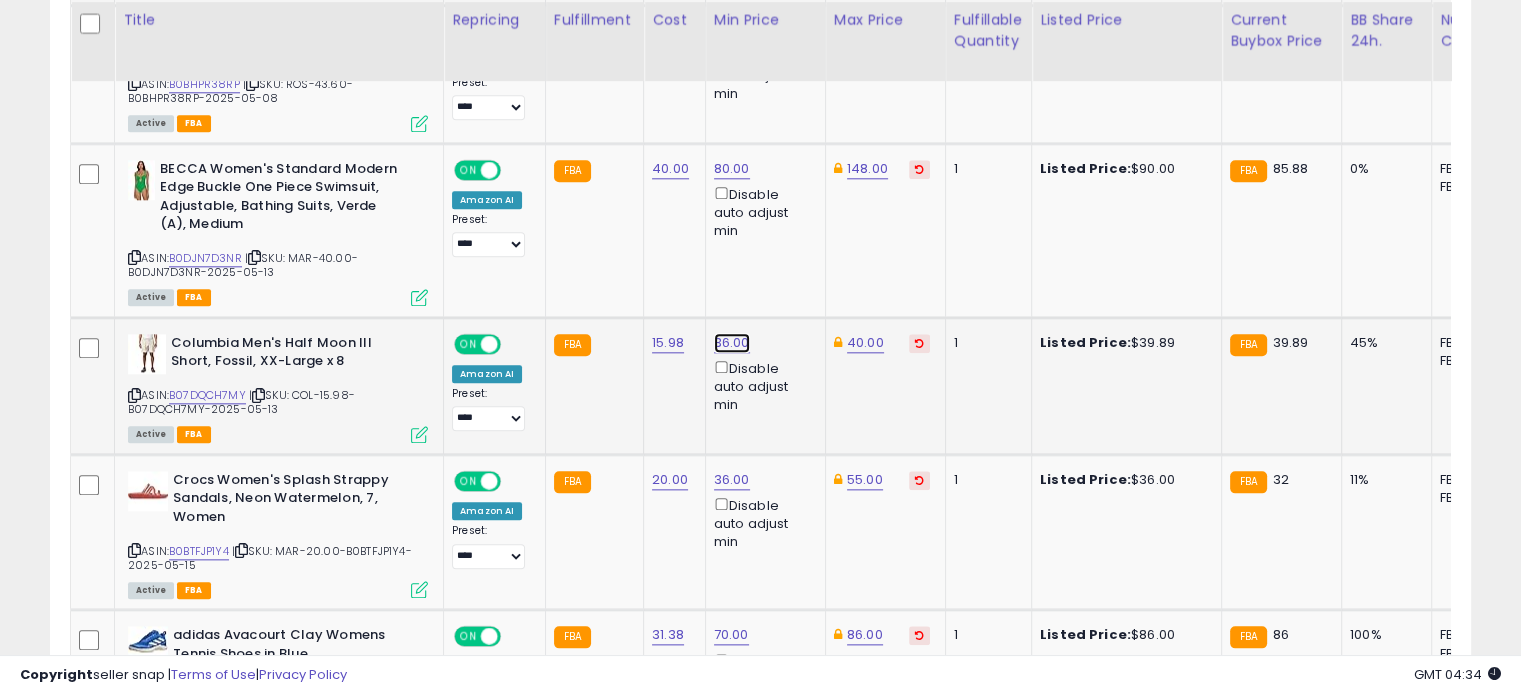 click on "36.00" at bounding box center [732, -1126] 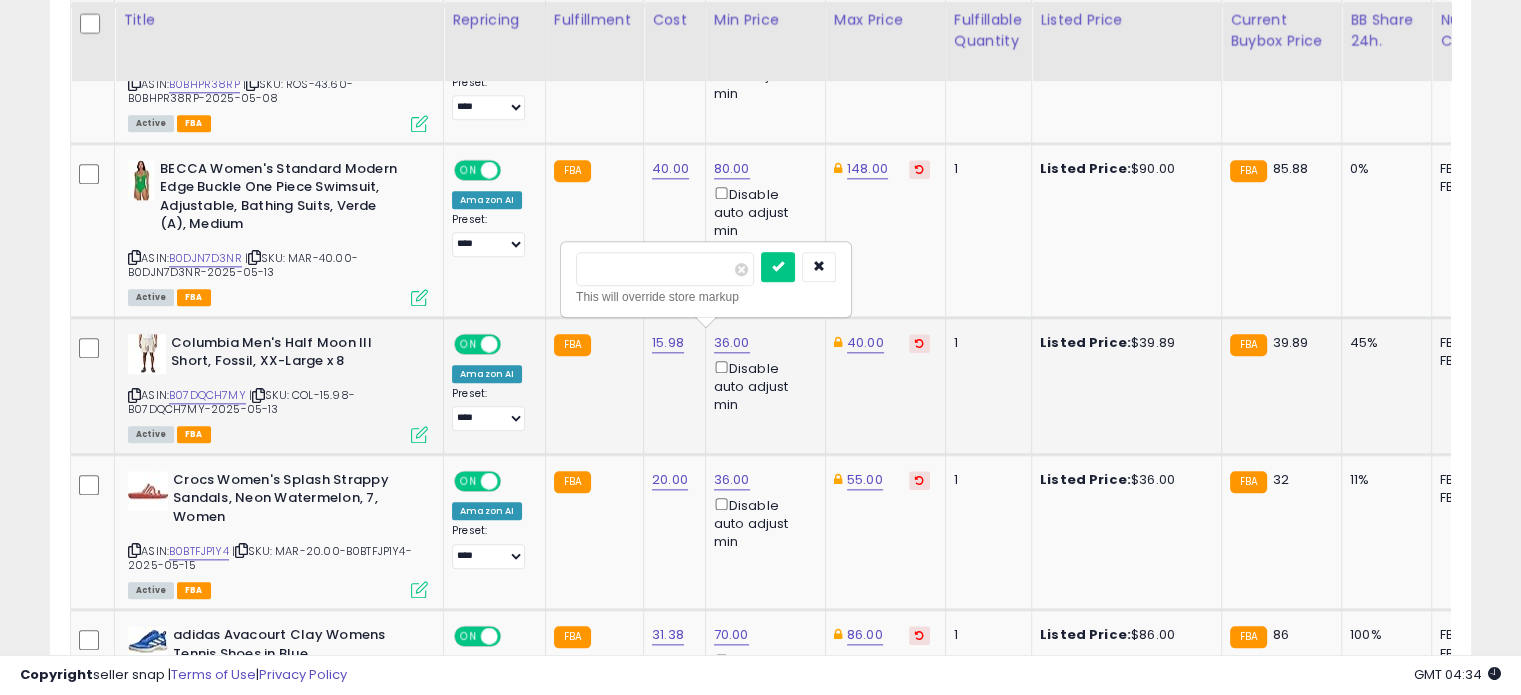 drag, startPoint x: 624, startPoint y: 262, endPoint x: 576, endPoint y: 257, distance: 48.259712 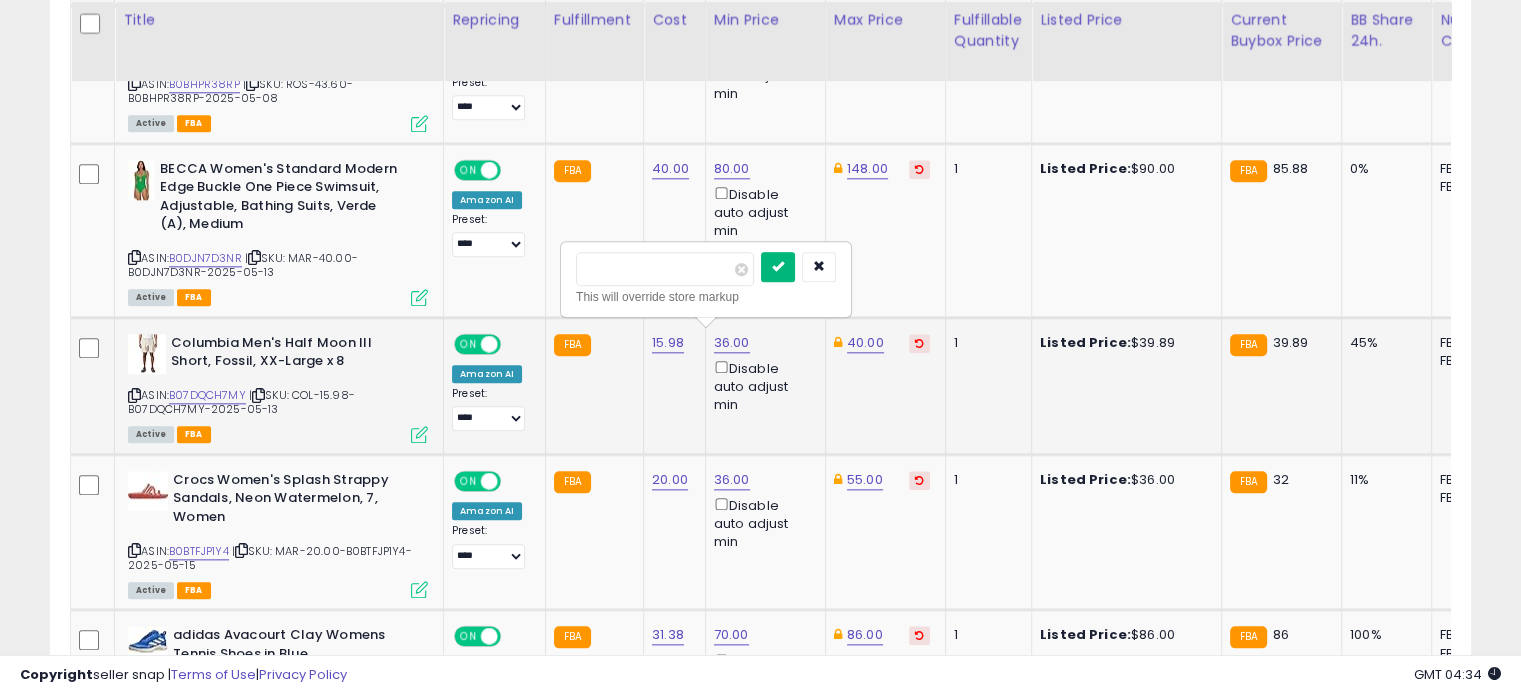 type on "**" 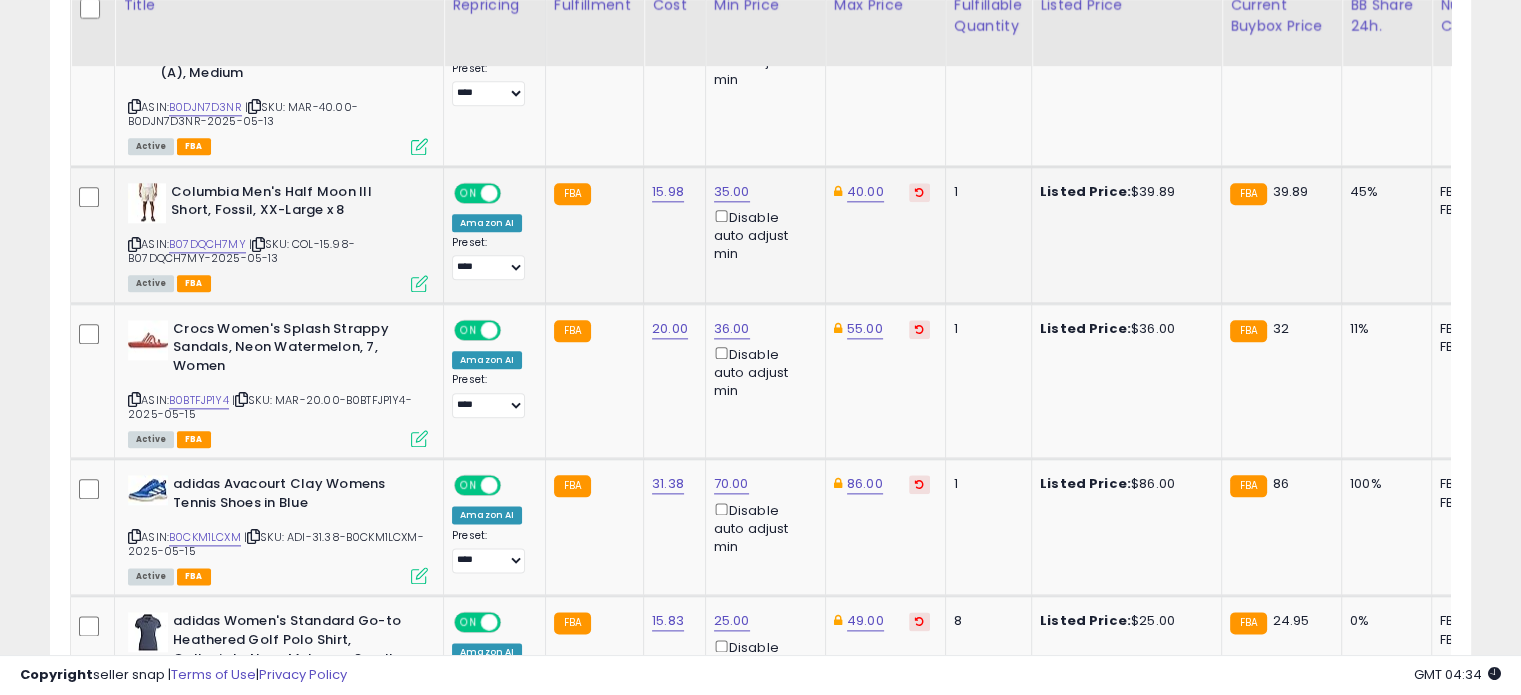 scroll, scrollTop: 2355, scrollLeft: 0, axis: vertical 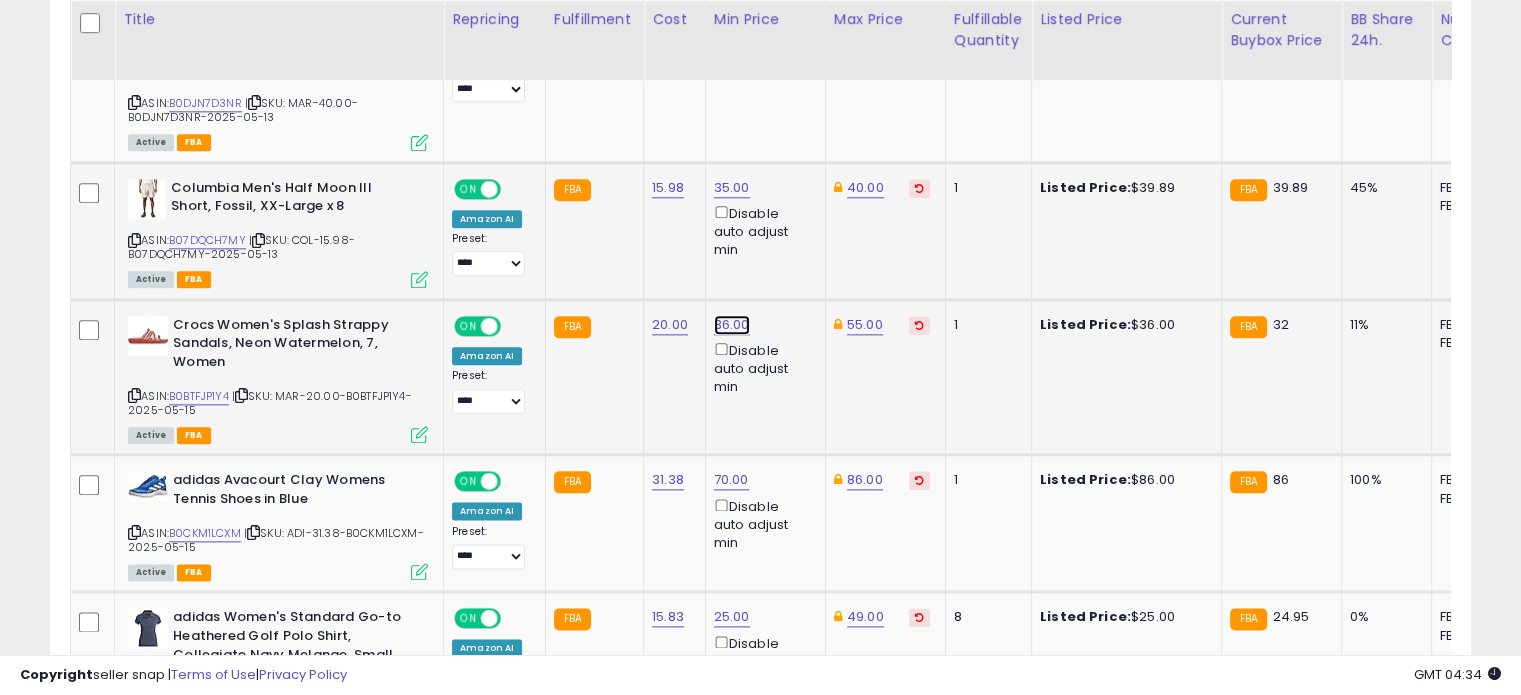 click on "36.00" at bounding box center [732, -1281] 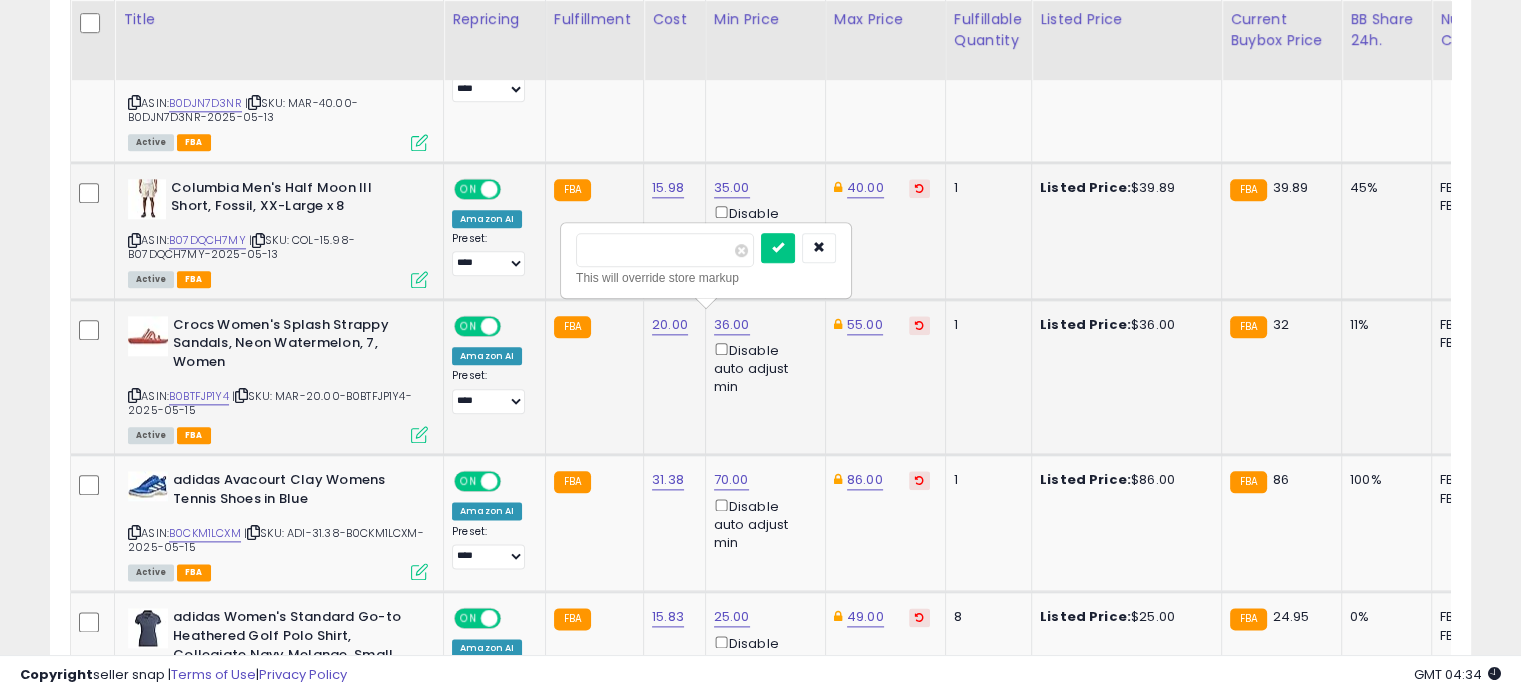 drag, startPoint x: 644, startPoint y: 251, endPoint x: 564, endPoint y: 244, distance: 80.305664 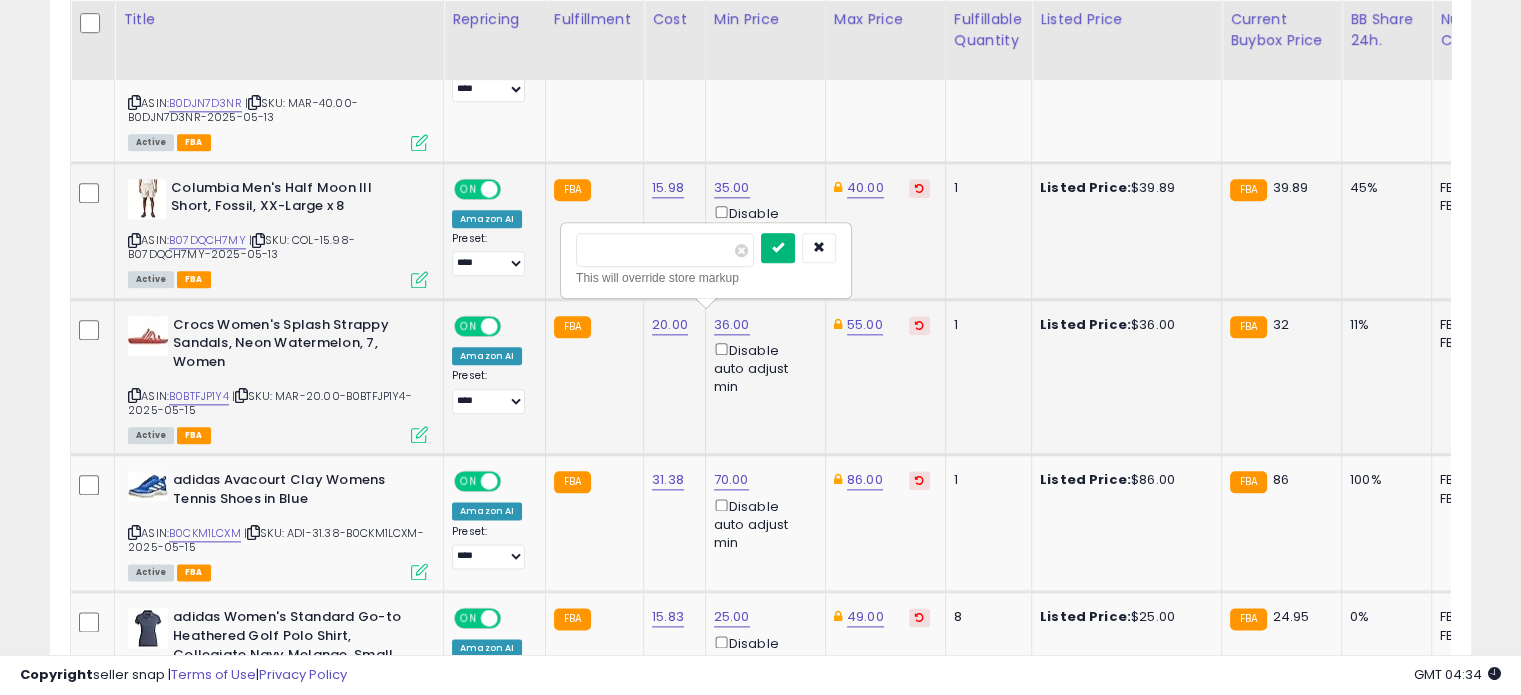 type on "**" 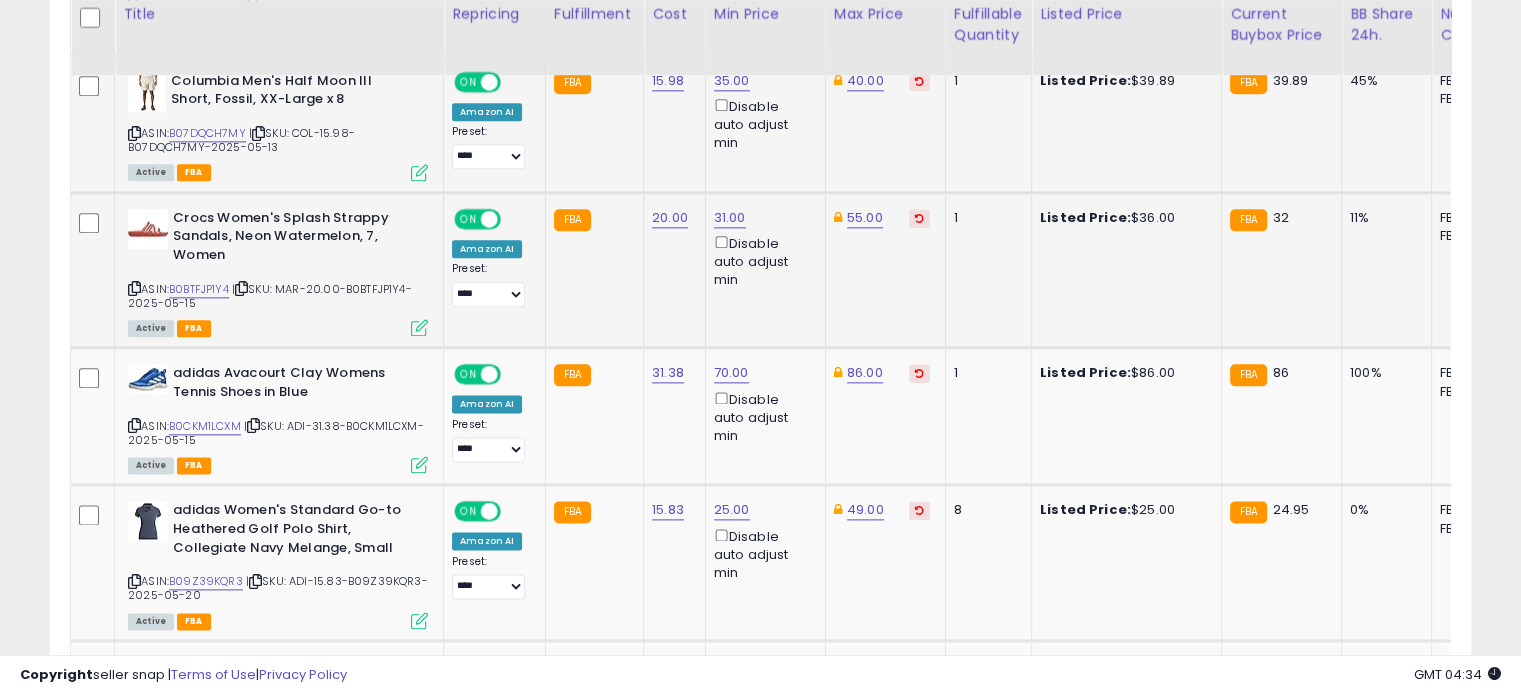 scroll, scrollTop: 2464, scrollLeft: 0, axis: vertical 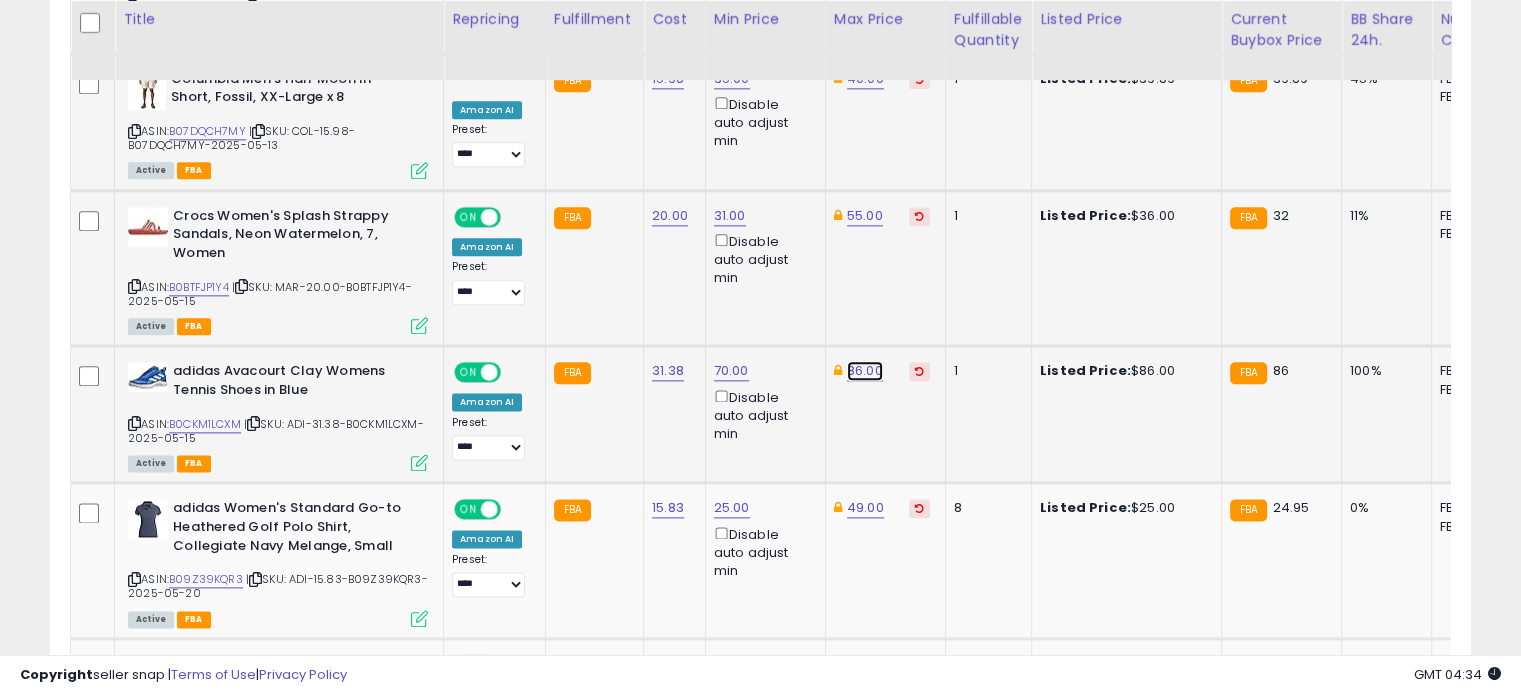 click on "86.00" at bounding box center [865, -1390] 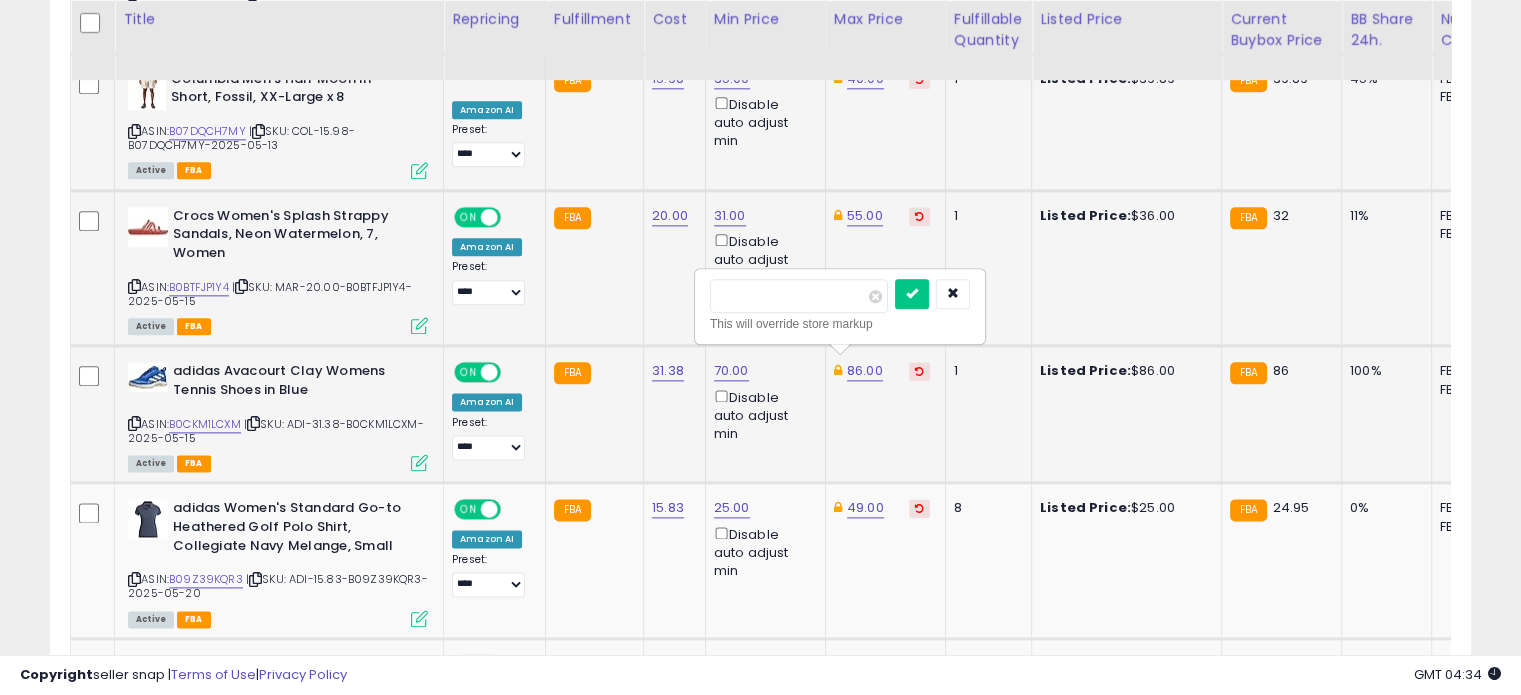 drag, startPoint x: 775, startPoint y: 291, endPoint x: 702, endPoint y: 283, distance: 73.43705 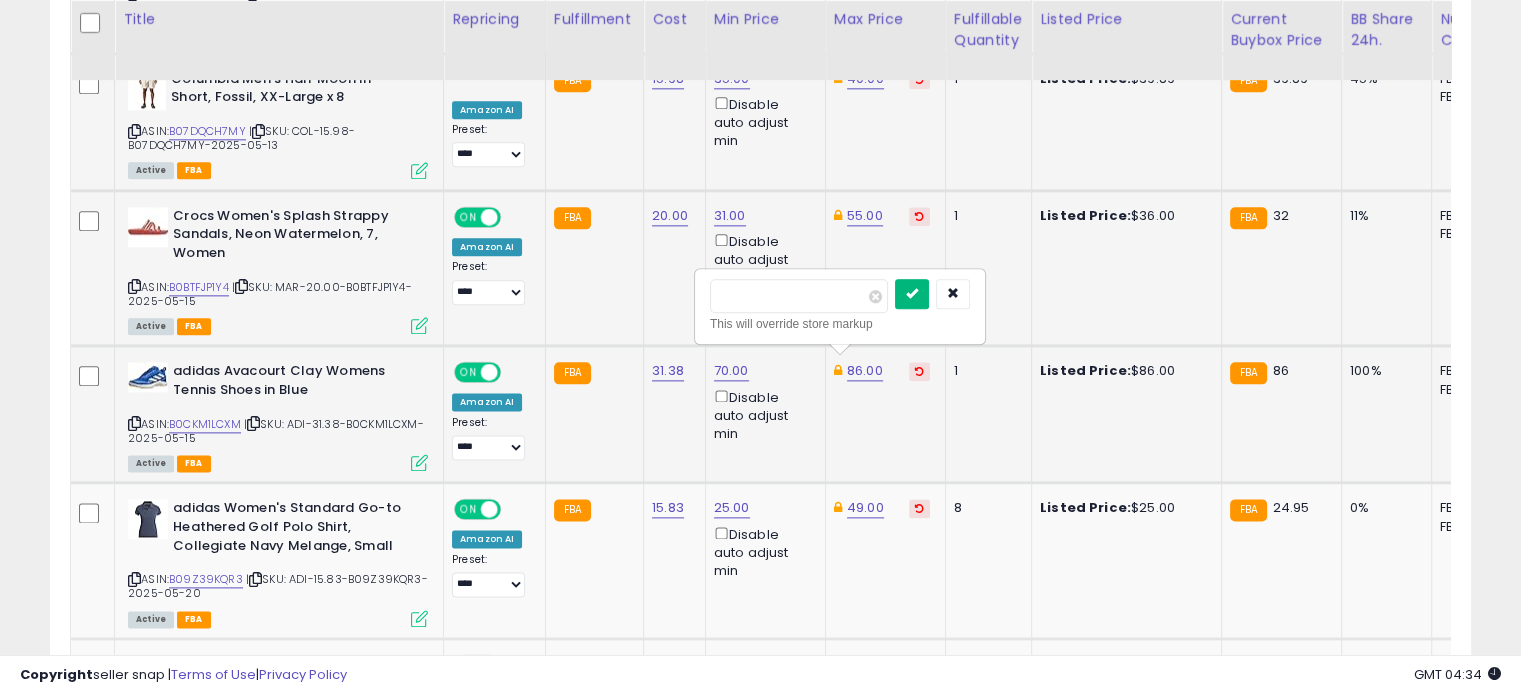 type on "**" 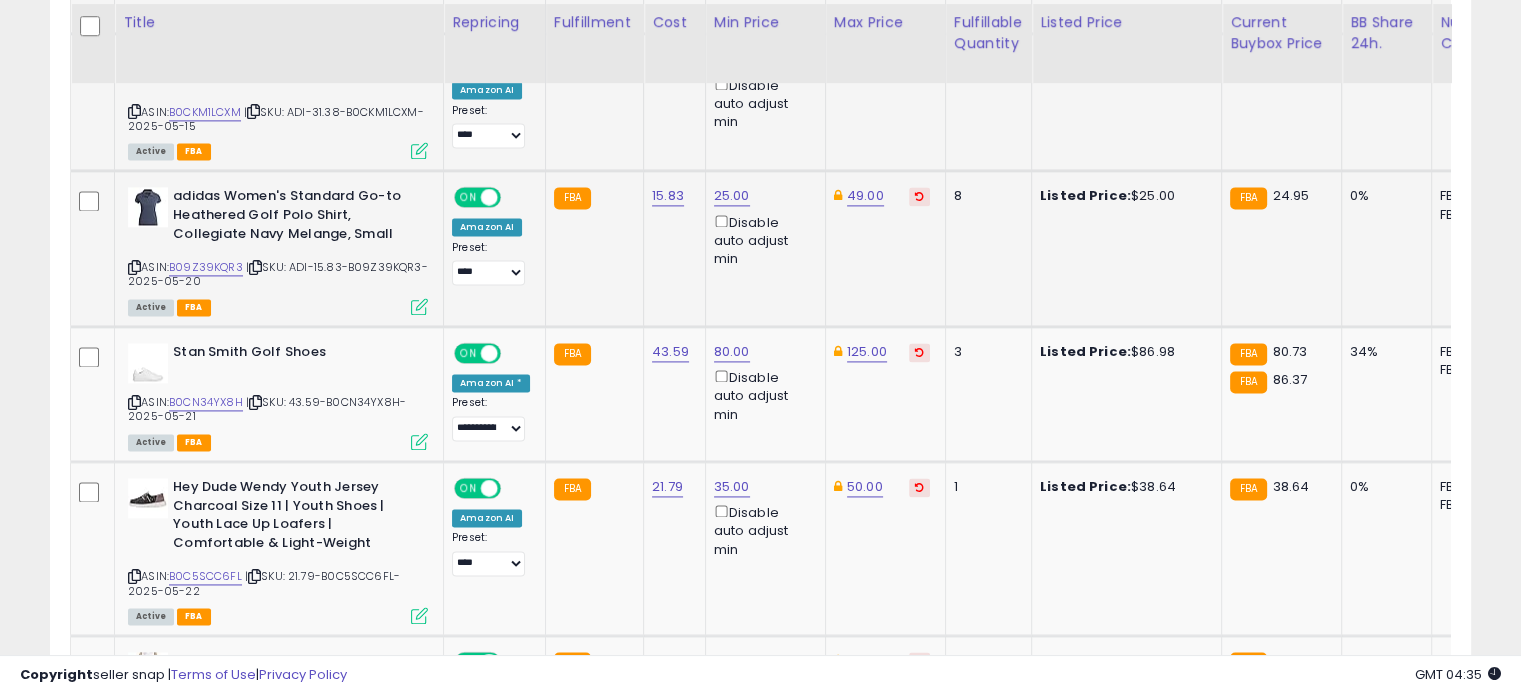 scroll, scrollTop: 2779, scrollLeft: 0, axis: vertical 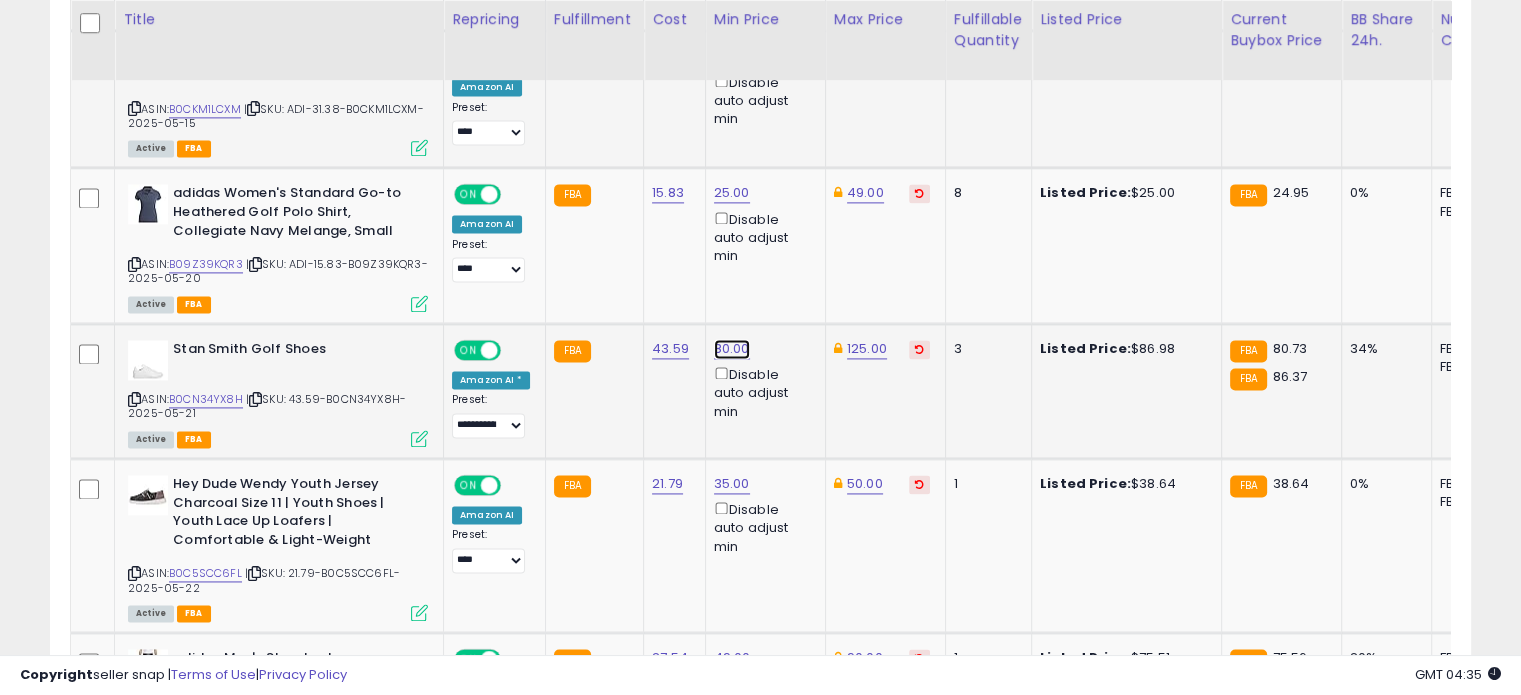 click on "80.00" at bounding box center [732, -1705] 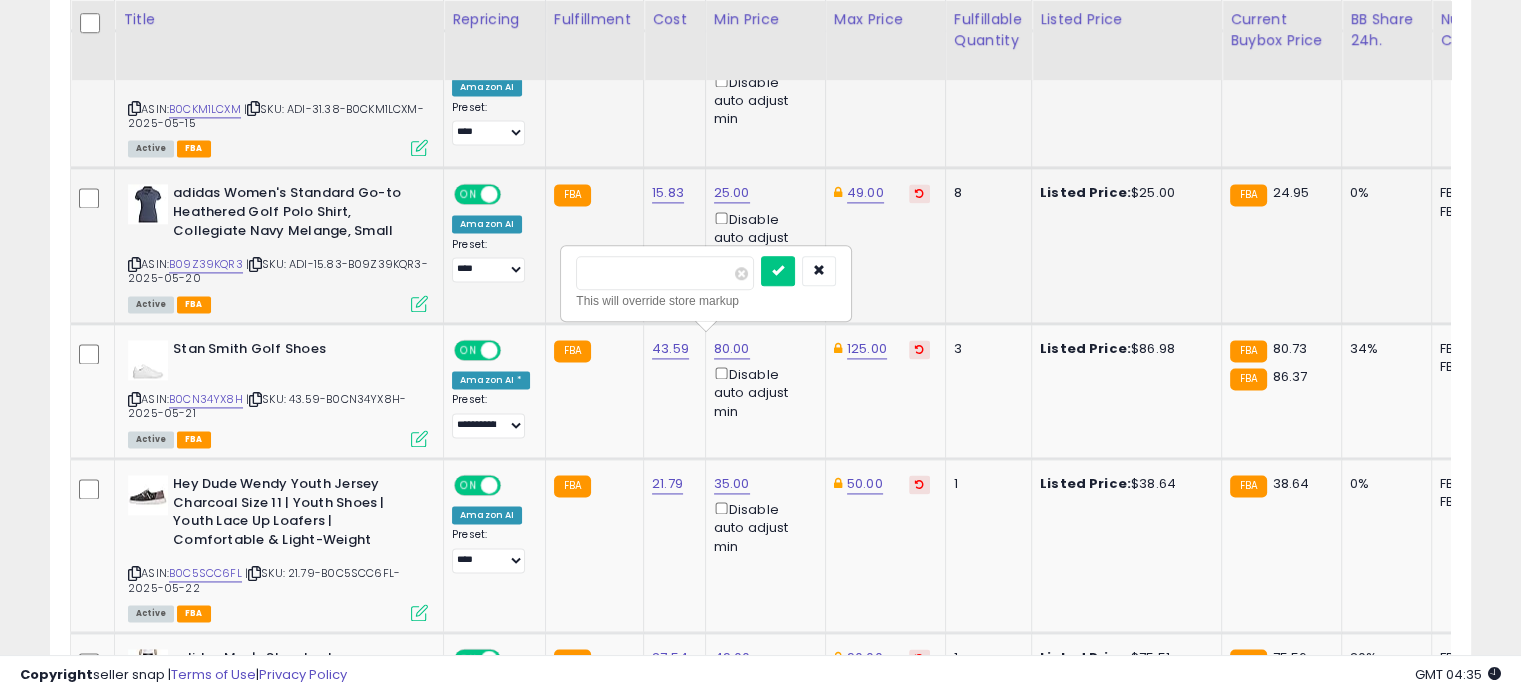 drag, startPoint x: 670, startPoint y: 267, endPoint x: 548, endPoint y: 267, distance: 122 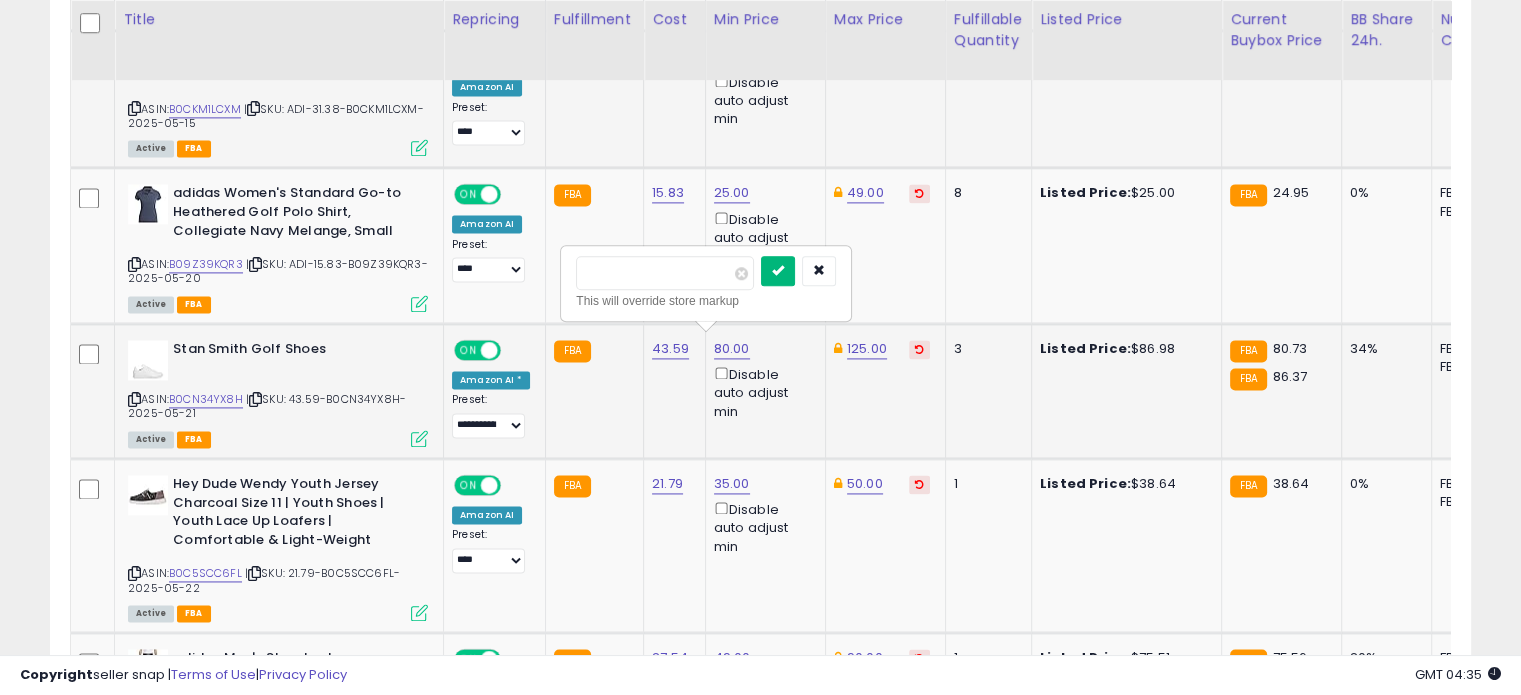 type on "**" 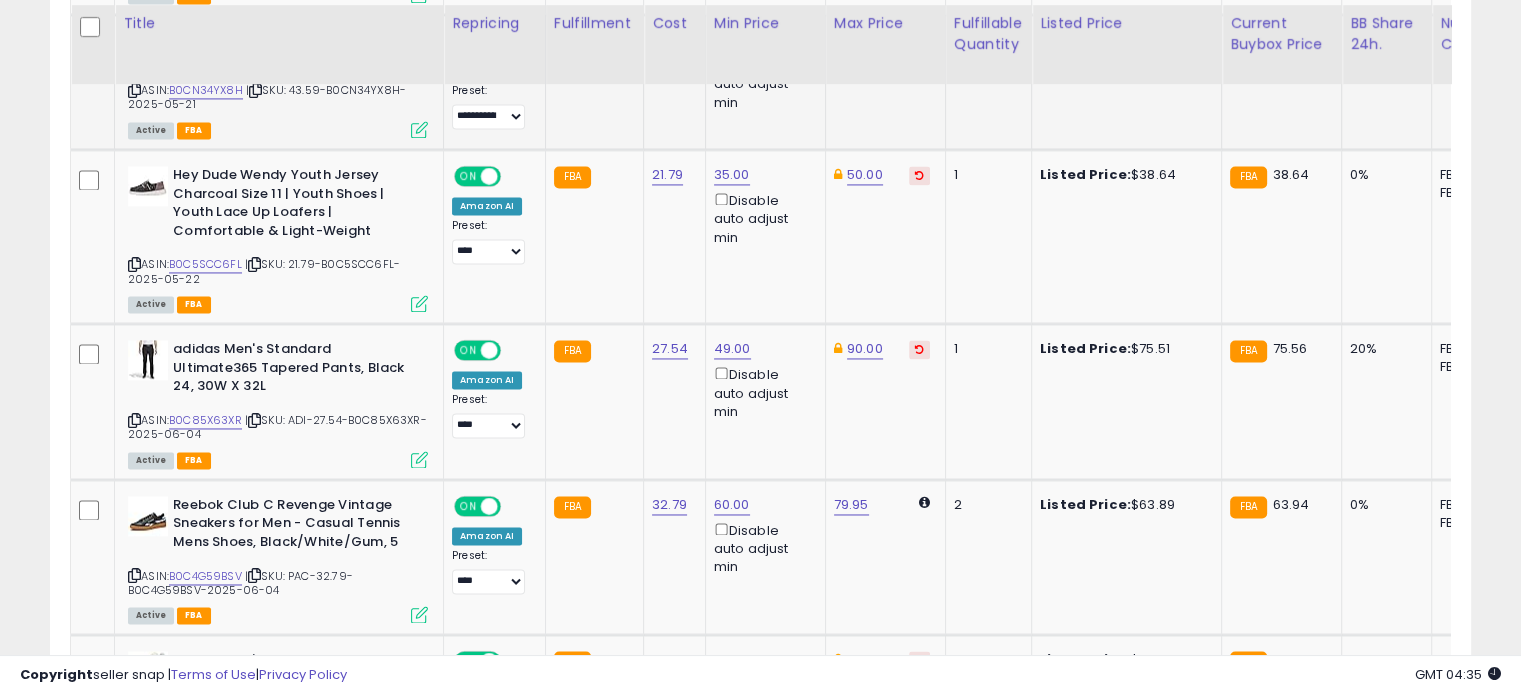 scroll, scrollTop: 3092, scrollLeft: 0, axis: vertical 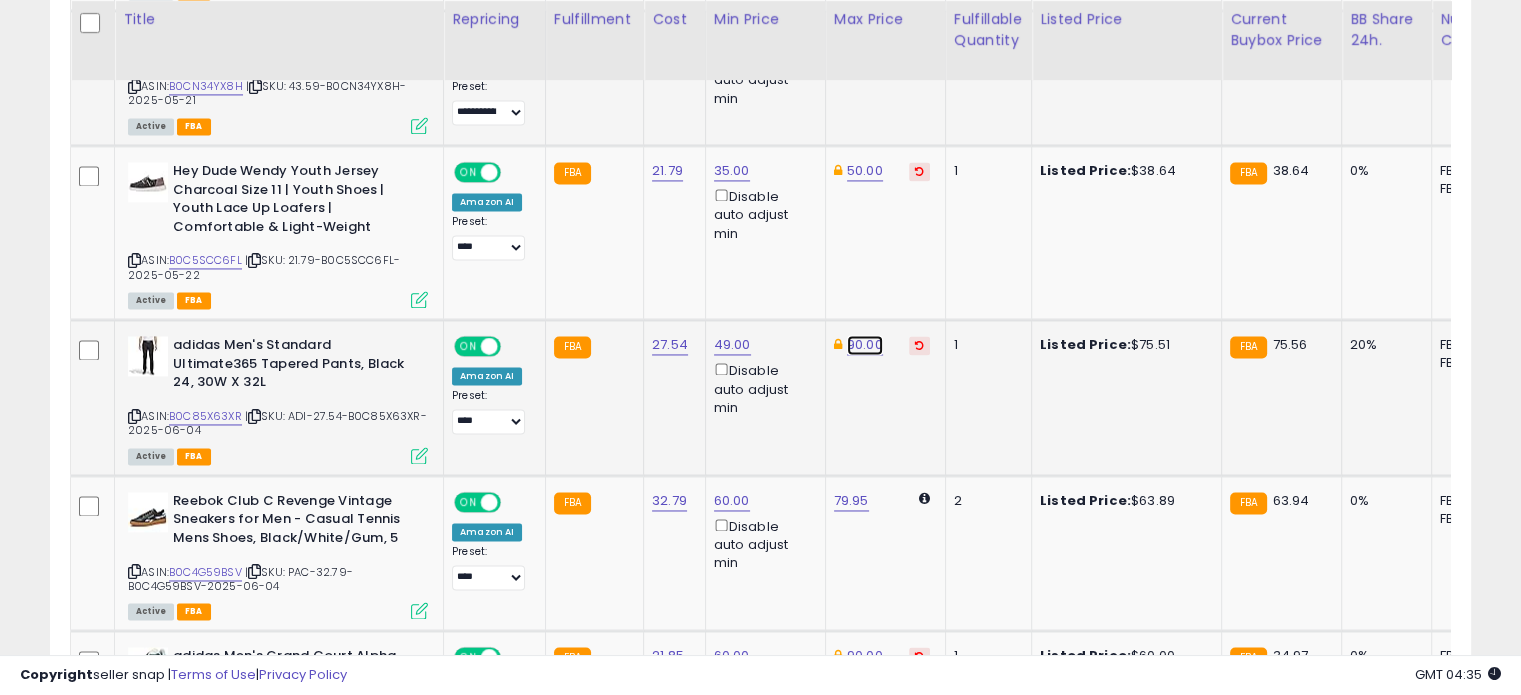 click on "90.00" at bounding box center (865, -2018) 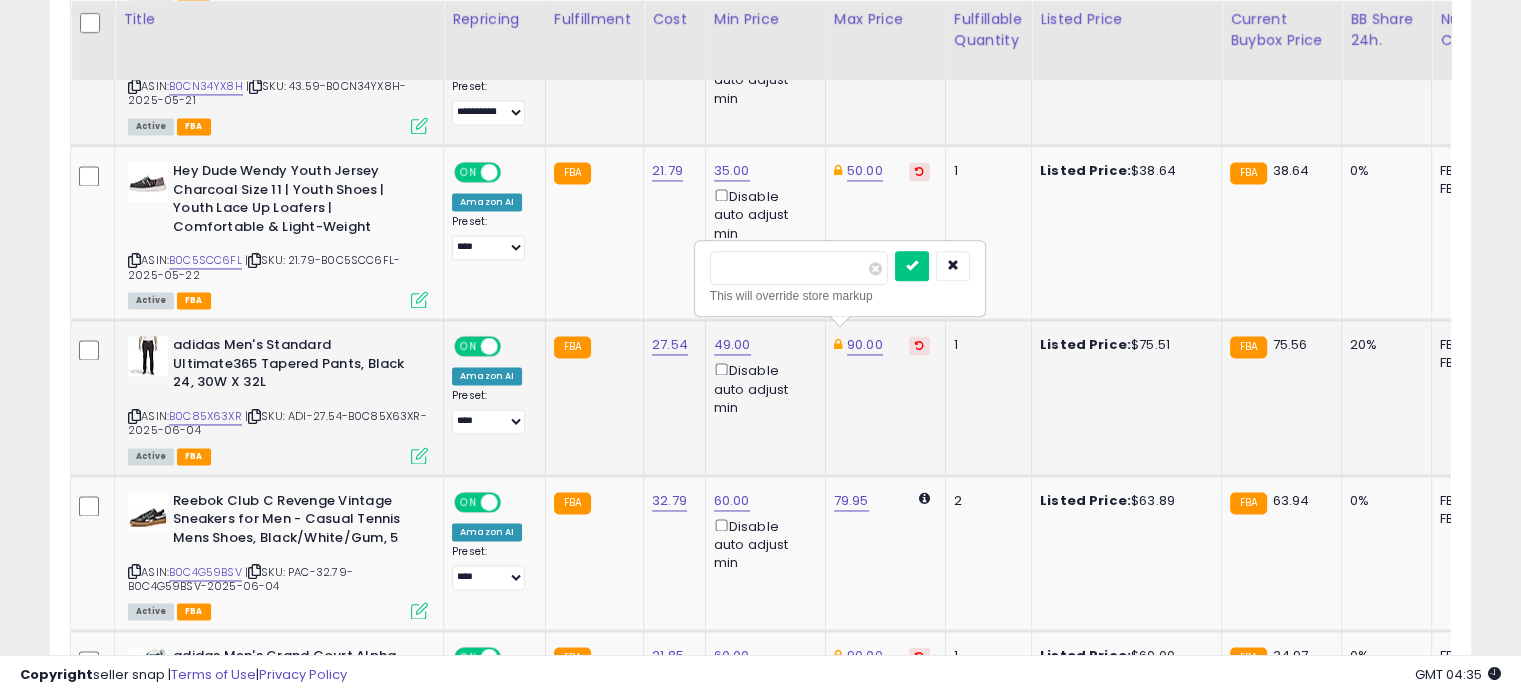 drag, startPoint x: 796, startPoint y: 278, endPoint x: 693, endPoint y: 251, distance: 106.48004 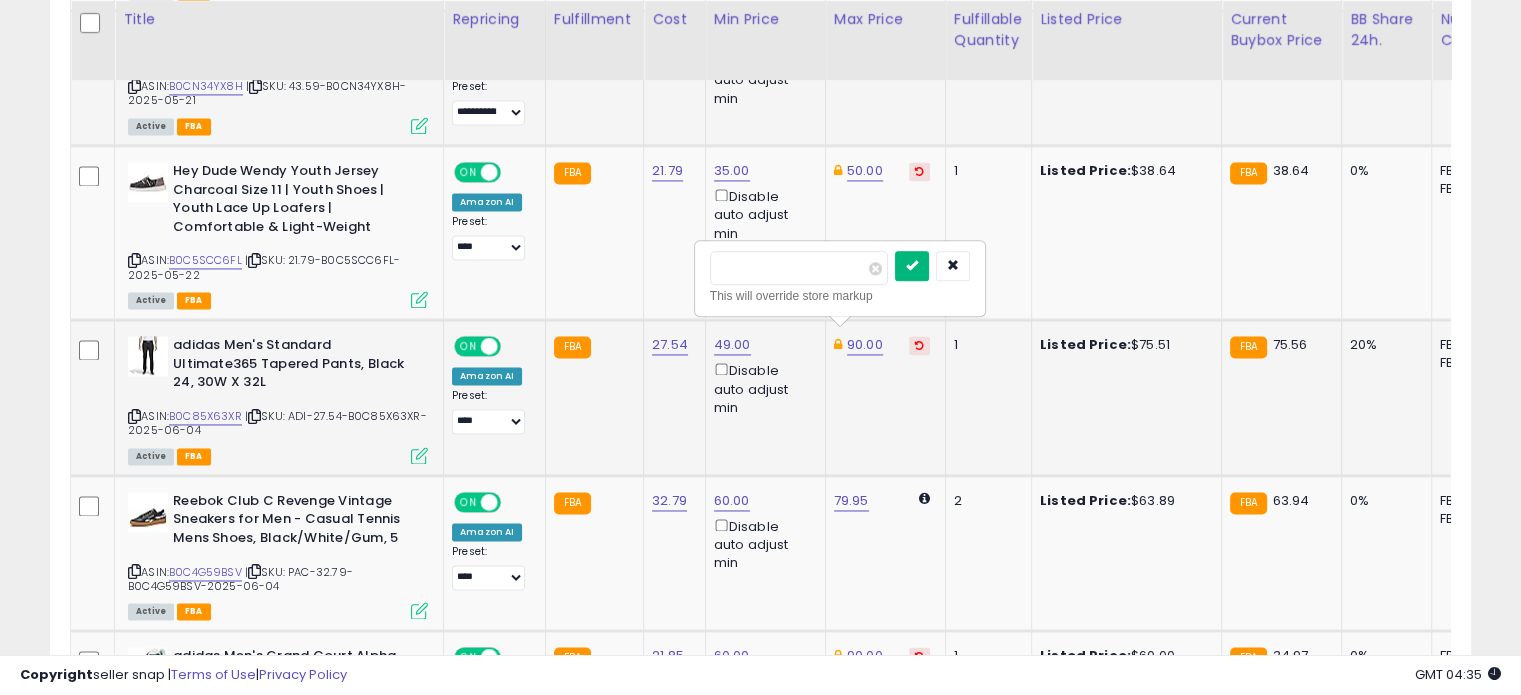 type on "**" 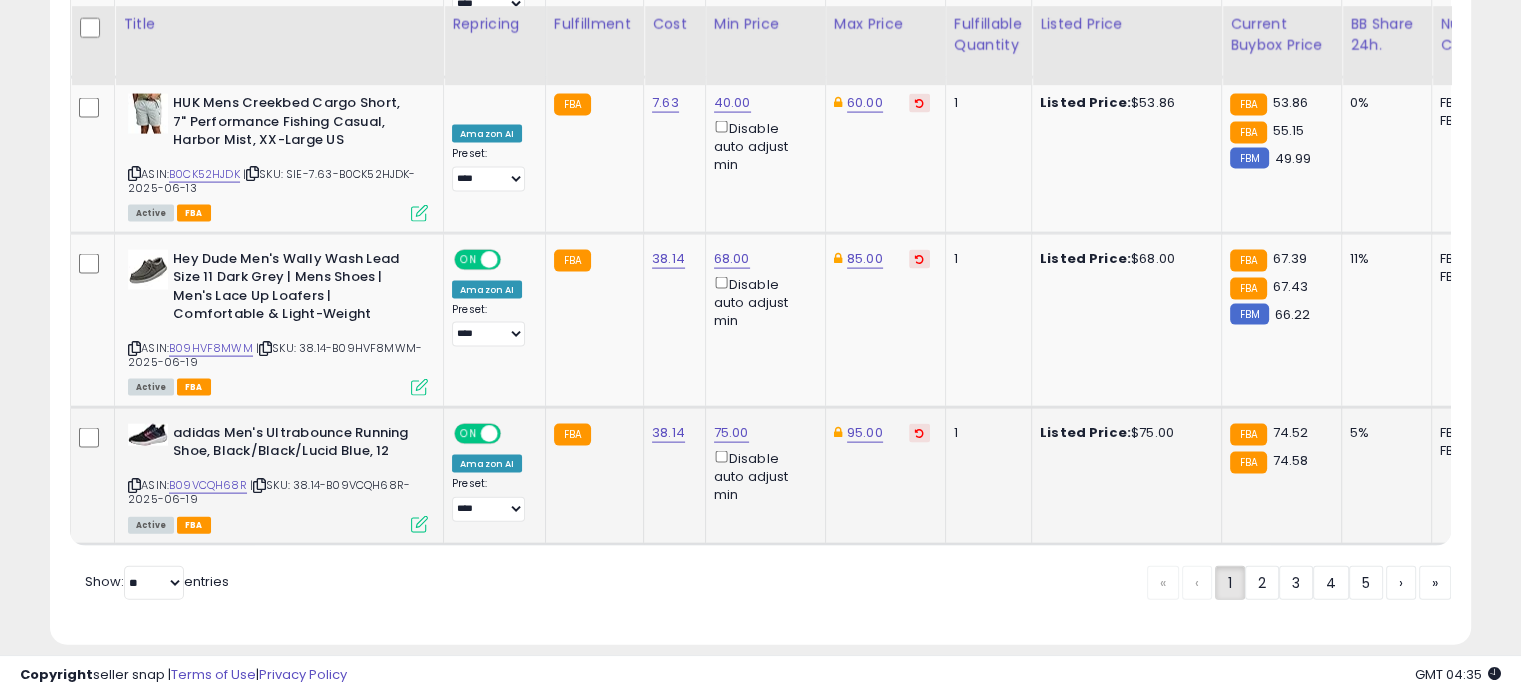 scroll, scrollTop: 4273, scrollLeft: 0, axis: vertical 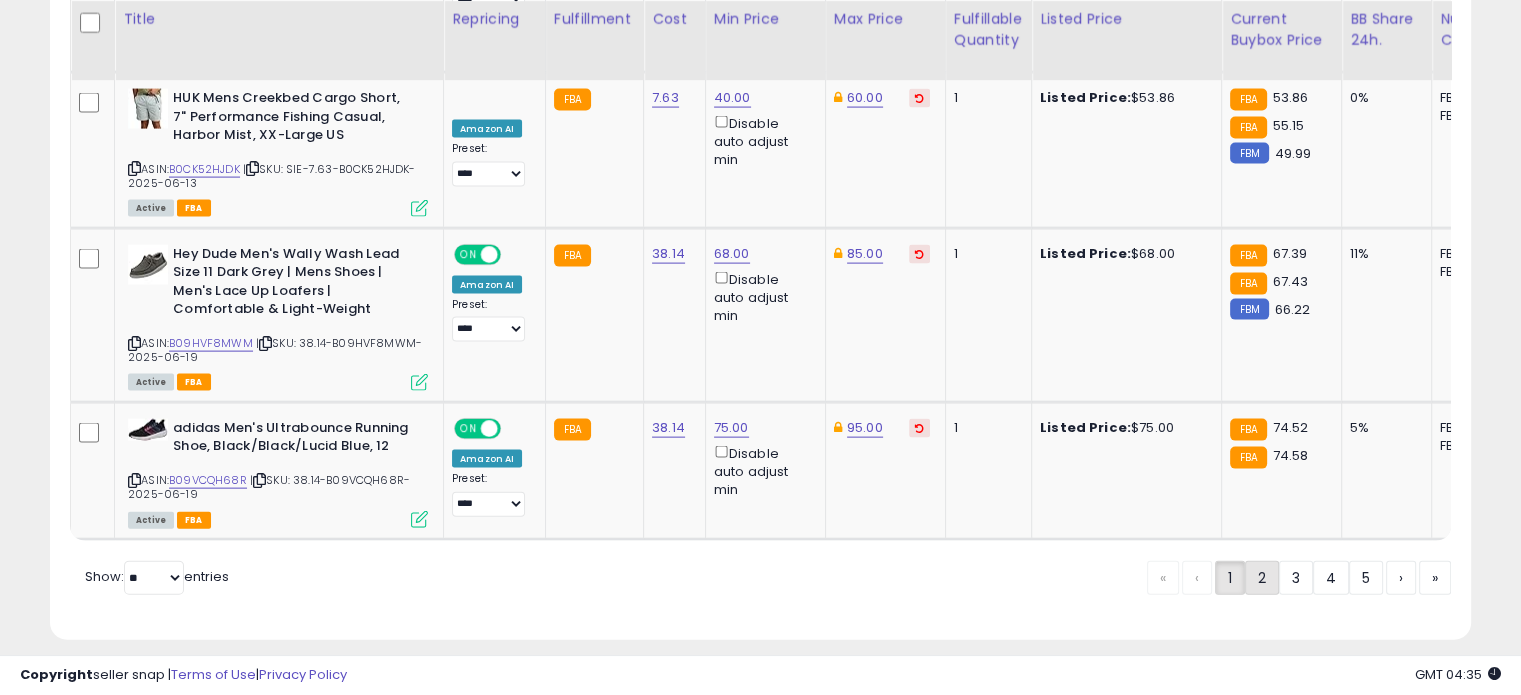click on "2" 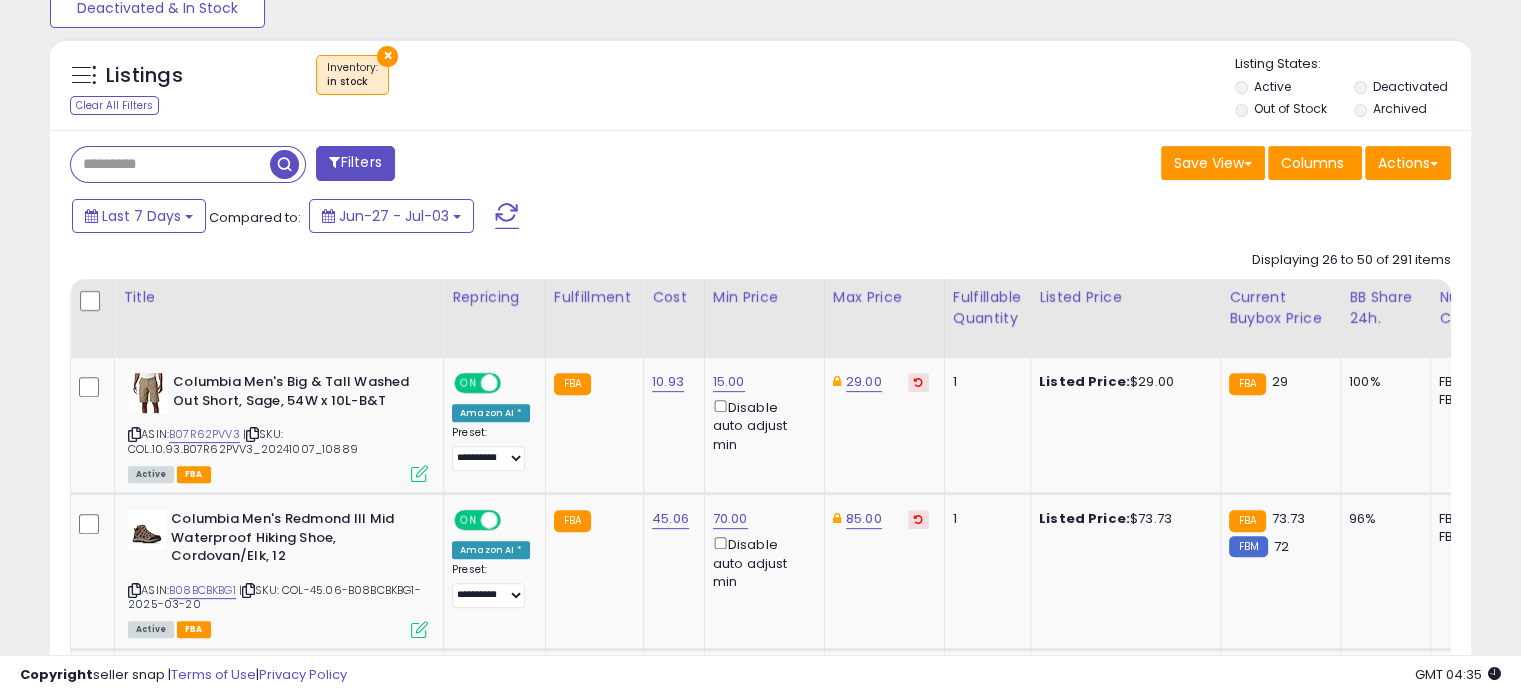 scroll, scrollTop: 694, scrollLeft: 0, axis: vertical 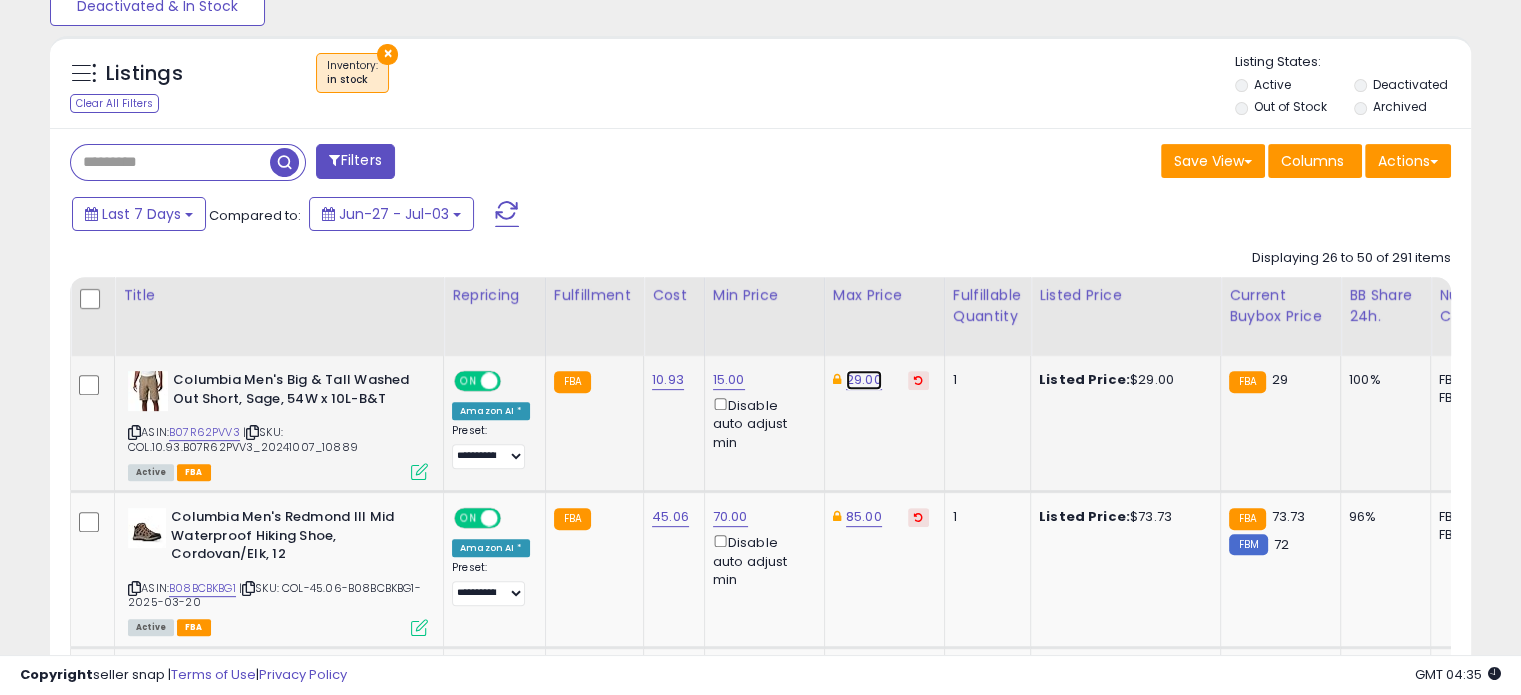 click on "29.00" at bounding box center (864, 380) 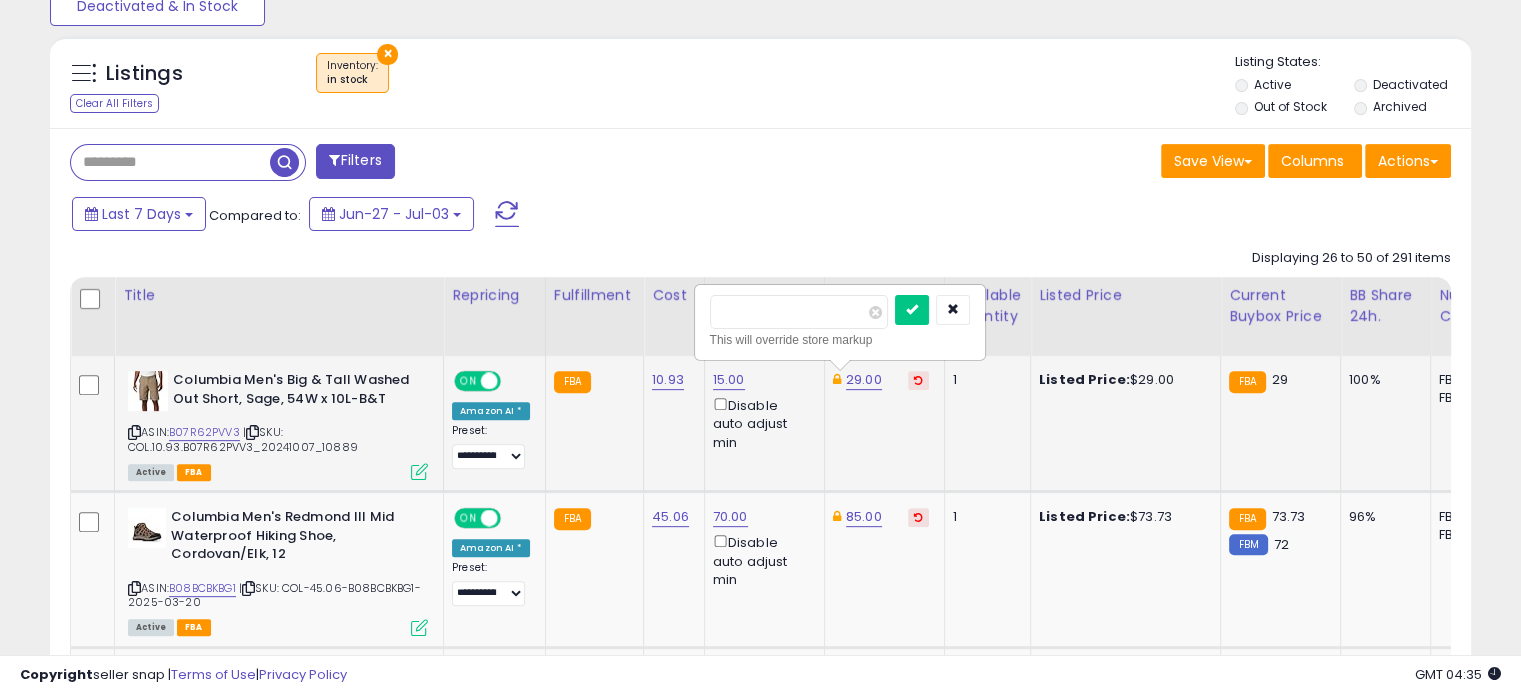 drag, startPoint x: 772, startPoint y: 314, endPoint x: 718, endPoint y: 295, distance: 57.245087 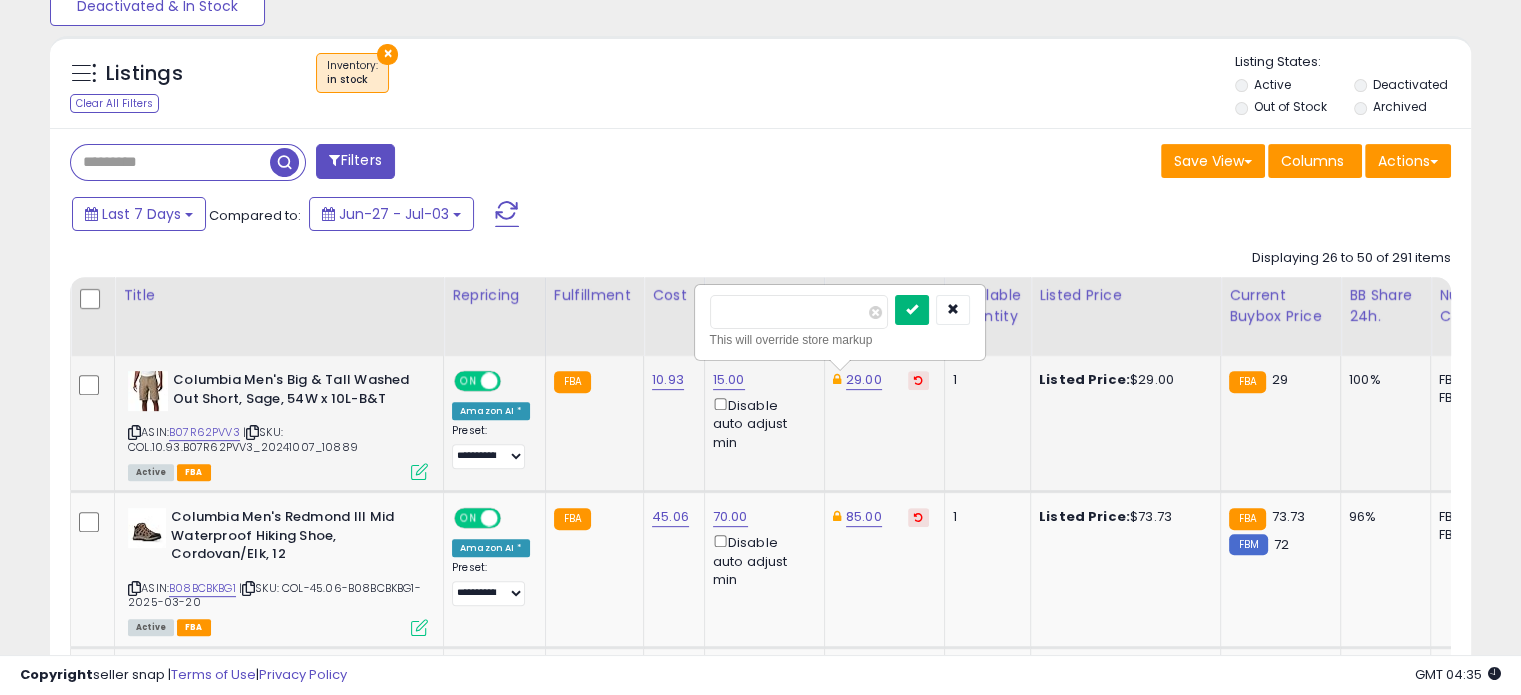 type on "**" 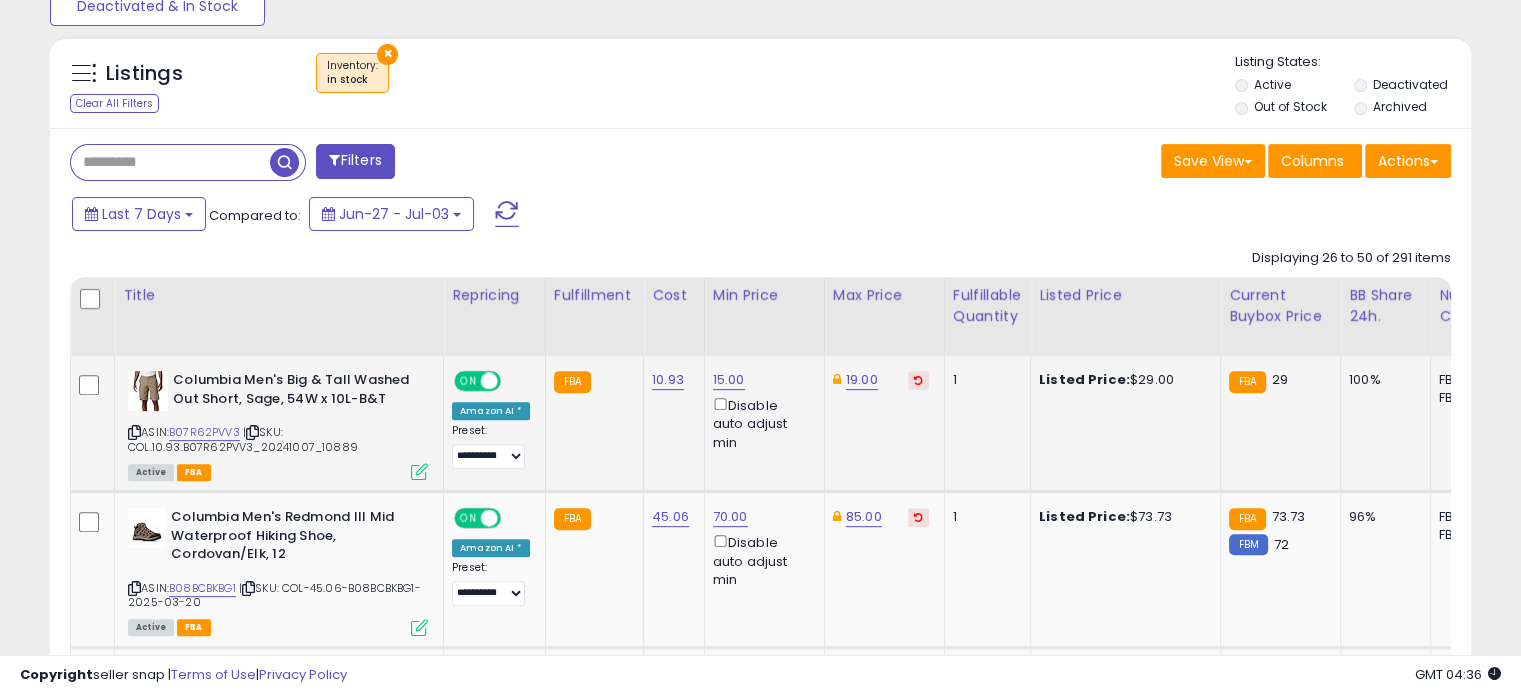 click on "Listings
Clear All Filters
× Inventory in stock" at bounding box center (760, 82) 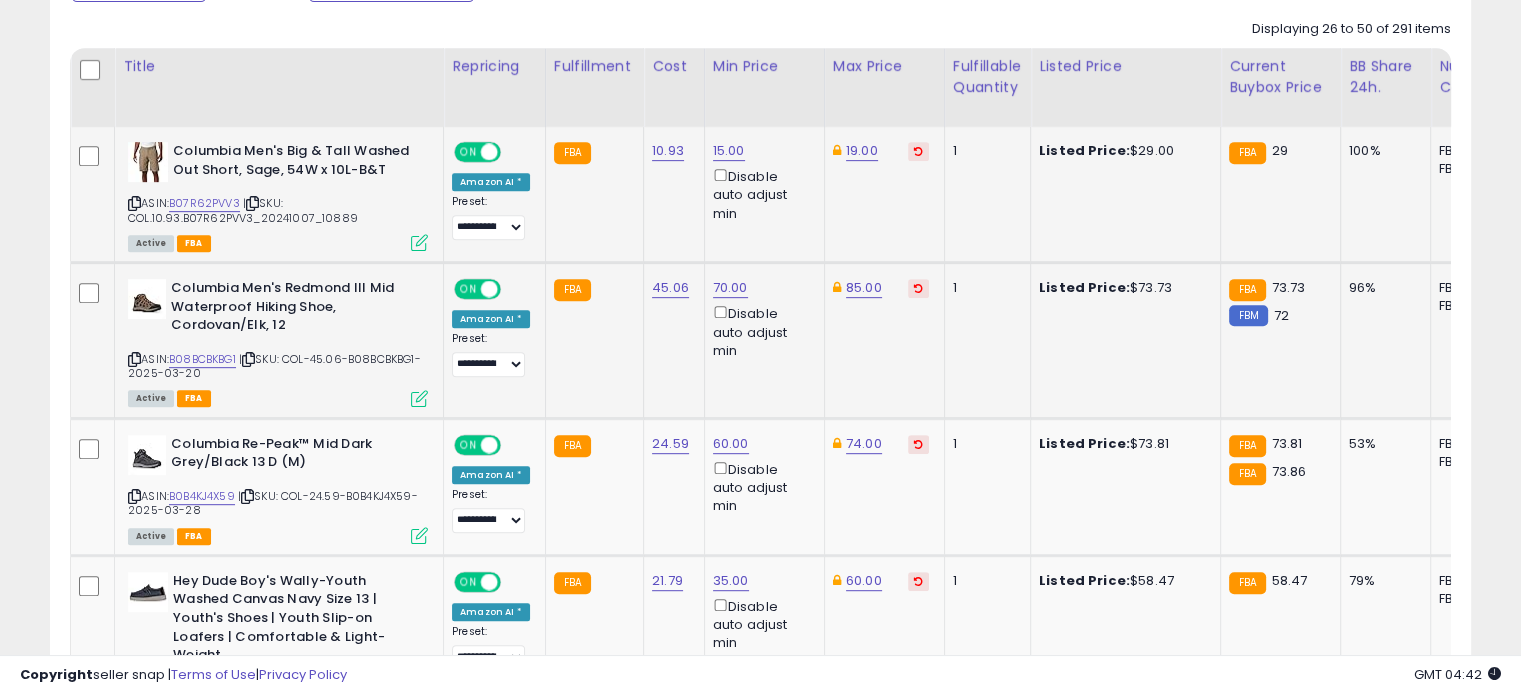scroll, scrollTop: 927, scrollLeft: 0, axis: vertical 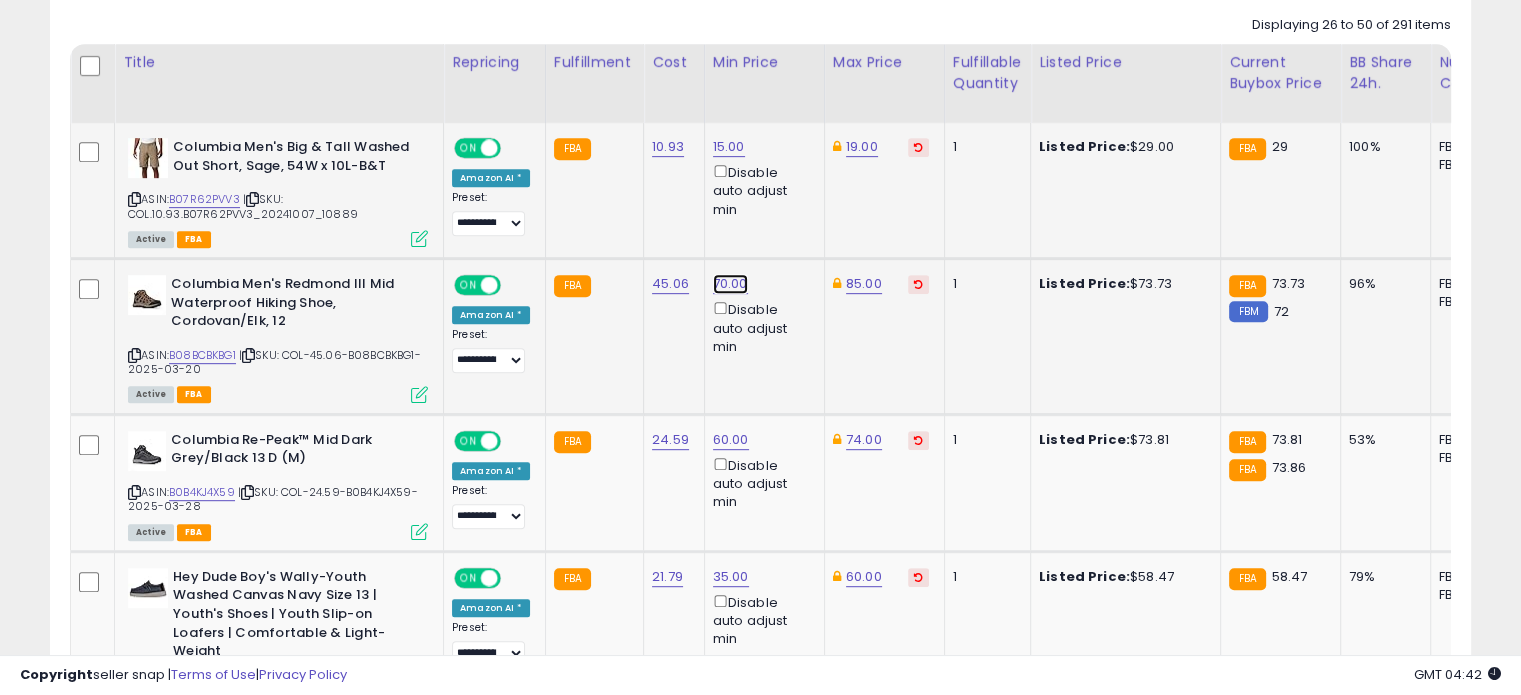 click on "70.00" at bounding box center (729, 147) 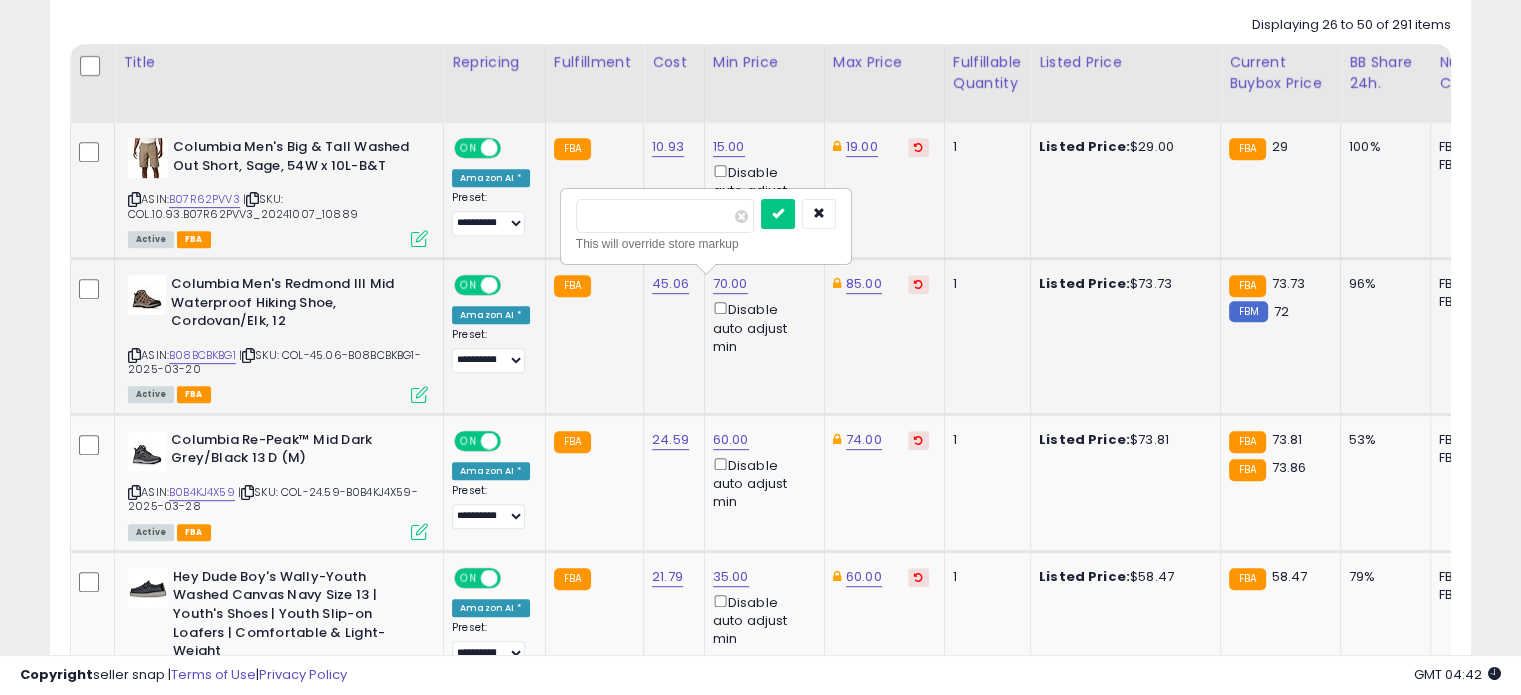 drag, startPoint x: 642, startPoint y: 220, endPoint x: 577, endPoint y: 216, distance: 65.12296 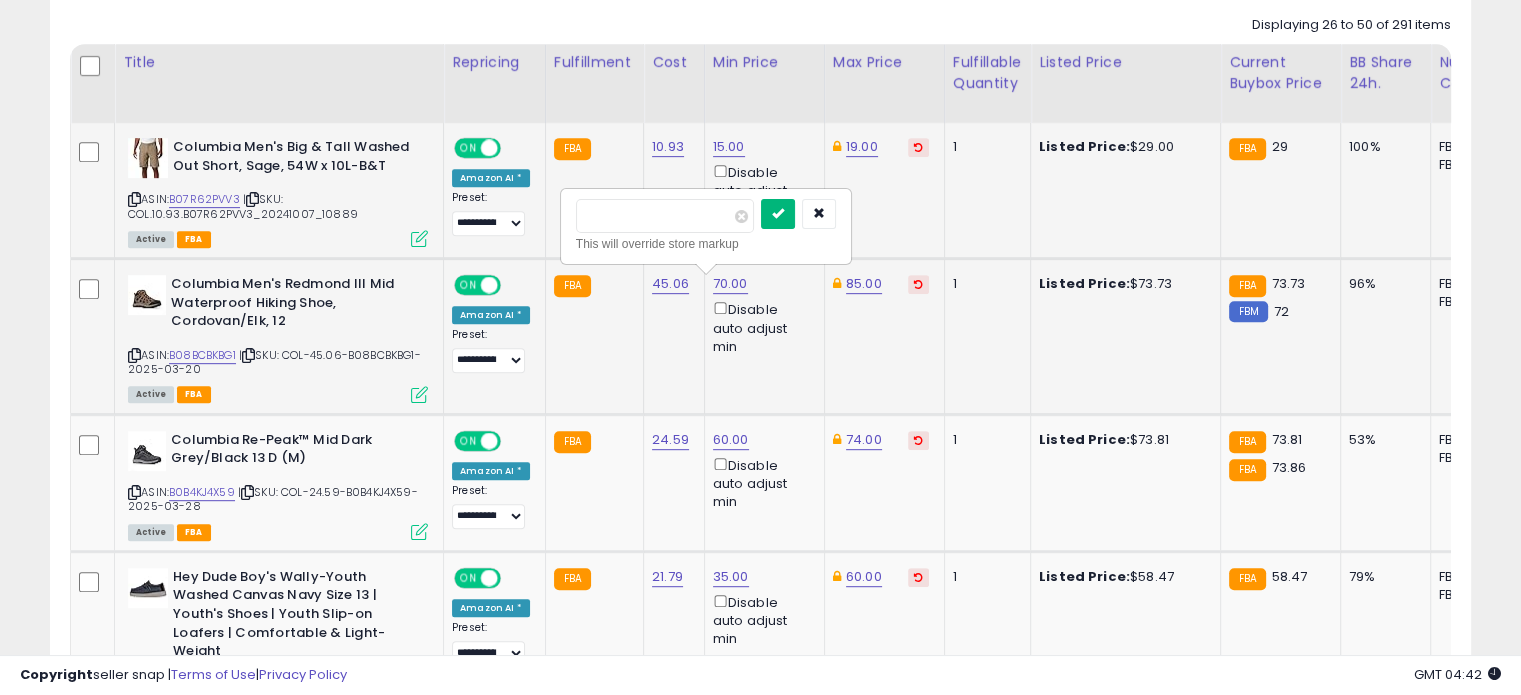 type on "**" 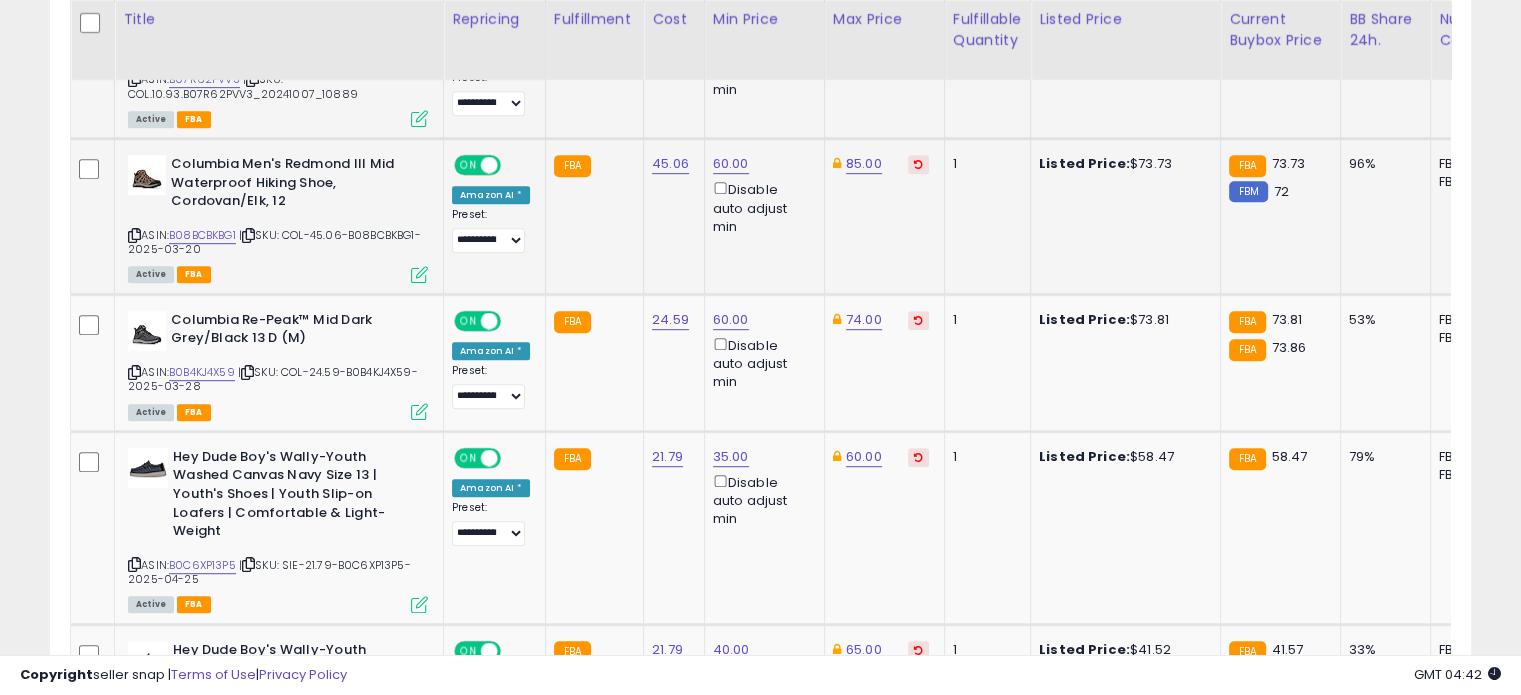 scroll, scrollTop: 1051, scrollLeft: 0, axis: vertical 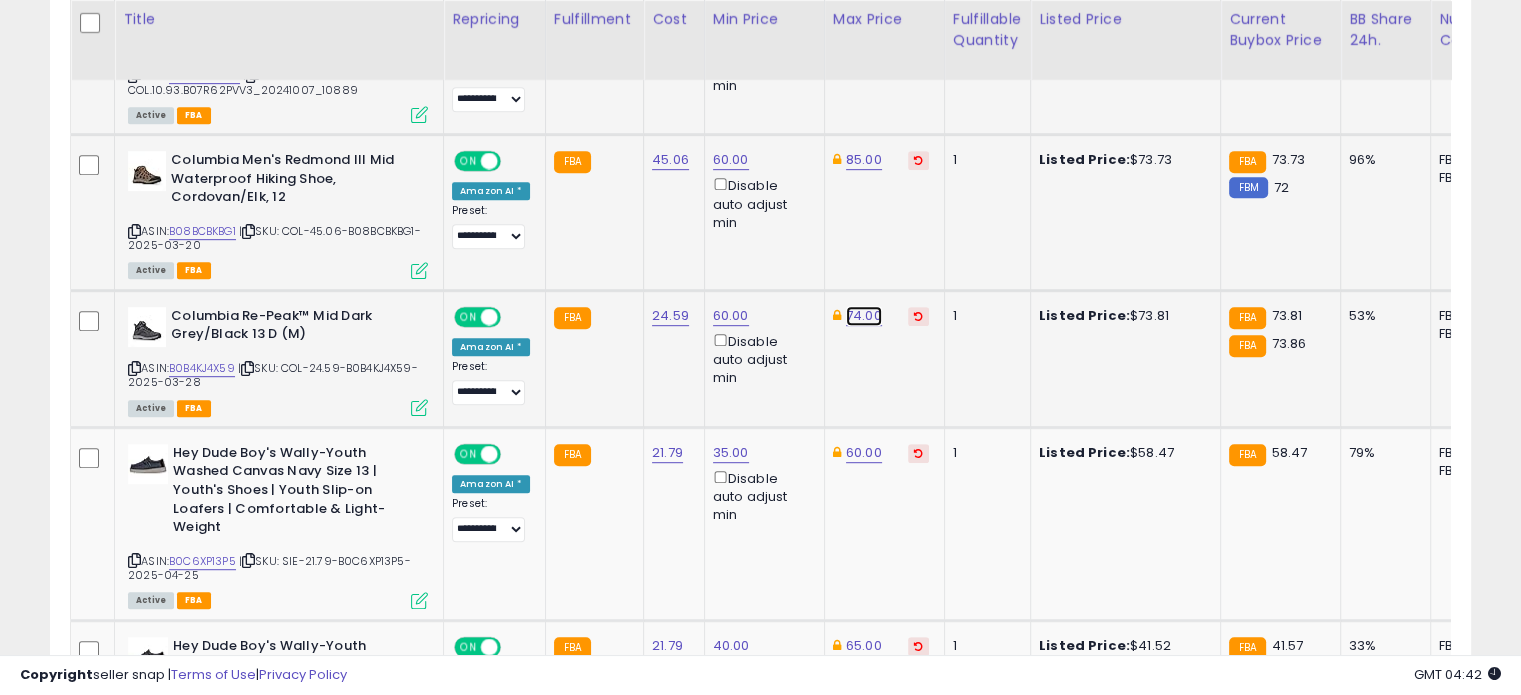 click on "74.00" at bounding box center (862, 23) 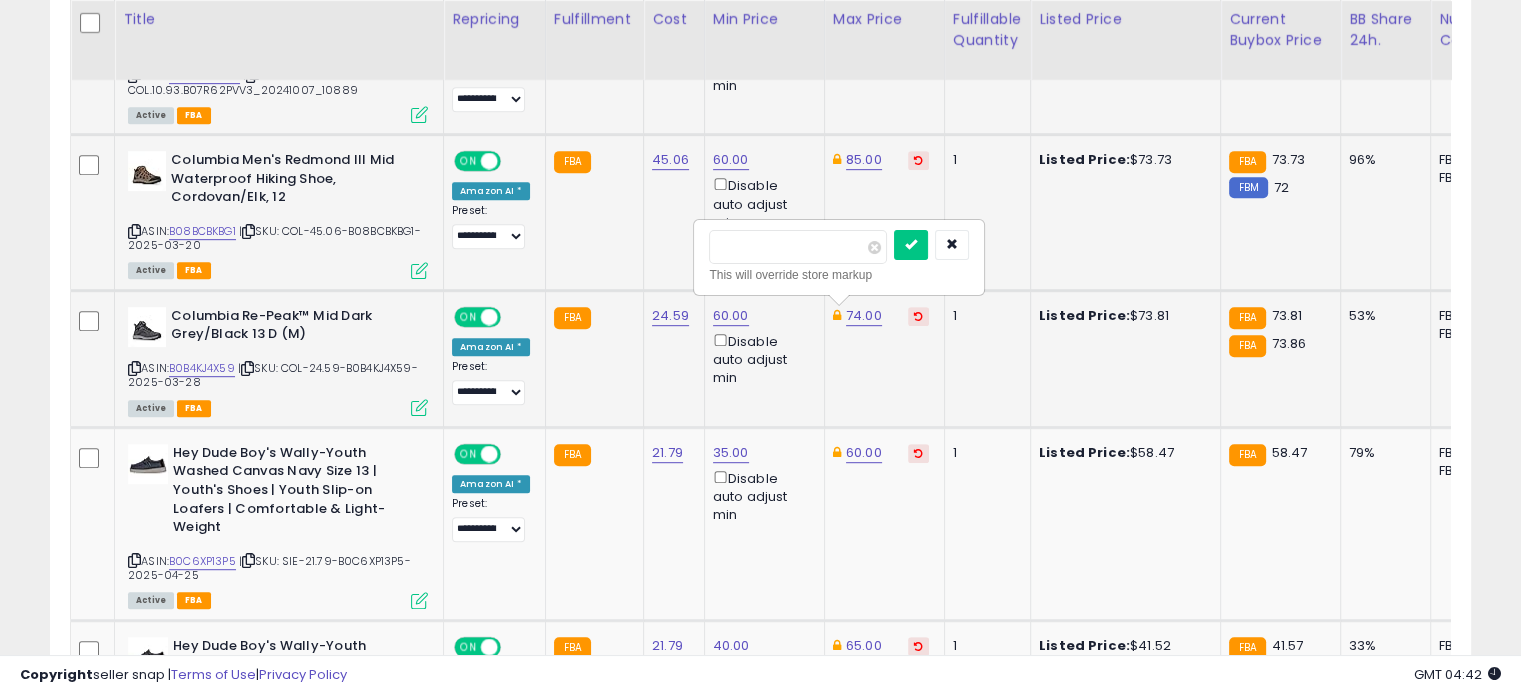 drag, startPoint x: 800, startPoint y: 234, endPoint x: 696, endPoint y: 239, distance: 104.120125 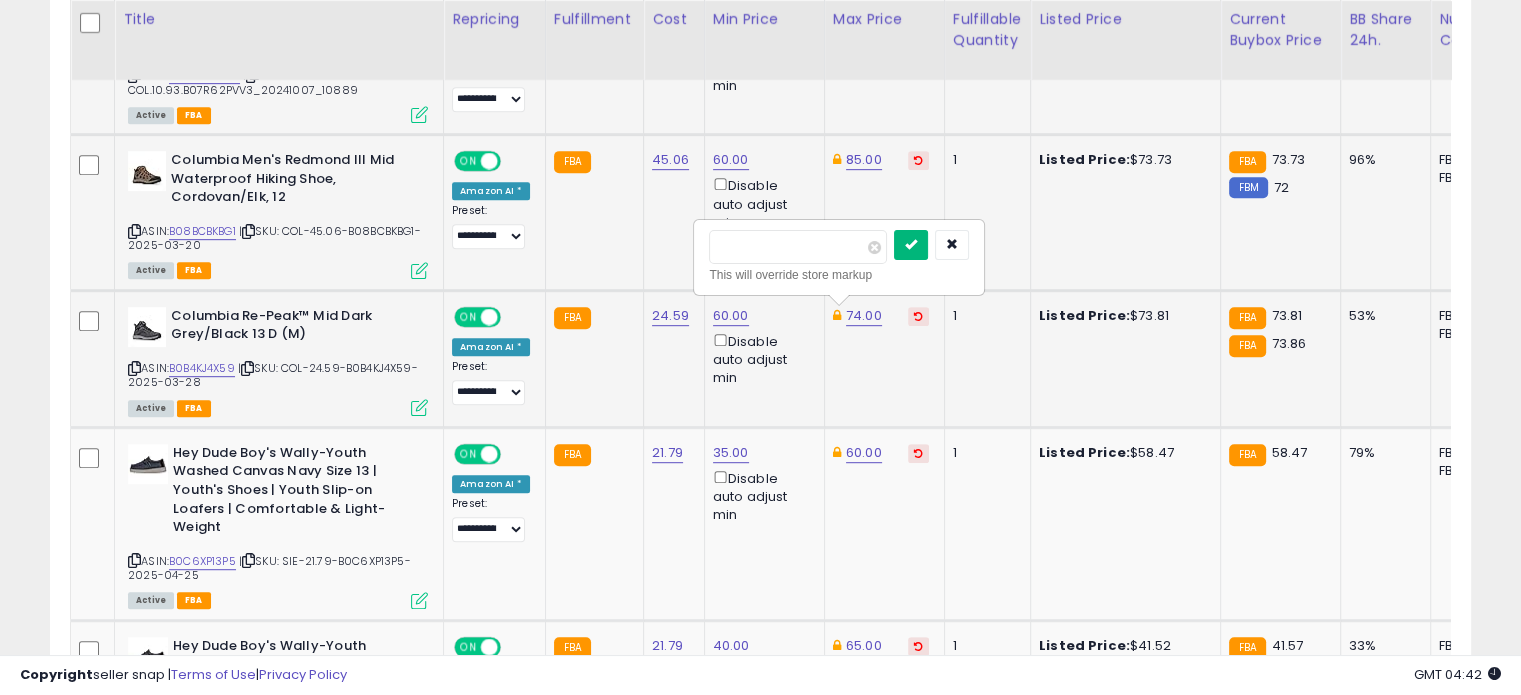 type on "**" 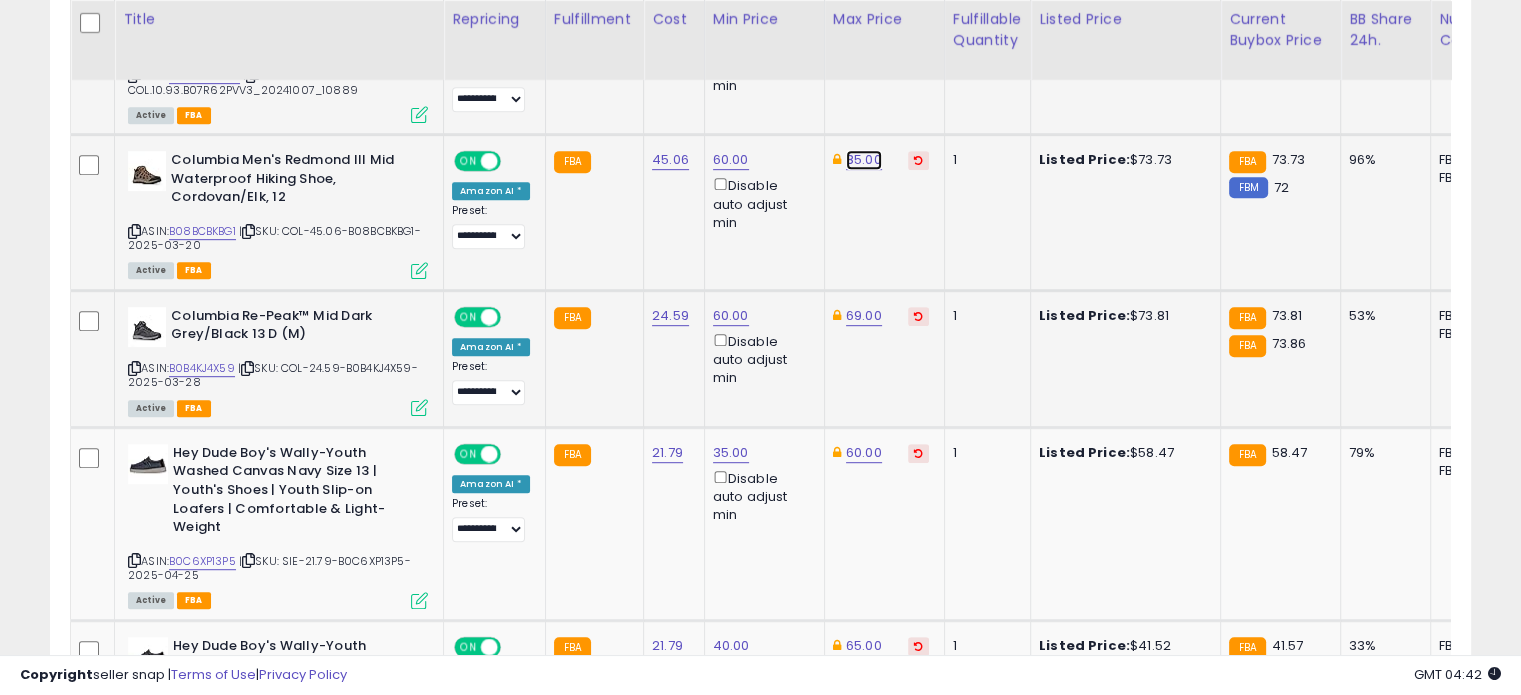 click on "85.00" at bounding box center (862, 23) 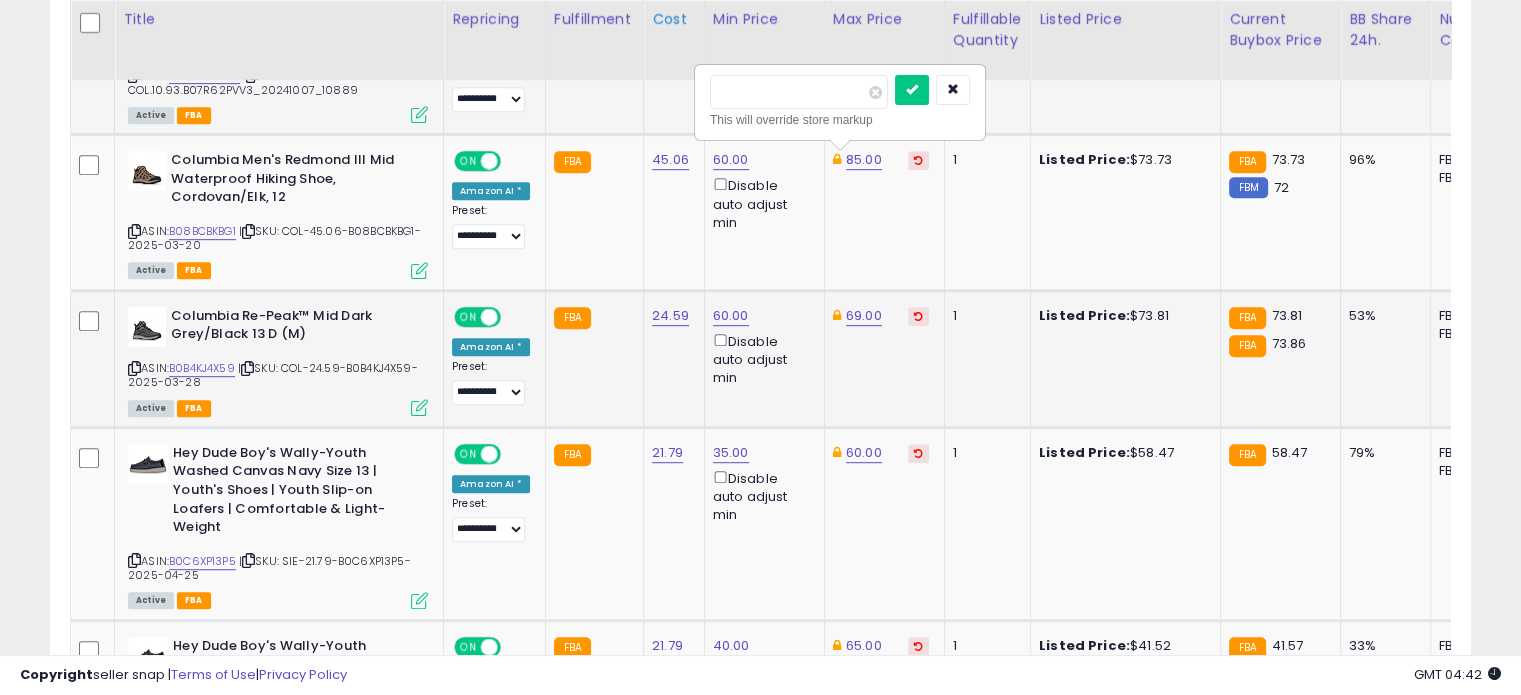 drag, startPoint x: 771, startPoint y: 77, endPoint x: 692, endPoint y: 73, distance: 79.101204 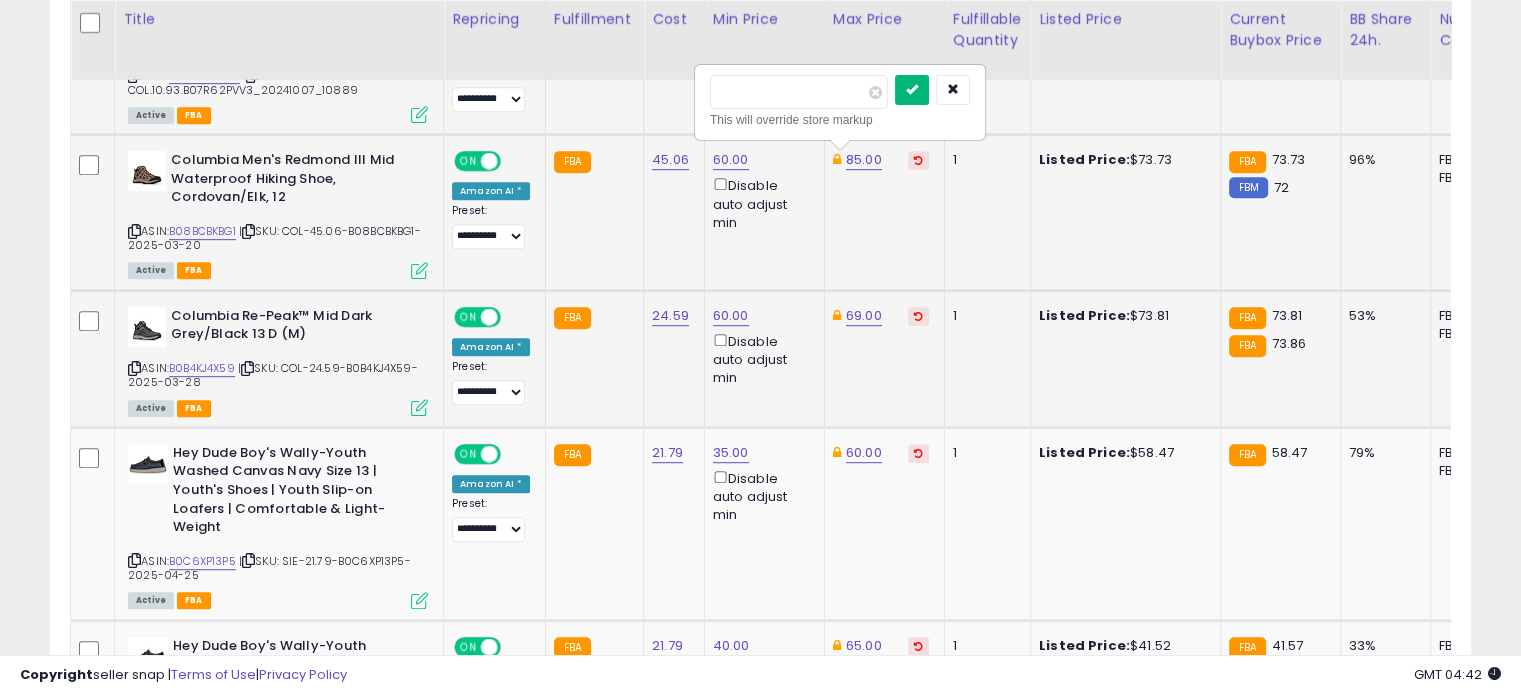 type on "**" 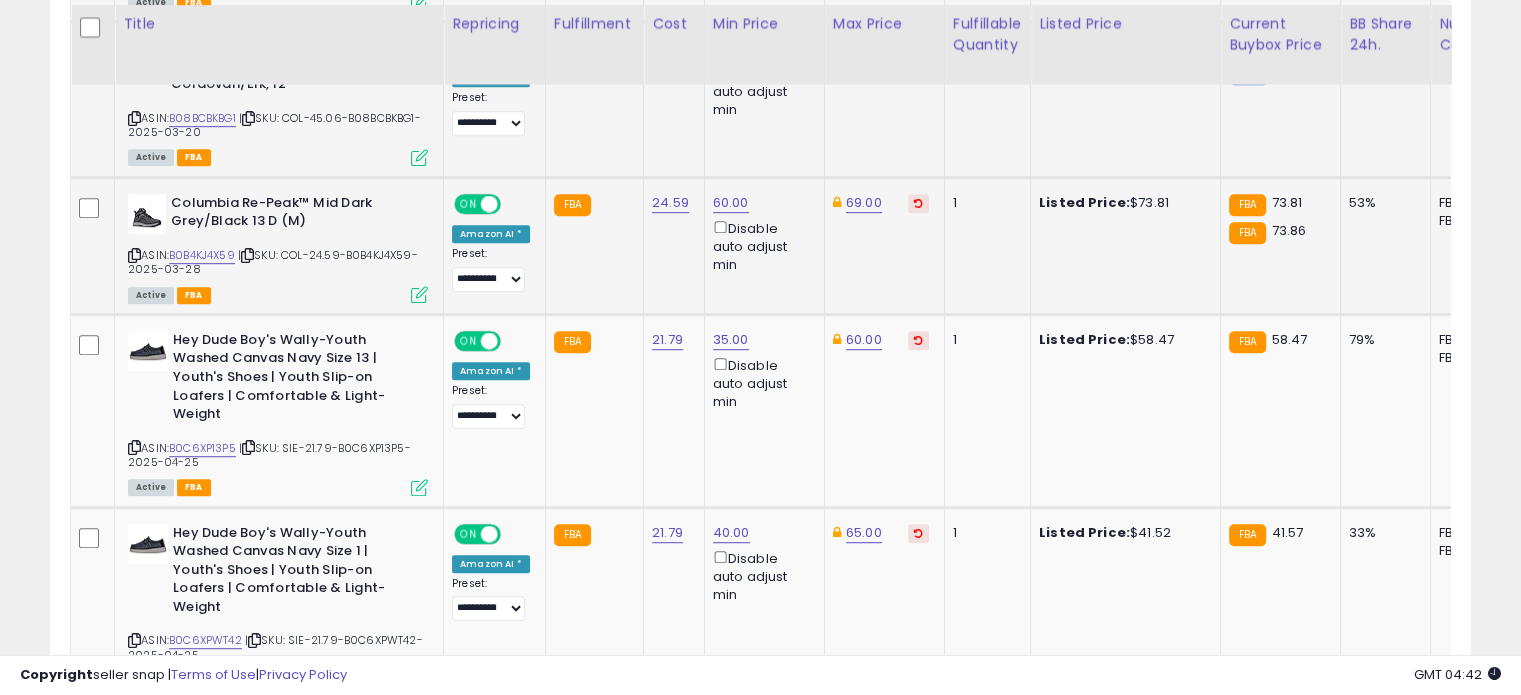 scroll, scrollTop: 1170, scrollLeft: 0, axis: vertical 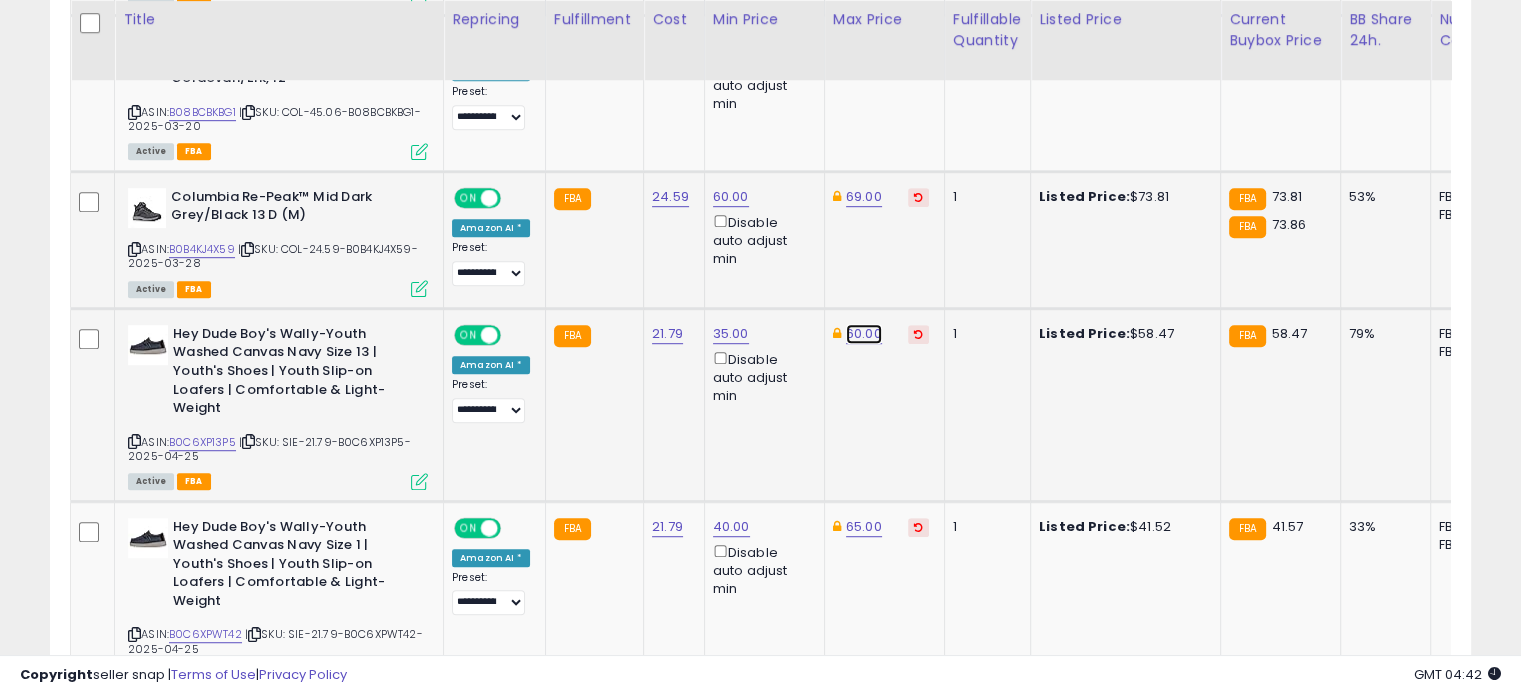 click on "60.00" at bounding box center [862, -96] 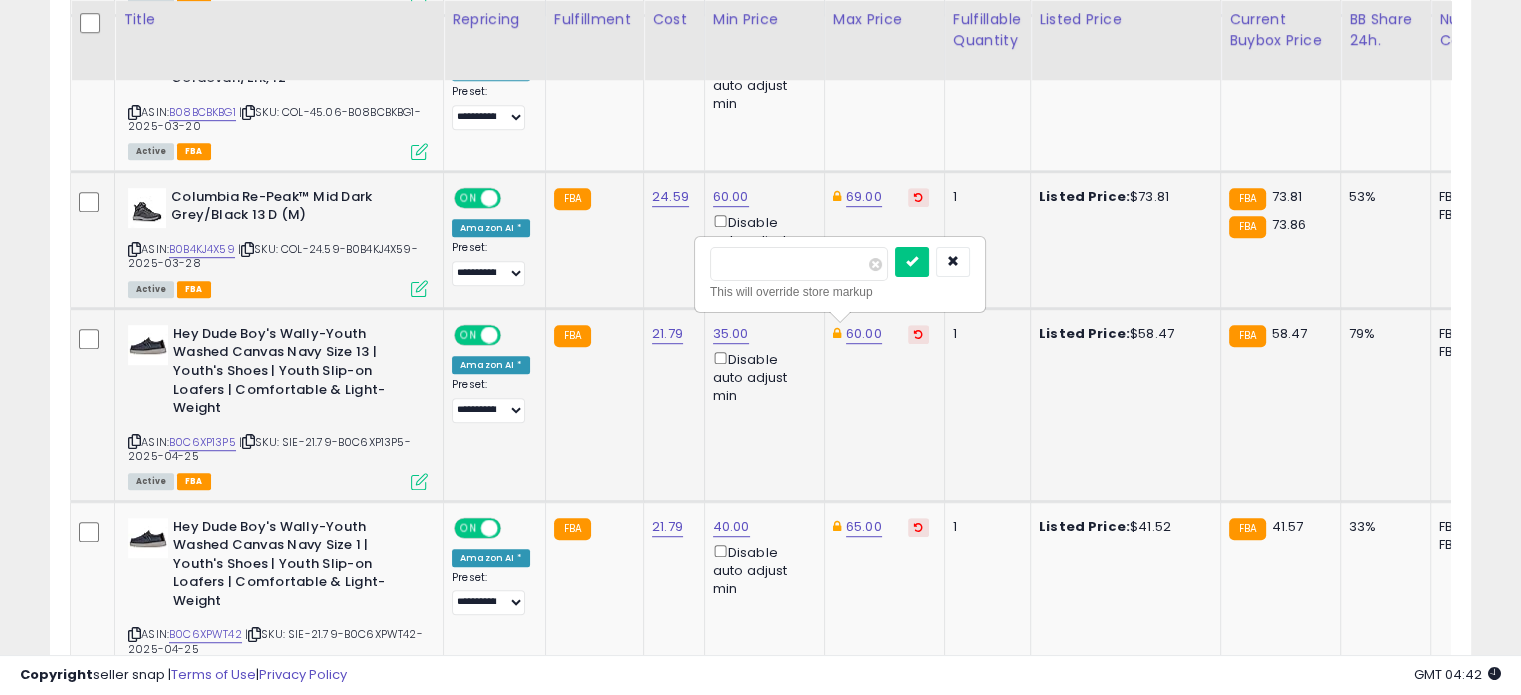 drag, startPoint x: 789, startPoint y: 251, endPoint x: 706, endPoint y: 246, distance: 83.15047 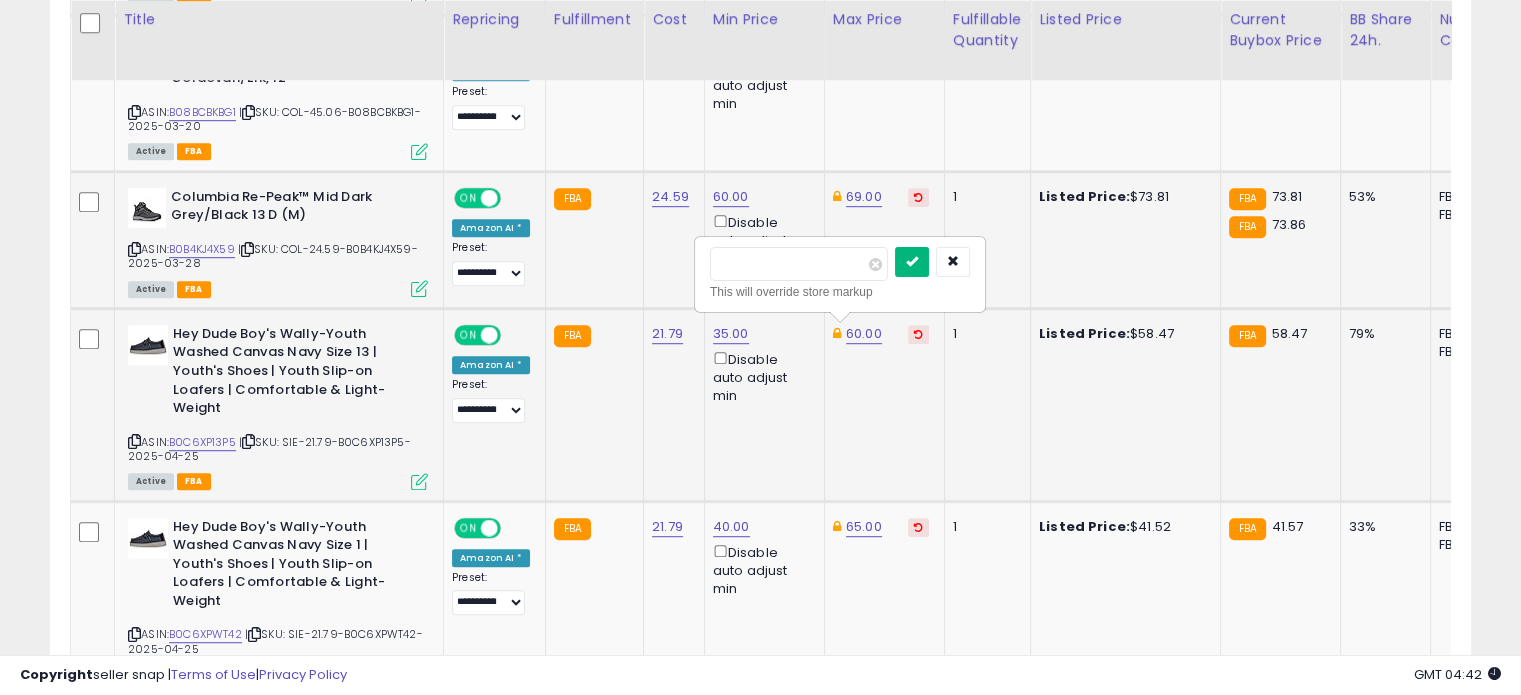 type on "**" 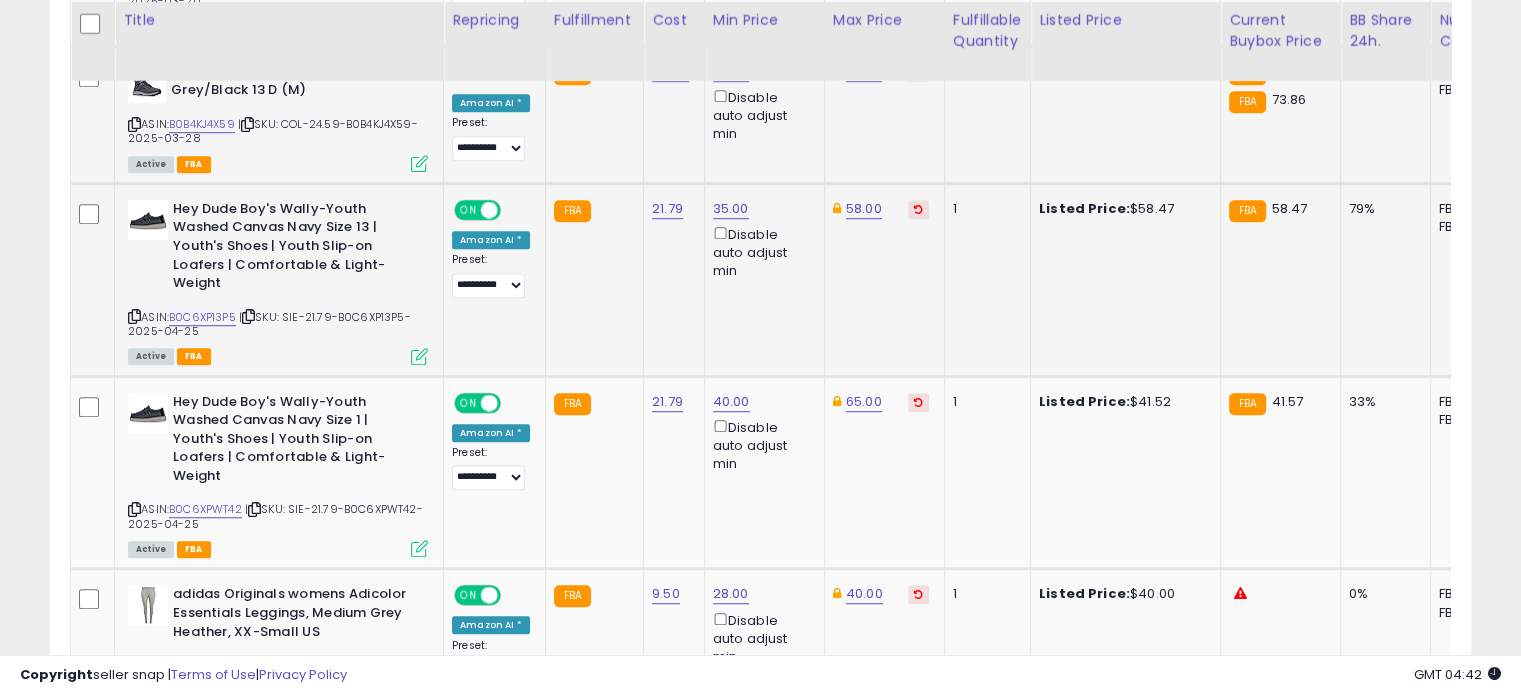 scroll, scrollTop: 1296, scrollLeft: 0, axis: vertical 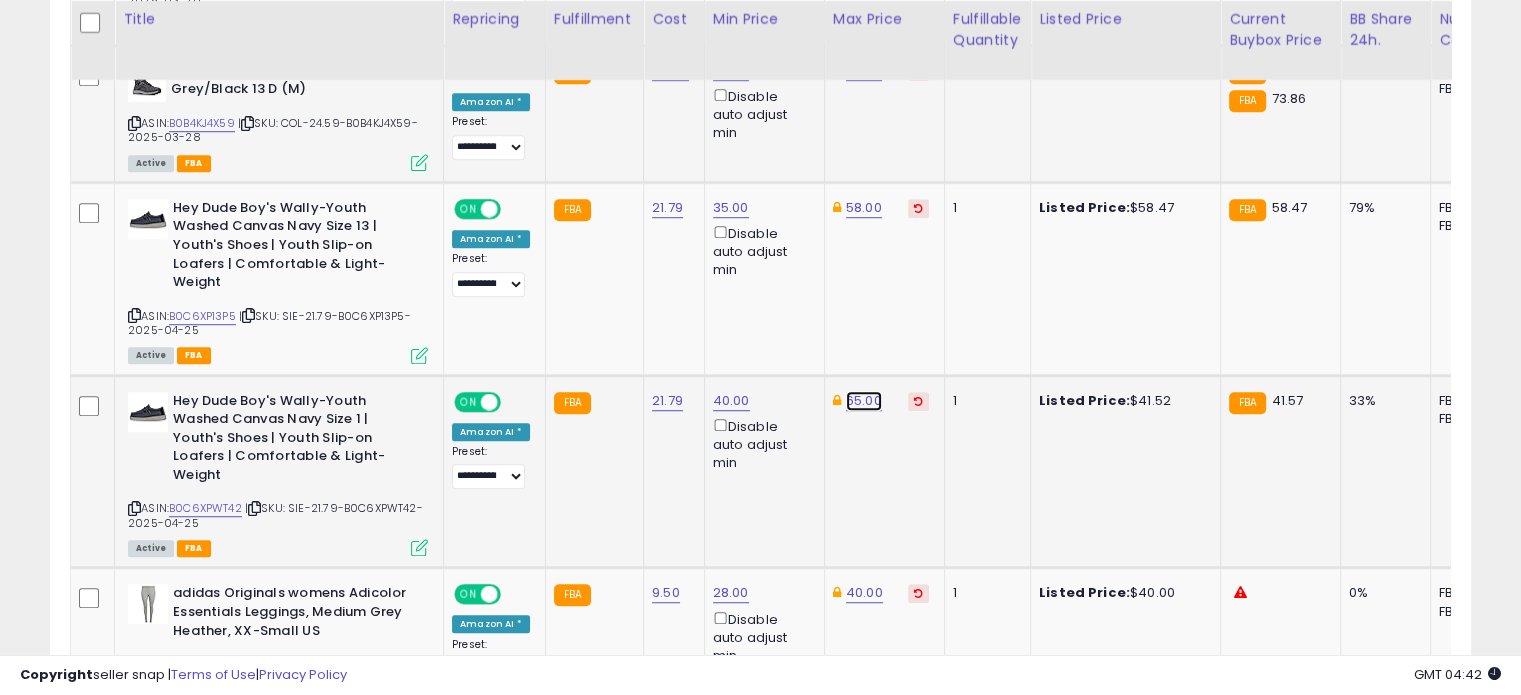 click on "65.00" at bounding box center (862, -222) 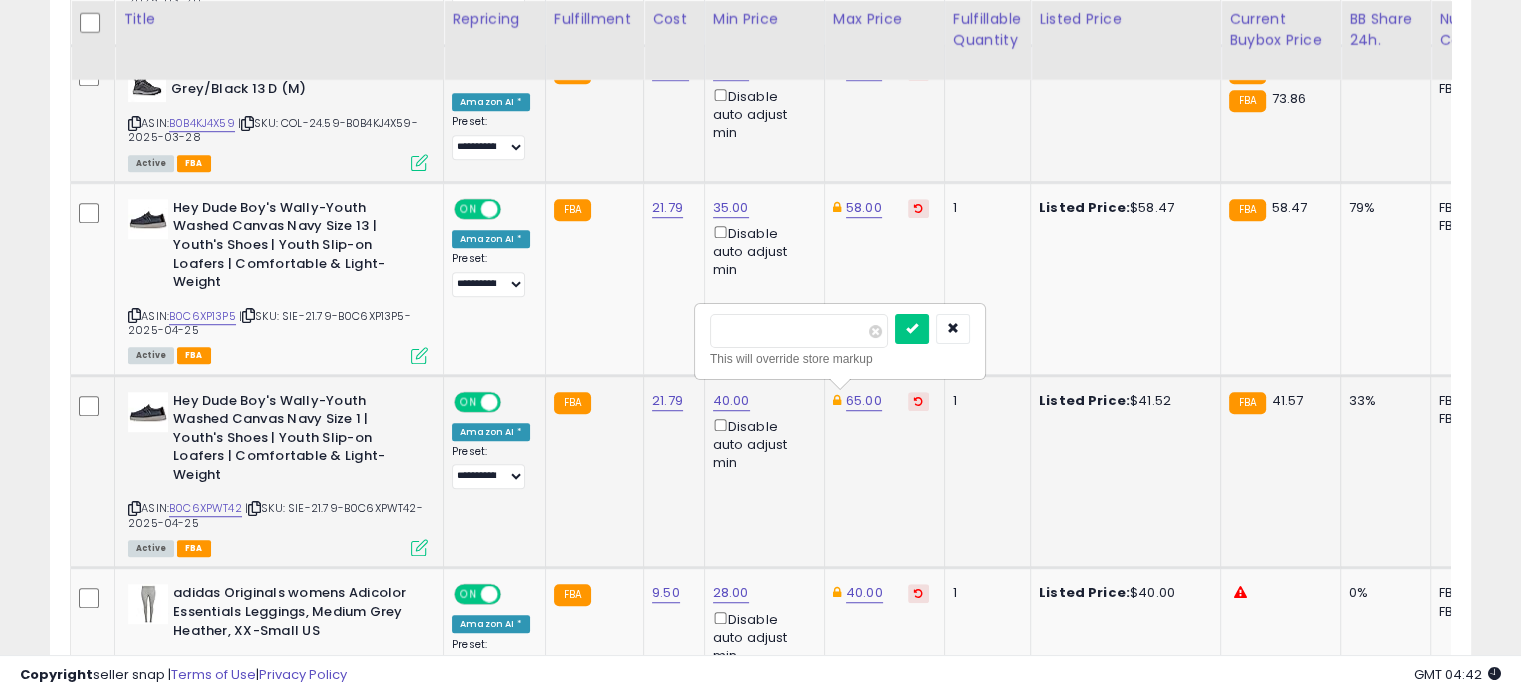 drag, startPoint x: 786, startPoint y: 318, endPoint x: 702, endPoint y: 320, distance: 84.0238 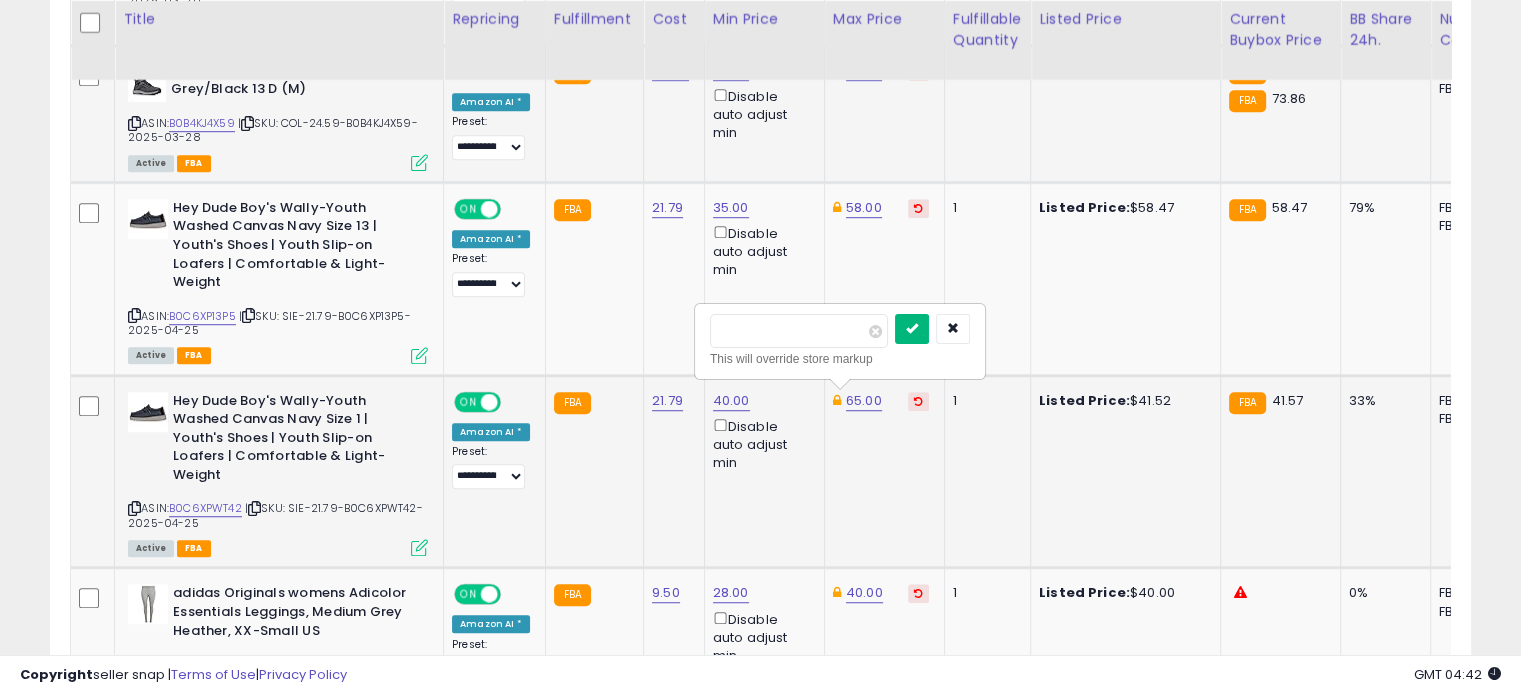 type on "**" 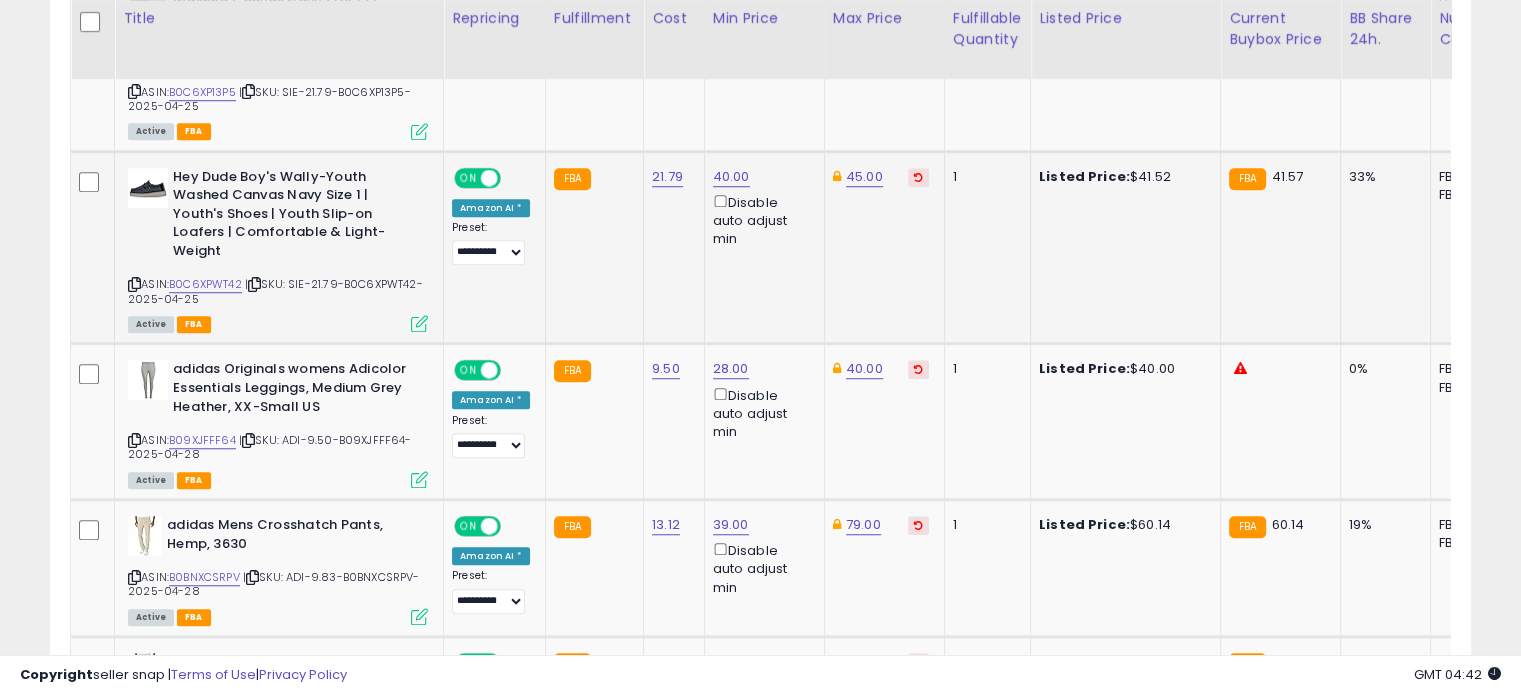 scroll, scrollTop: 1523, scrollLeft: 0, axis: vertical 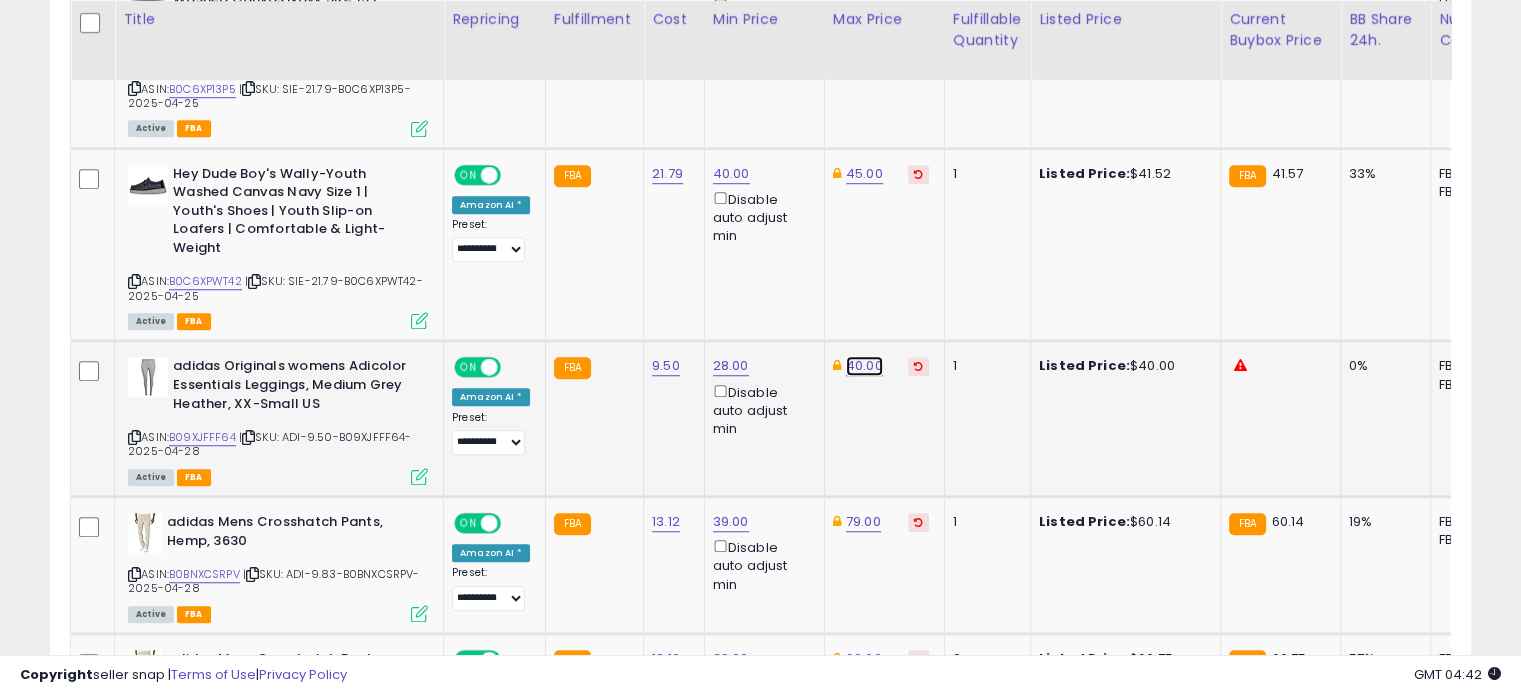click on "40.00" at bounding box center [862, -449] 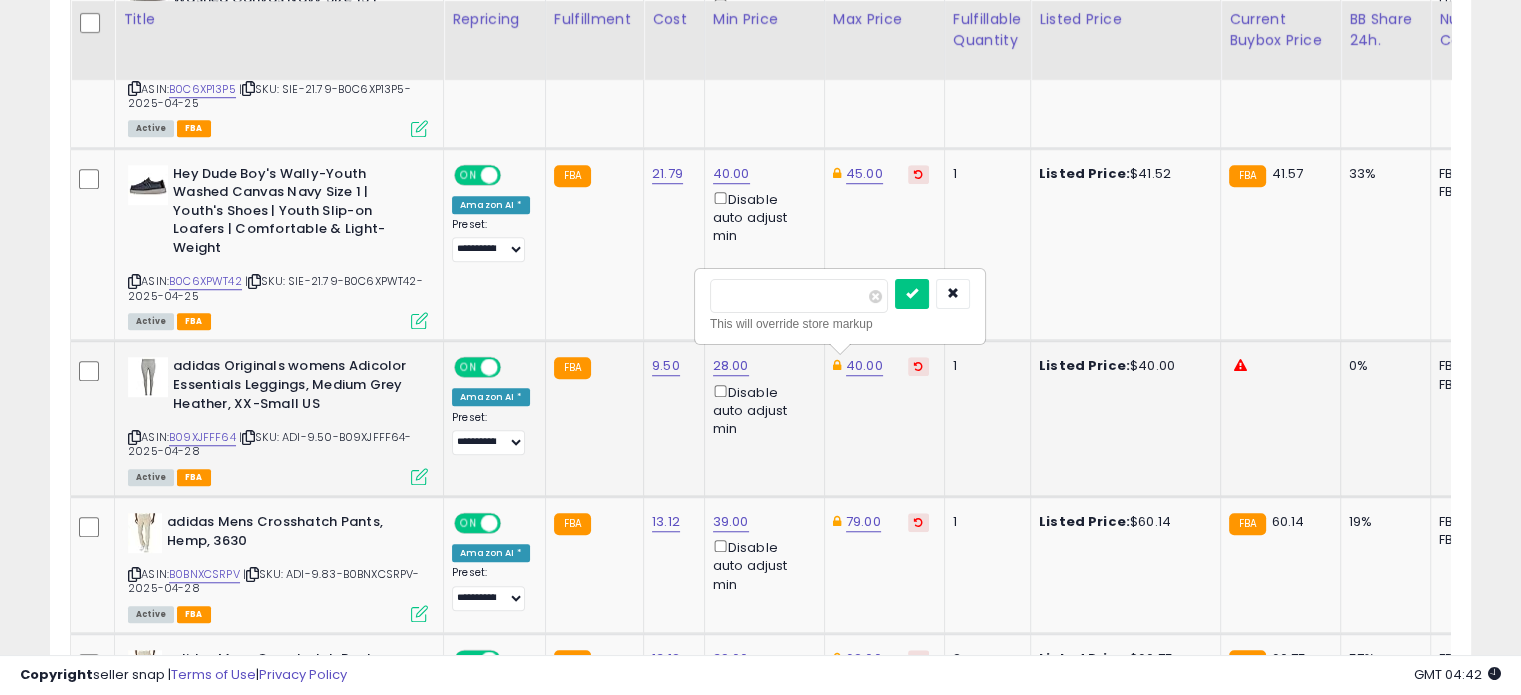 drag, startPoint x: 760, startPoint y: 285, endPoint x: 720, endPoint y: 288, distance: 40.112343 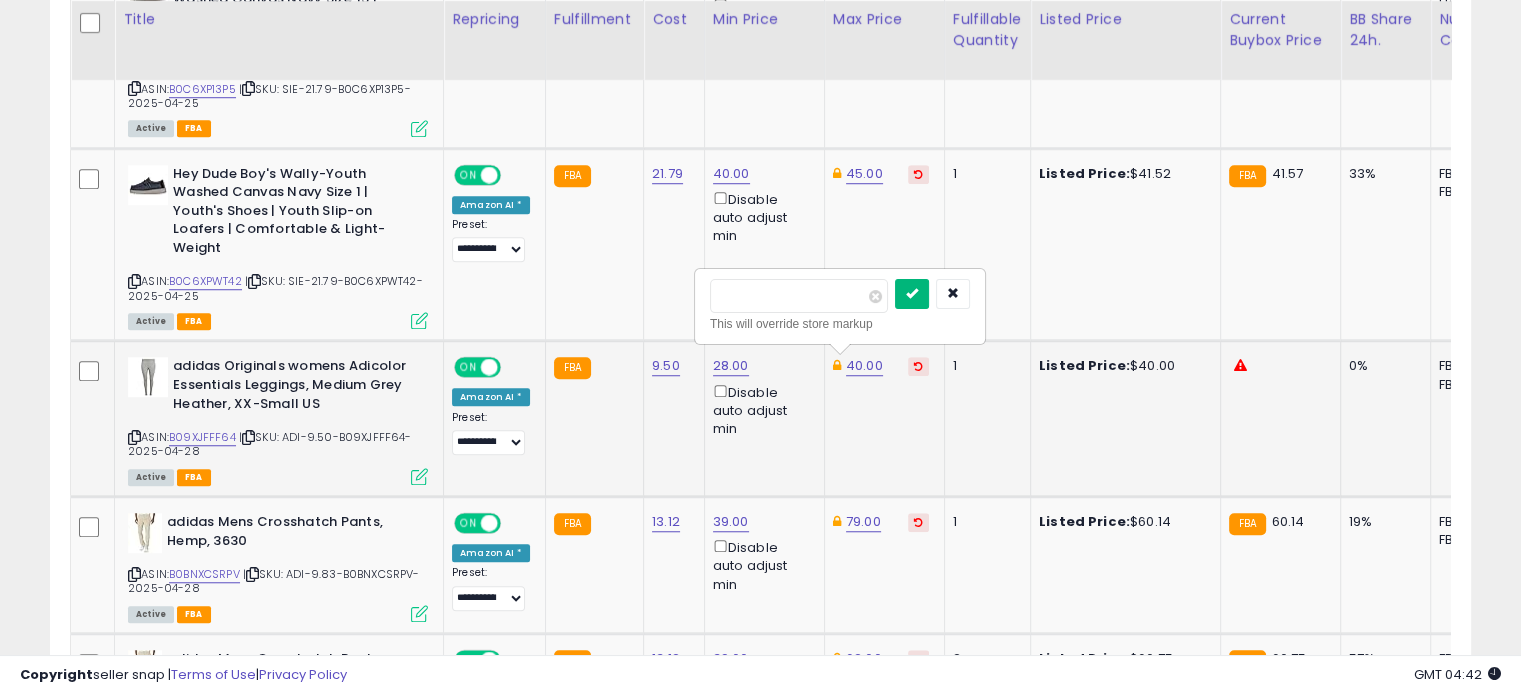 click at bounding box center (912, 293) 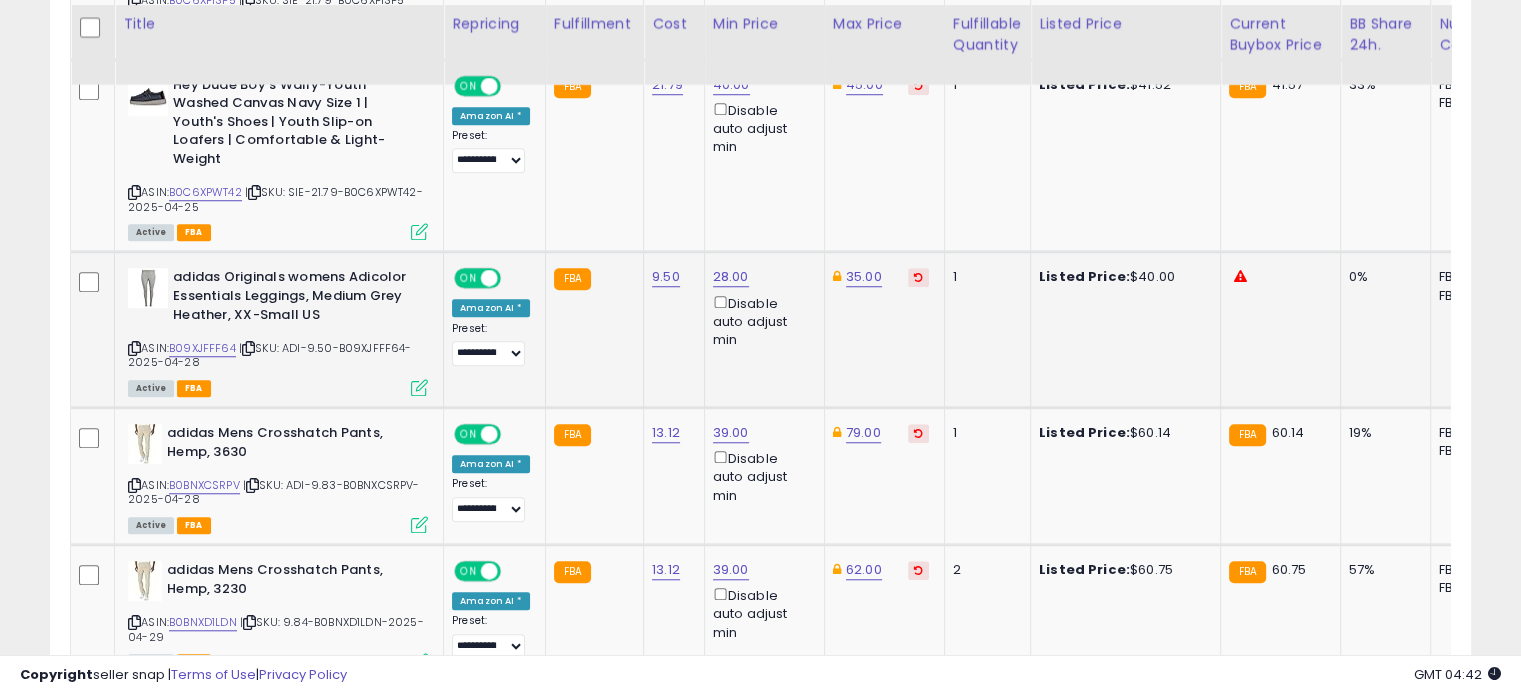 scroll, scrollTop: 1627, scrollLeft: 0, axis: vertical 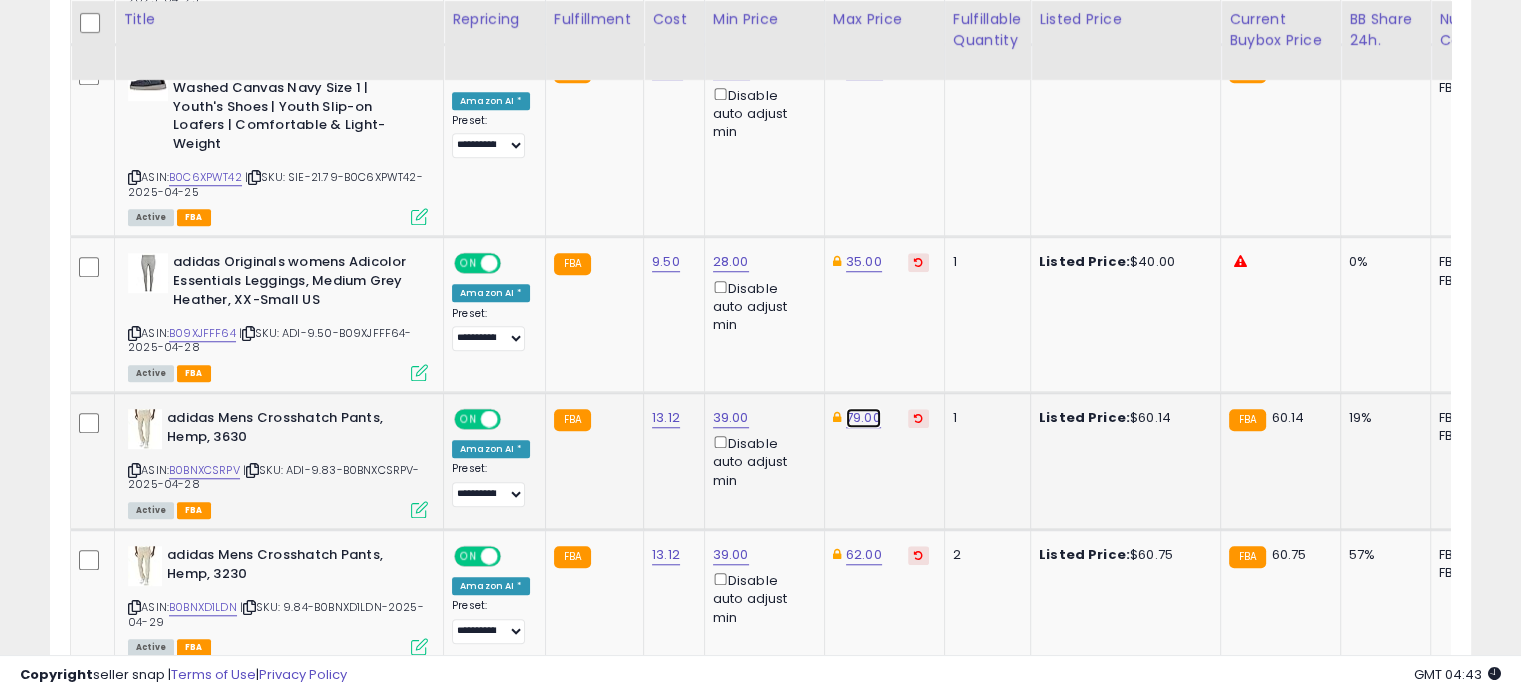 click on "79.00" at bounding box center (862, -553) 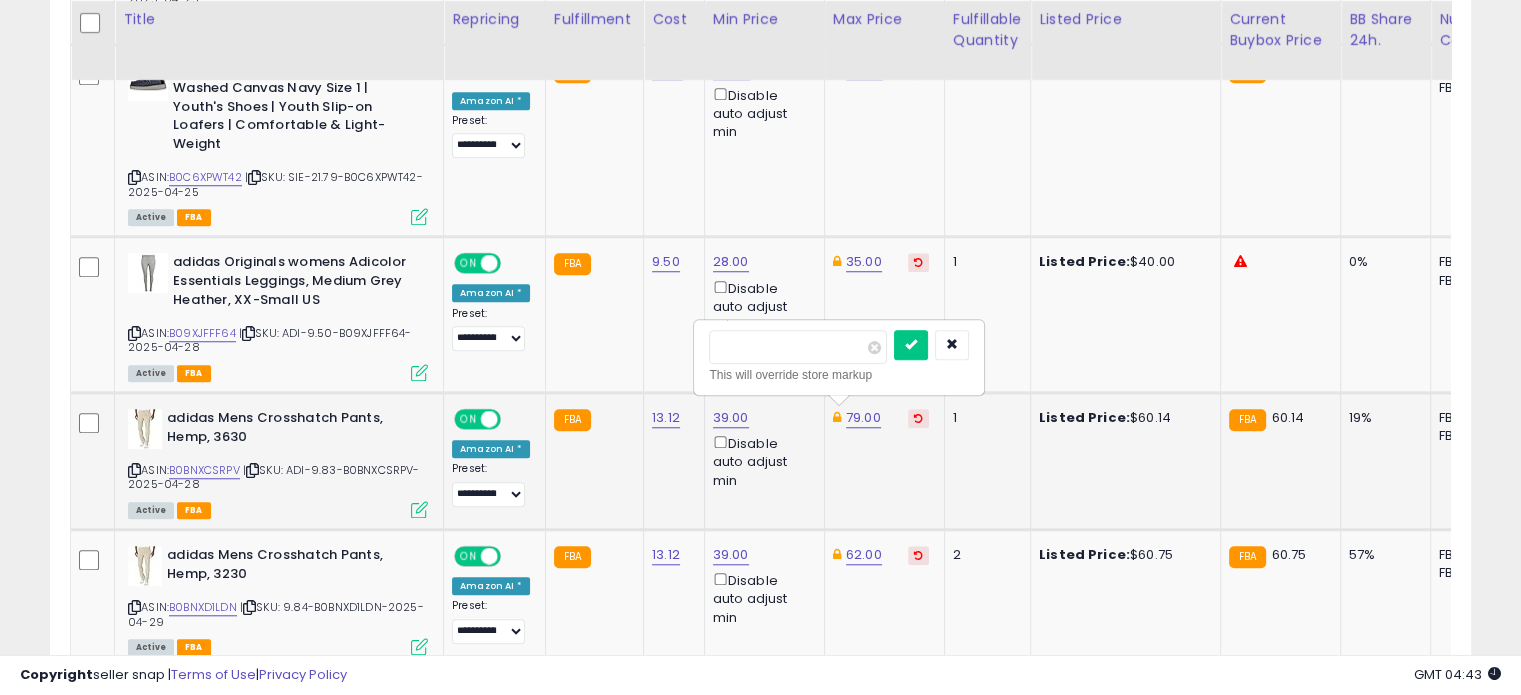 drag, startPoint x: 791, startPoint y: 356, endPoint x: 720, endPoint y: 346, distance: 71.70077 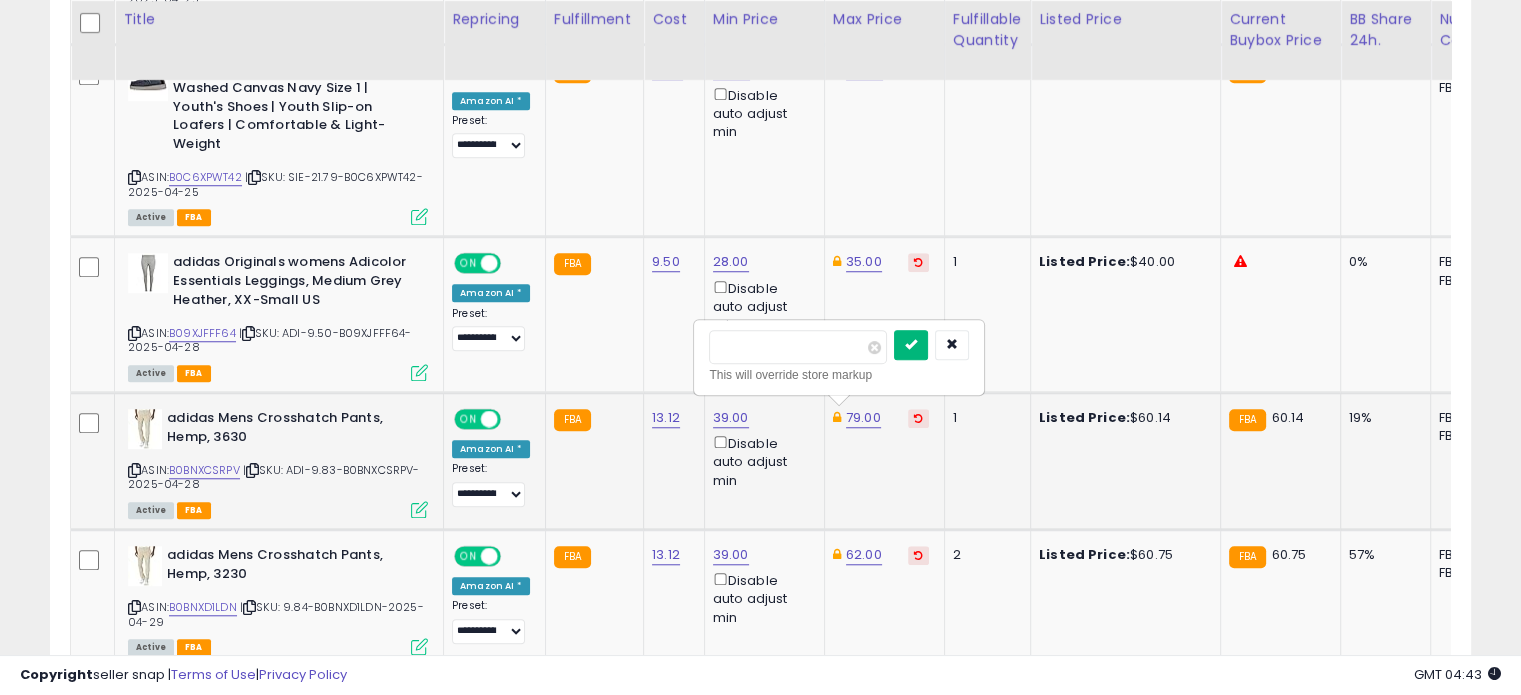 type on "**" 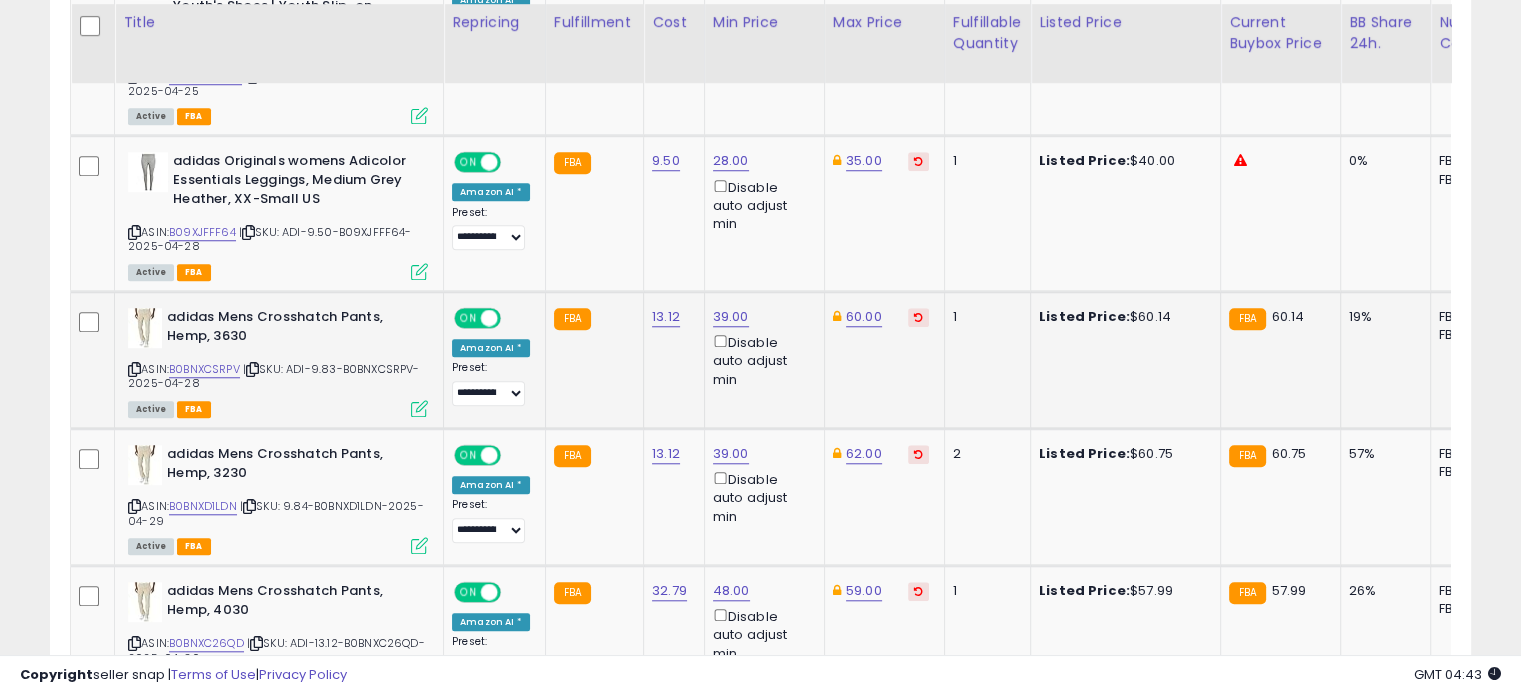 scroll, scrollTop: 1732, scrollLeft: 0, axis: vertical 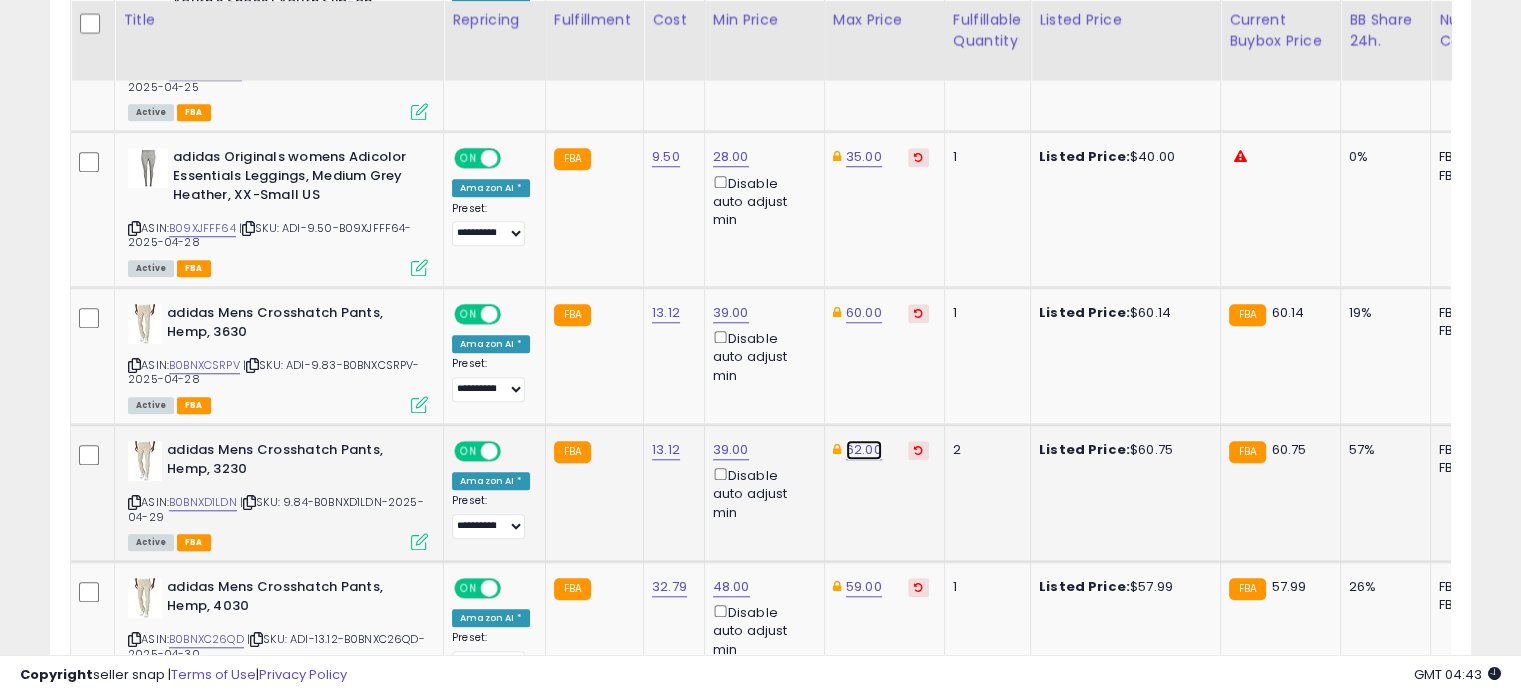 click on "62.00" at bounding box center [862, -658] 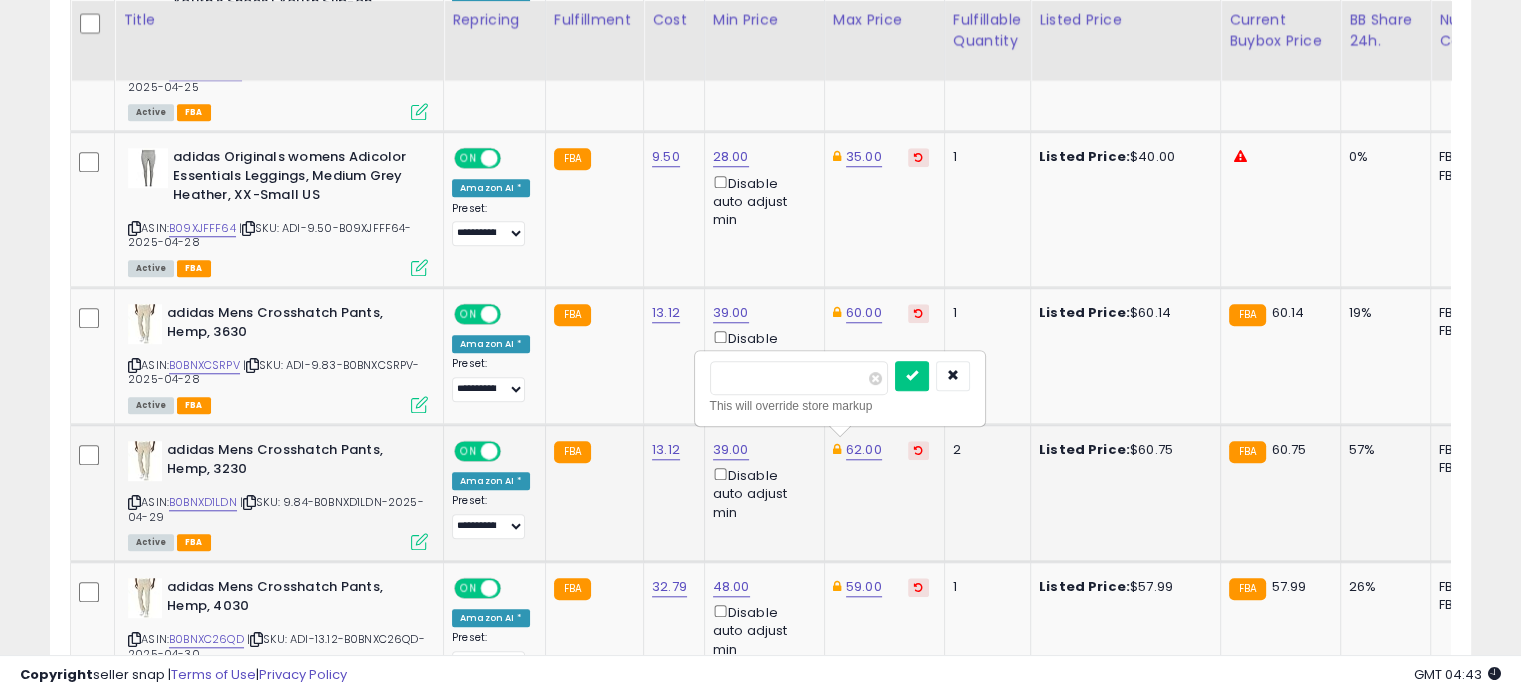 drag, startPoint x: 736, startPoint y: 373, endPoint x: 701, endPoint y: 367, distance: 35.510563 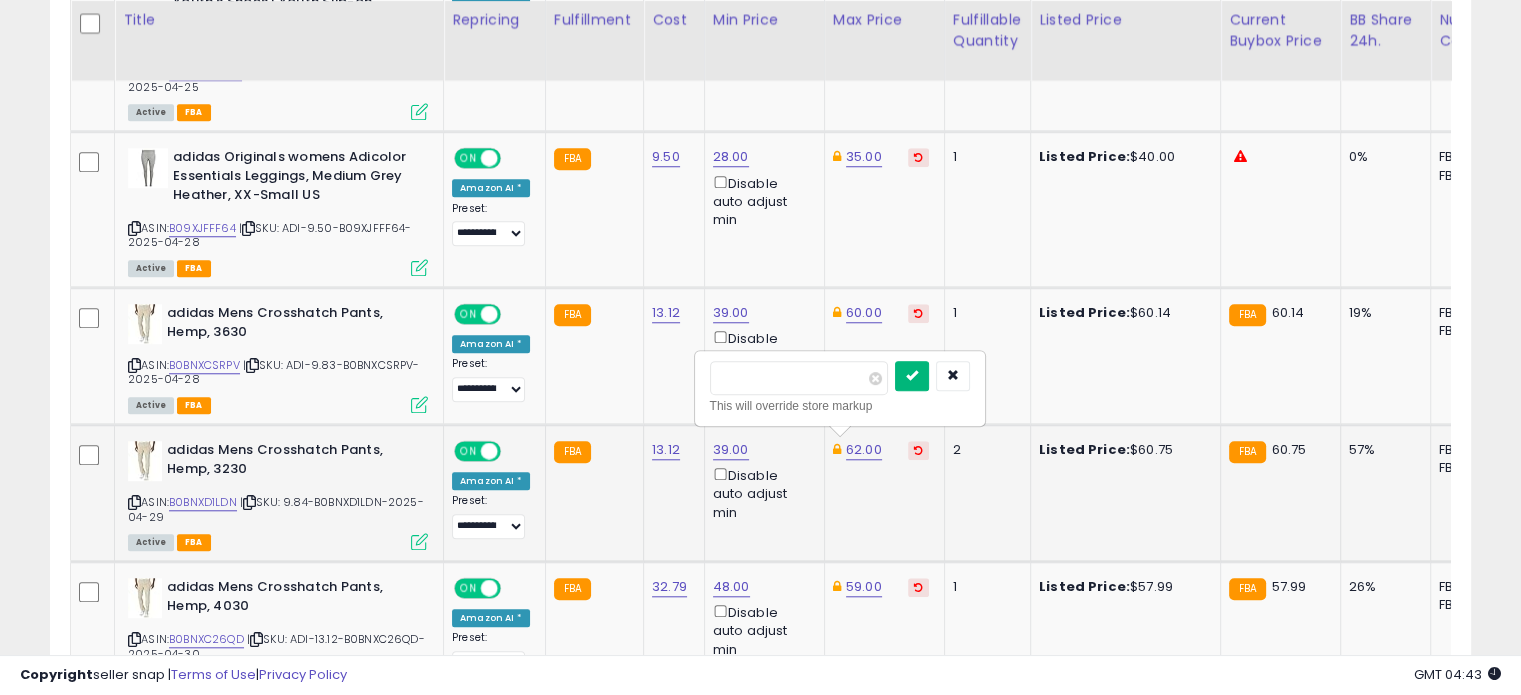 type on "**" 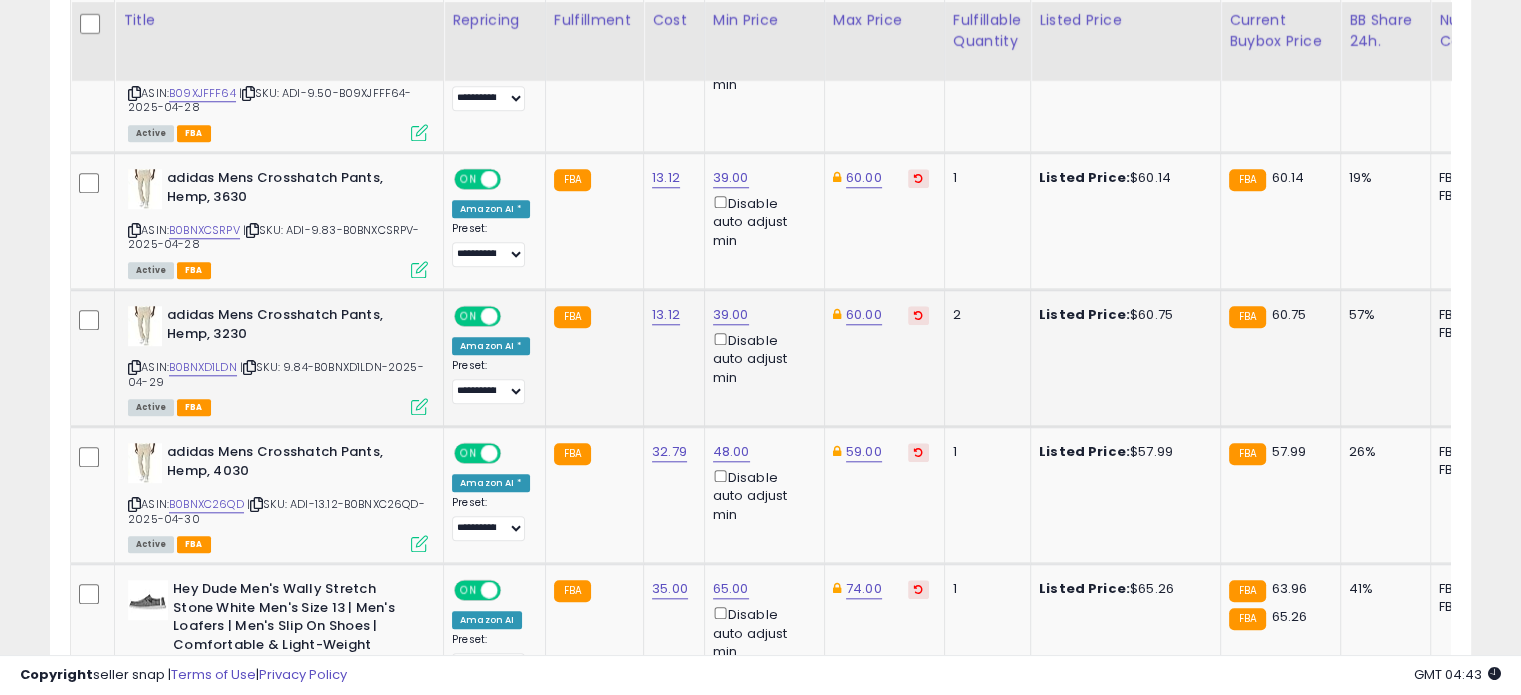 scroll, scrollTop: 1868, scrollLeft: 0, axis: vertical 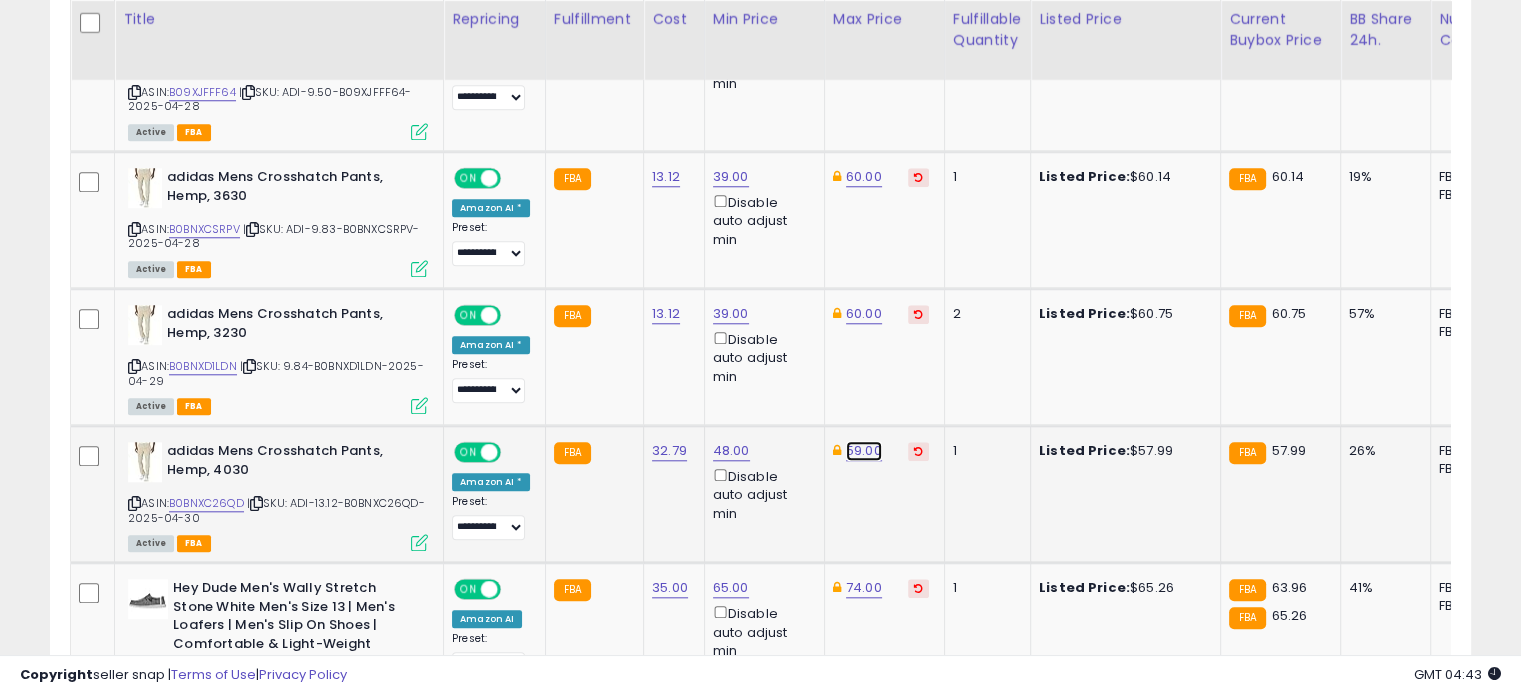 click on "59.00" at bounding box center (862, -794) 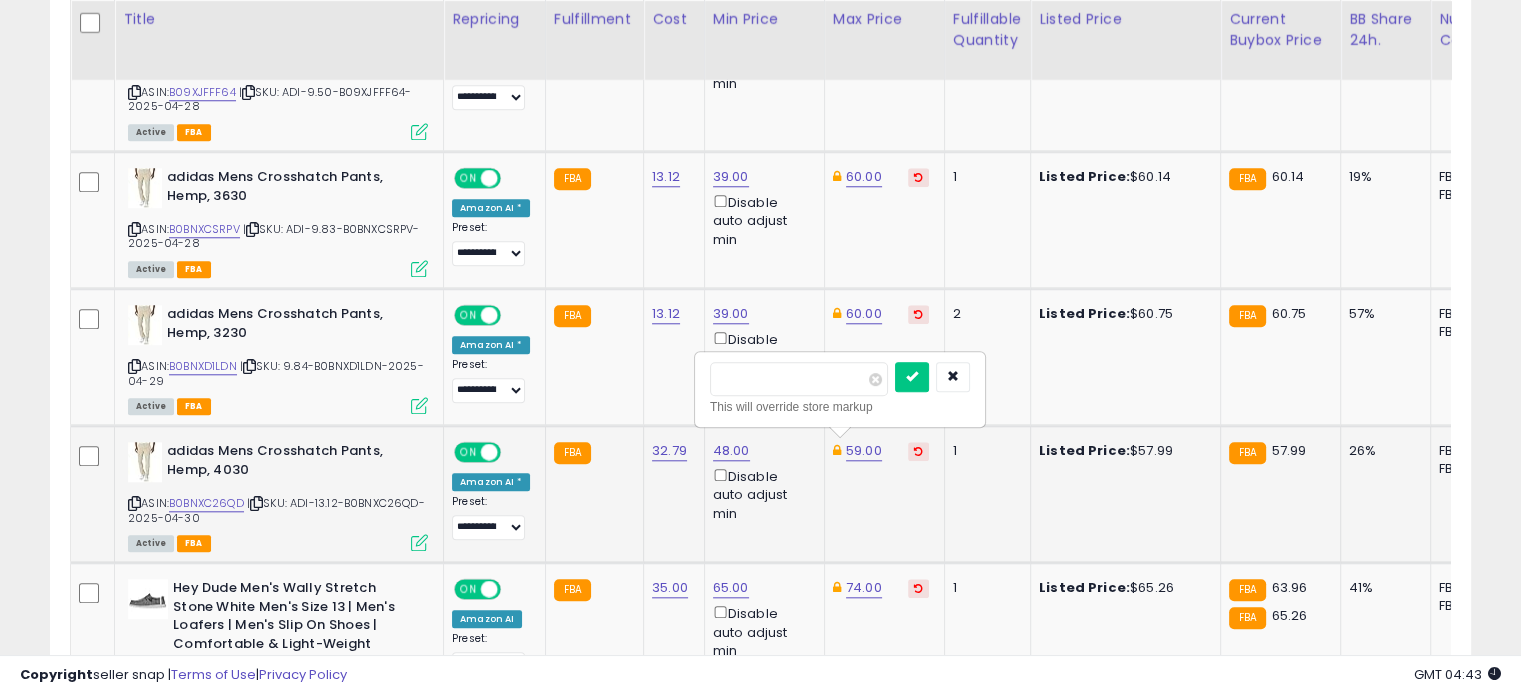 drag, startPoint x: 803, startPoint y: 387, endPoint x: 703, endPoint y: 376, distance: 100.60318 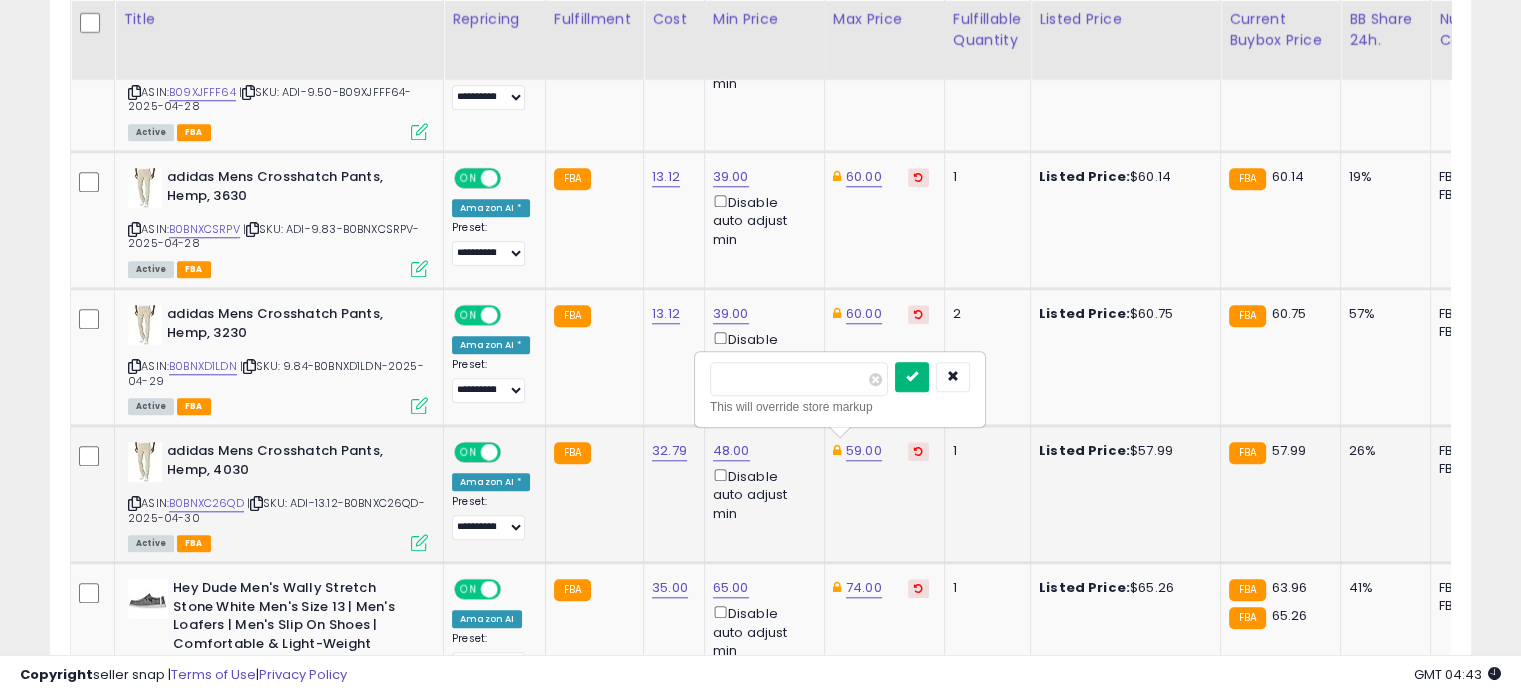 type on "**" 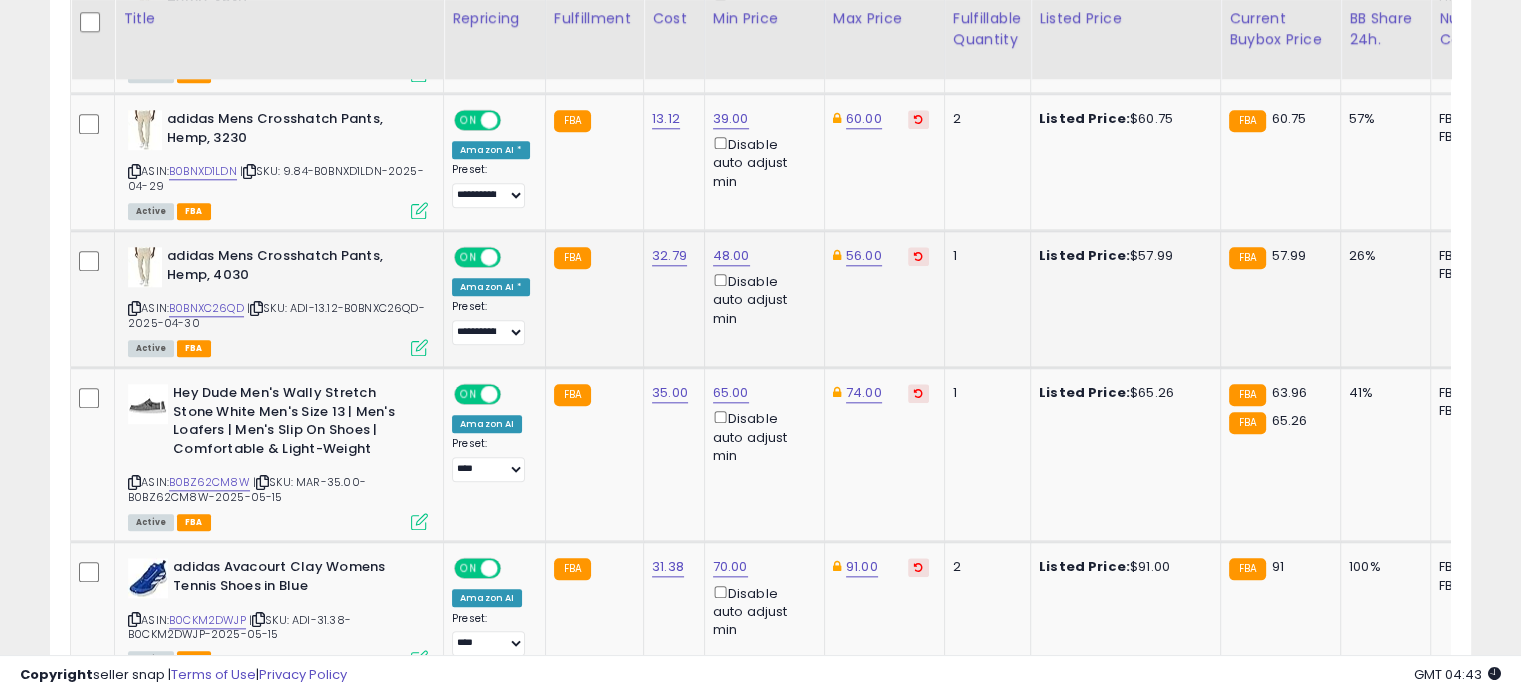 scroll, scrollTop: 2064, scrollLeft: 0, axis: vertical 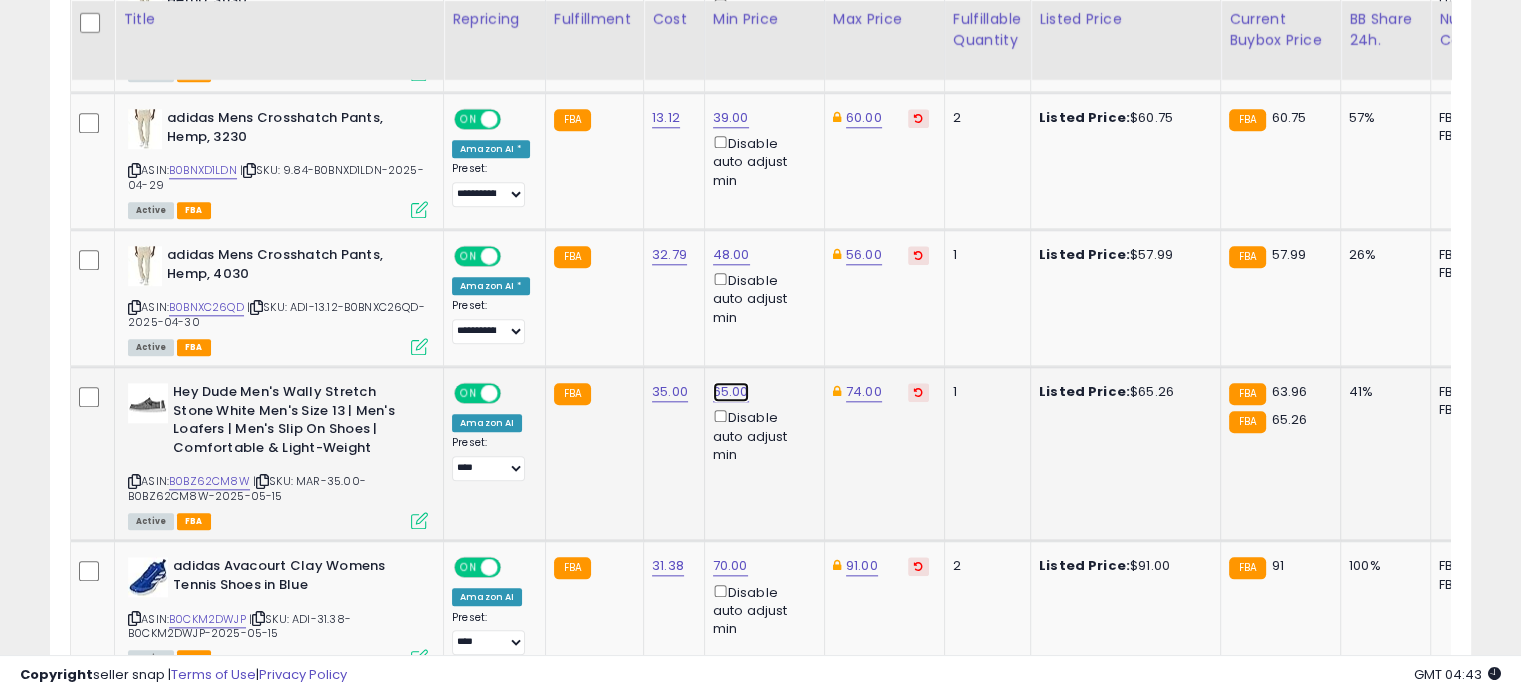 click on "65.00" at bounding box center (729, -990) 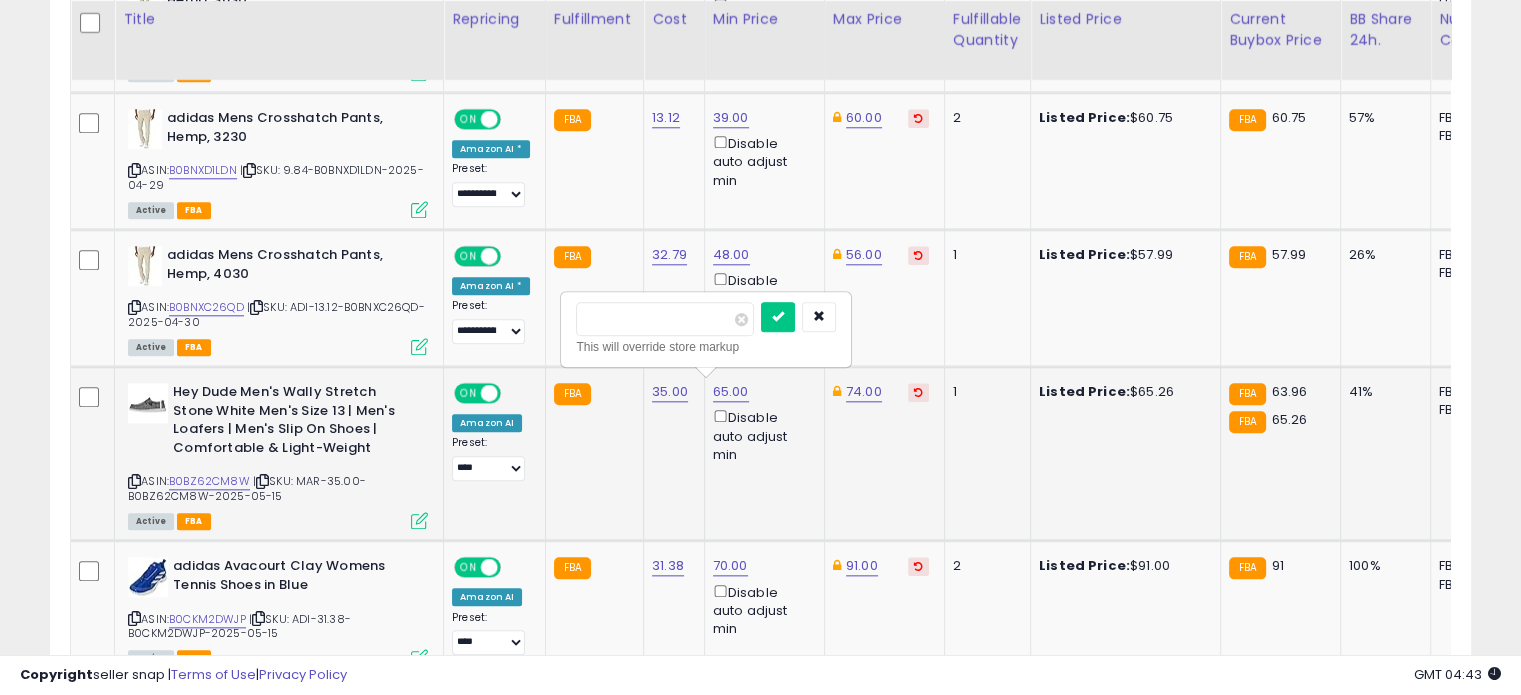drag, startPoint x: 636, startPoint y: 319, endPoint x: 580, endPoint y: 314, distance: 56.22277 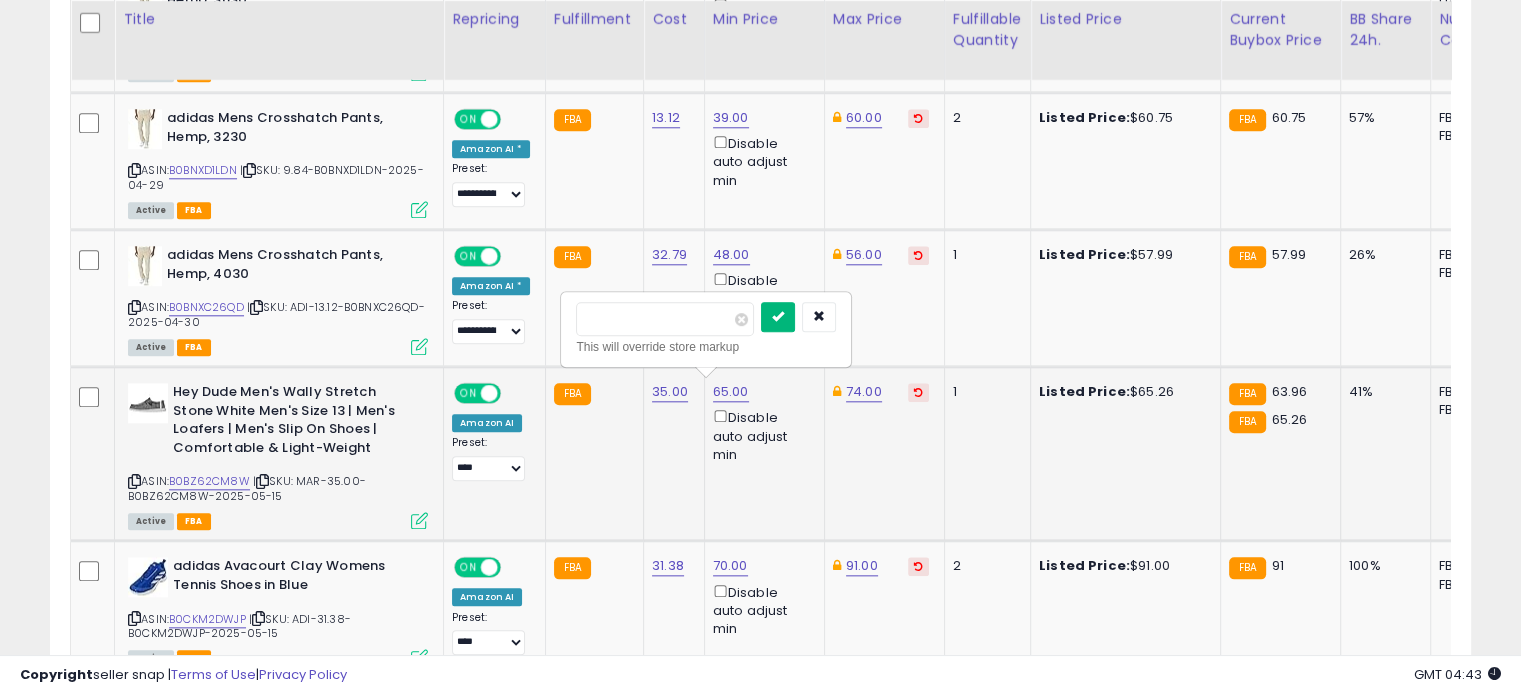 type on "**" 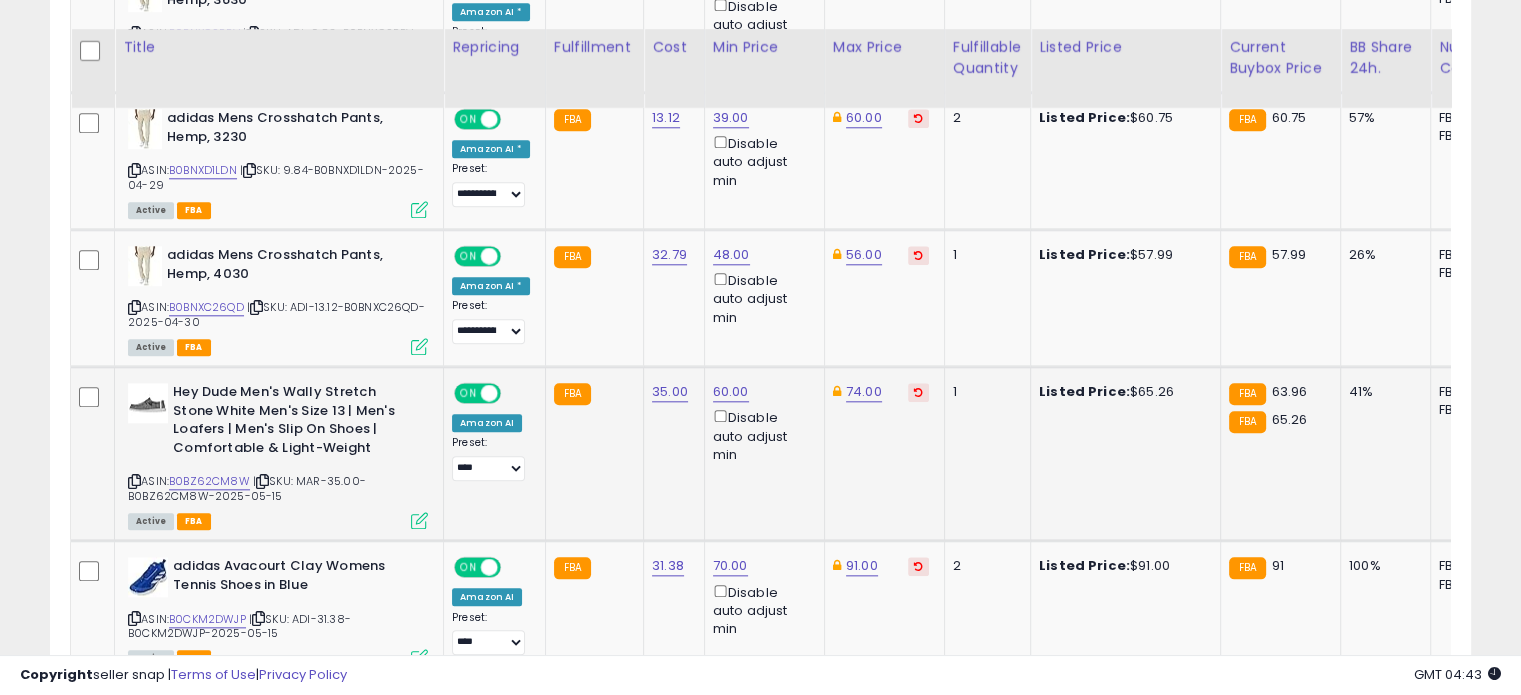 scroll, scrollTop: 2104, scrollLeft: 0, axis: vertical 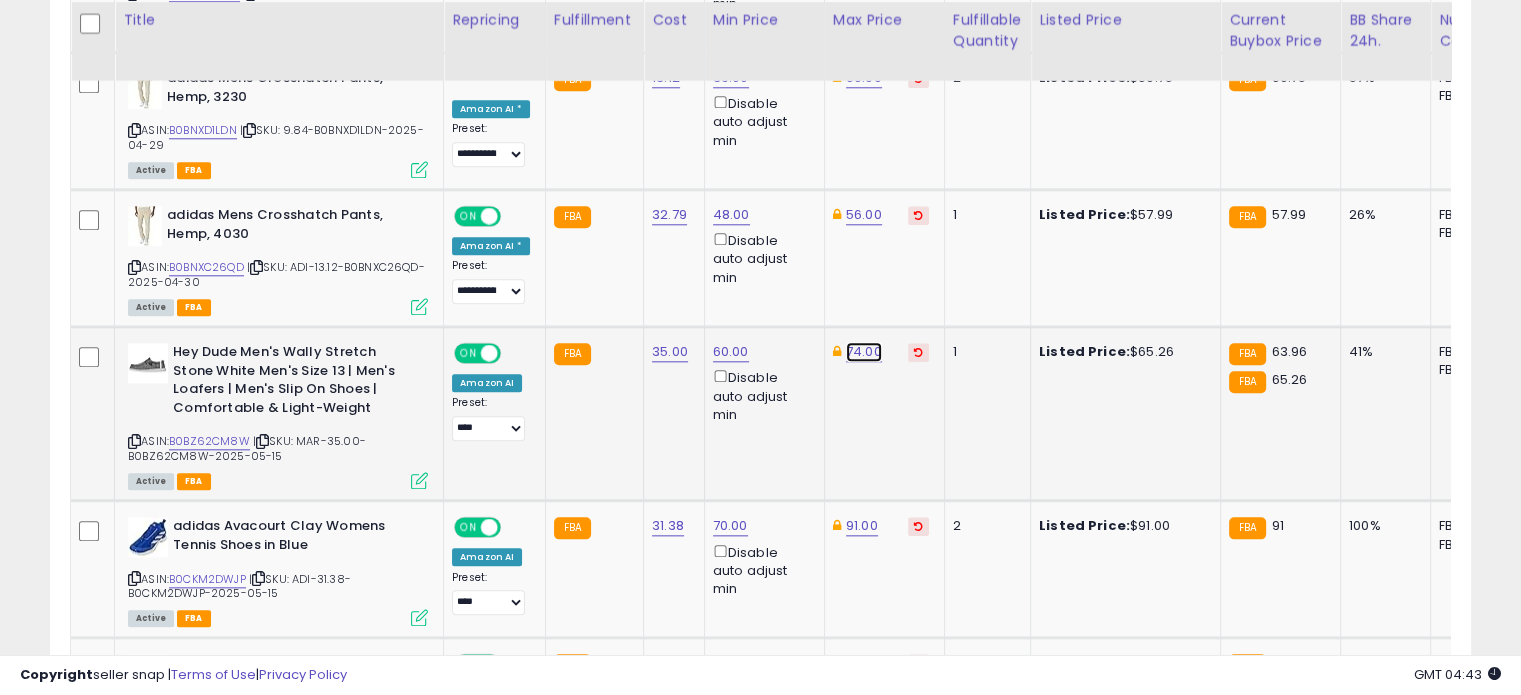 click on "74.00" at bounding box center (862, -1030) 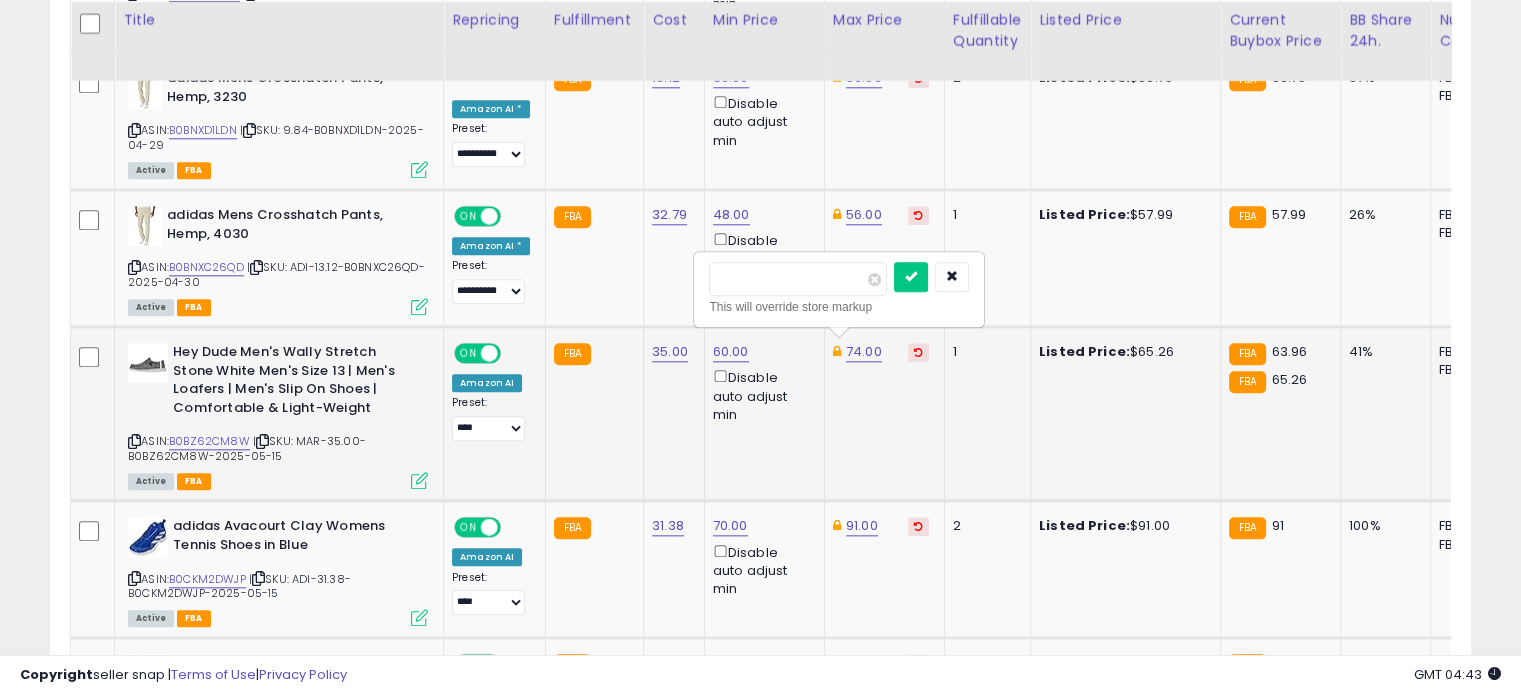 drag, startPoint x: 787, startPoint y: 283, endPoint x: 695, endPoint y: 273, distance: 92.541885 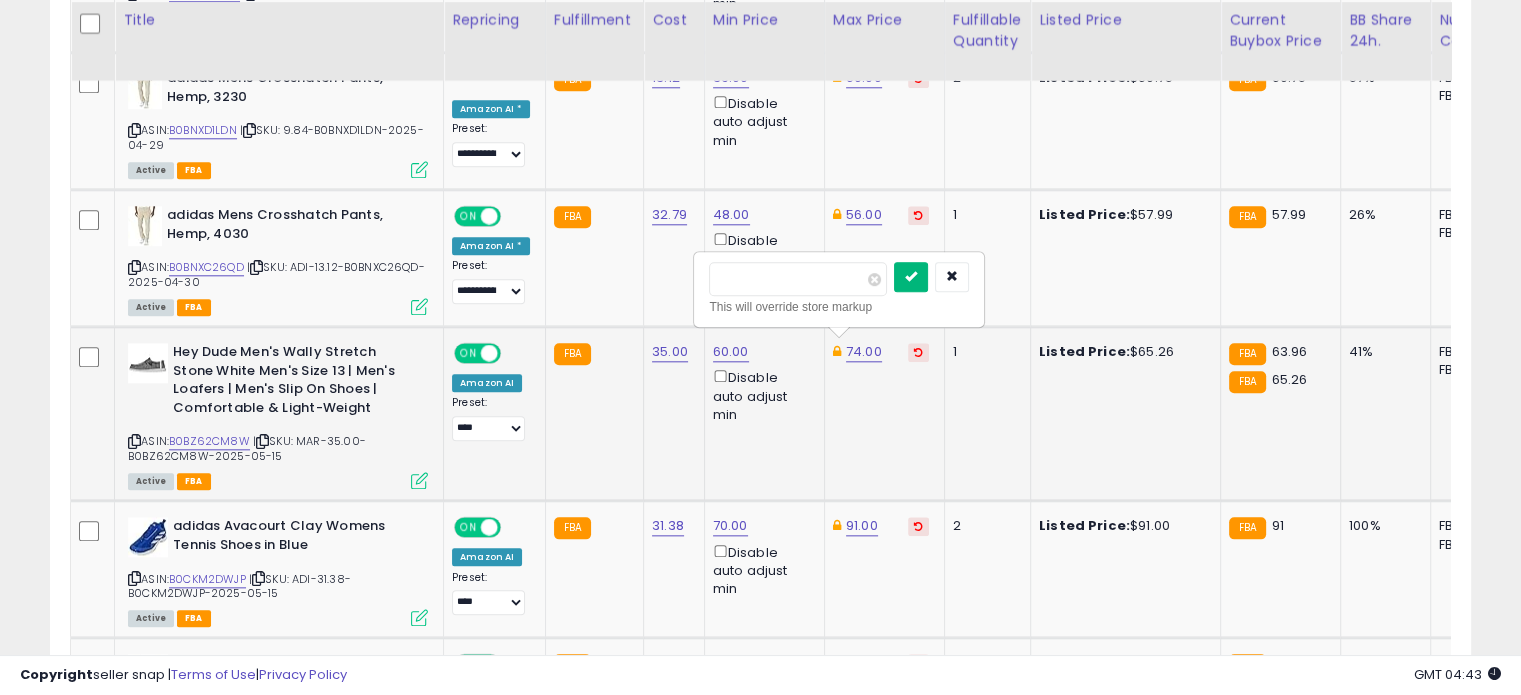 type on "**" 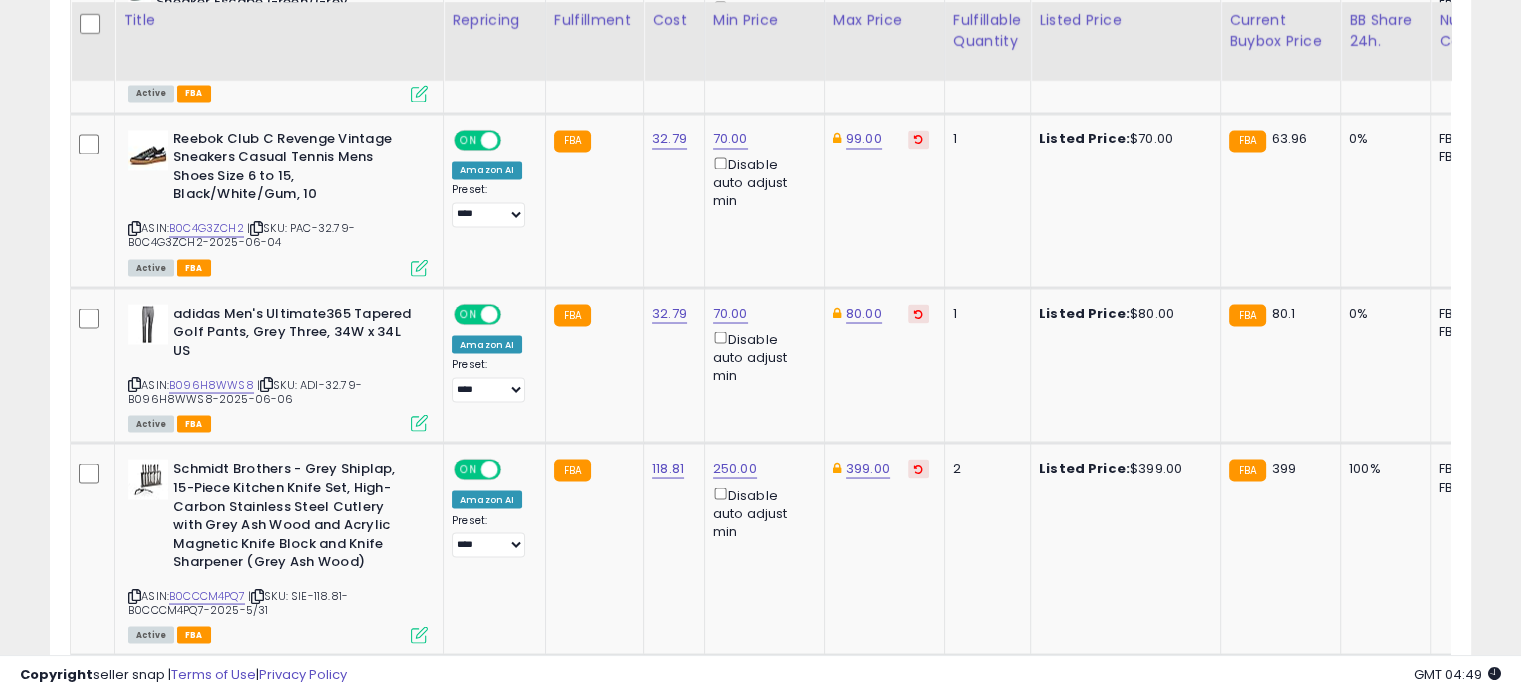 scroll, scrollTop: 3548, scrollLeft: 0, axis: vertical 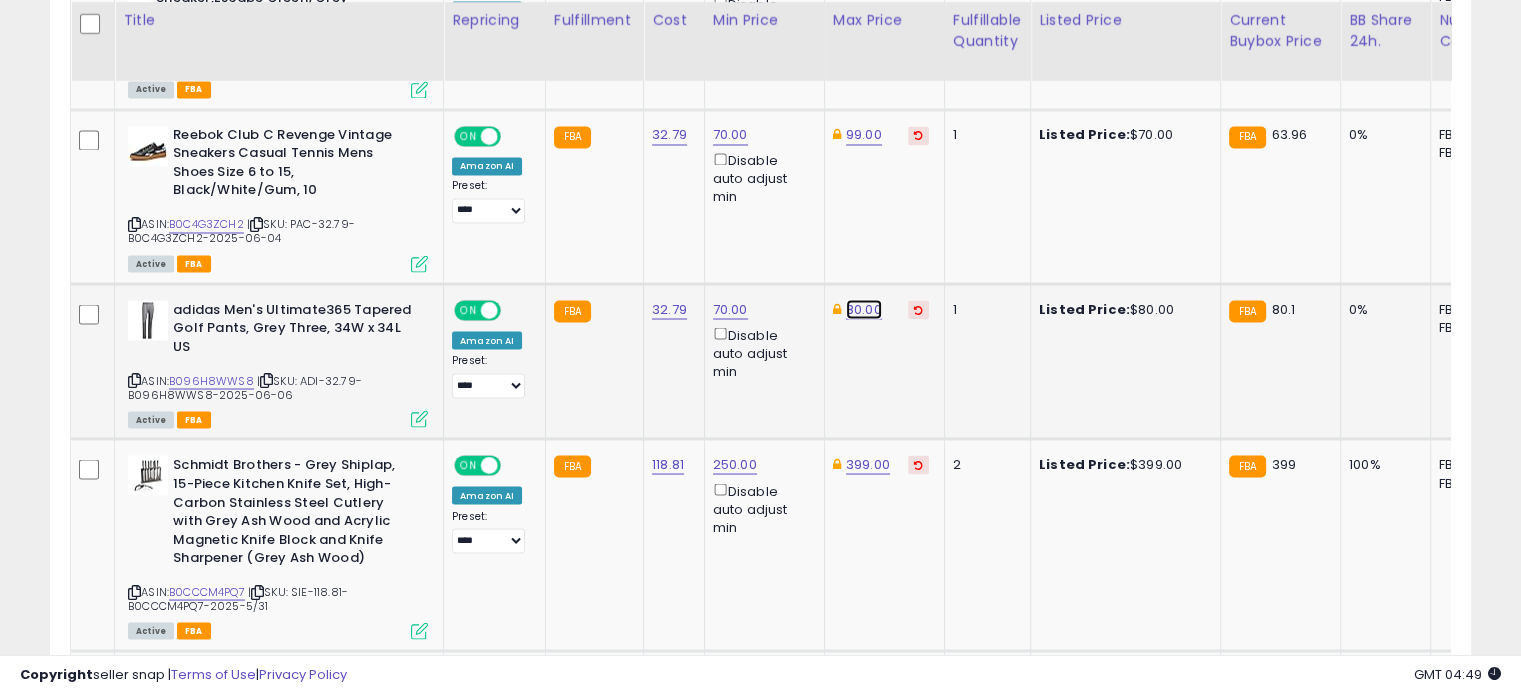 click on "80.00" at bounding box center [862, -2474] 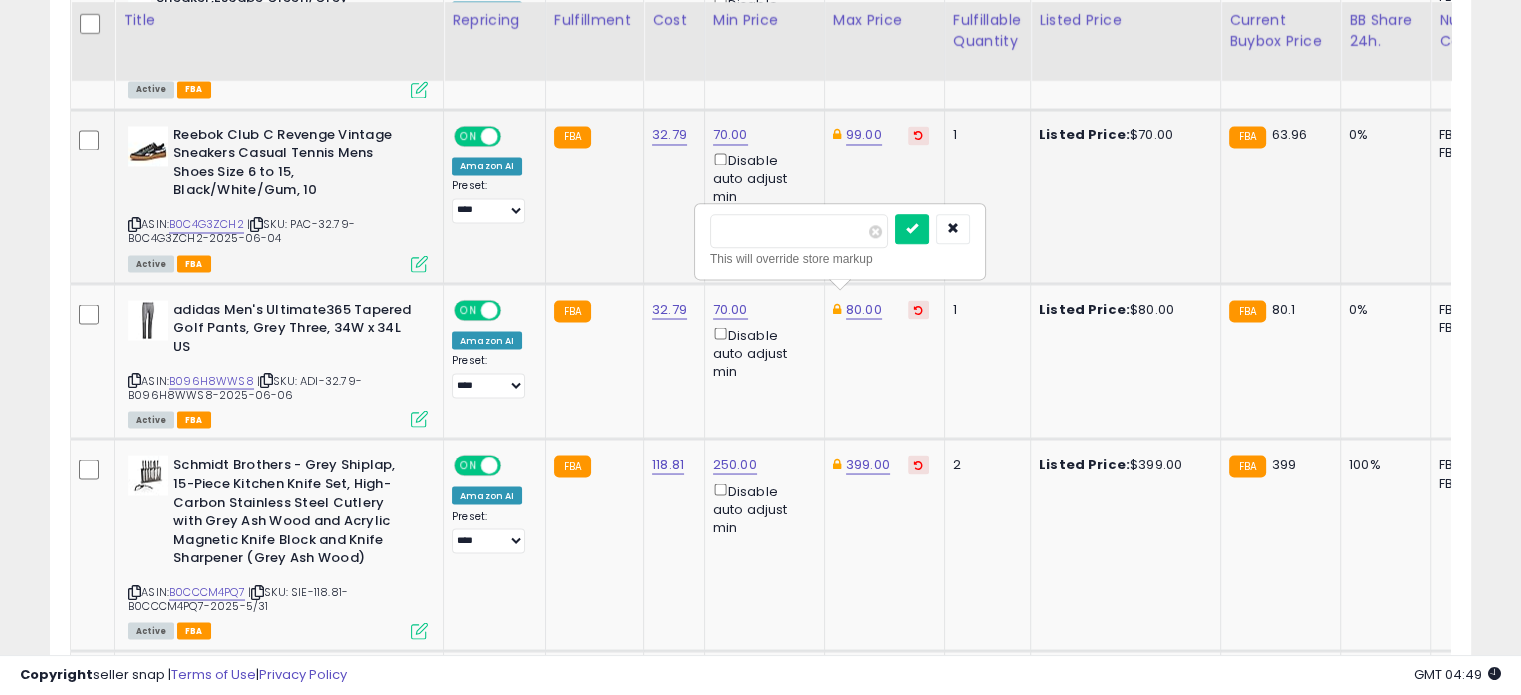 drag, startPoint x: 779, startPoint y: 235, endPoint x: 688, endPoint y: 226, distance: 91.44397 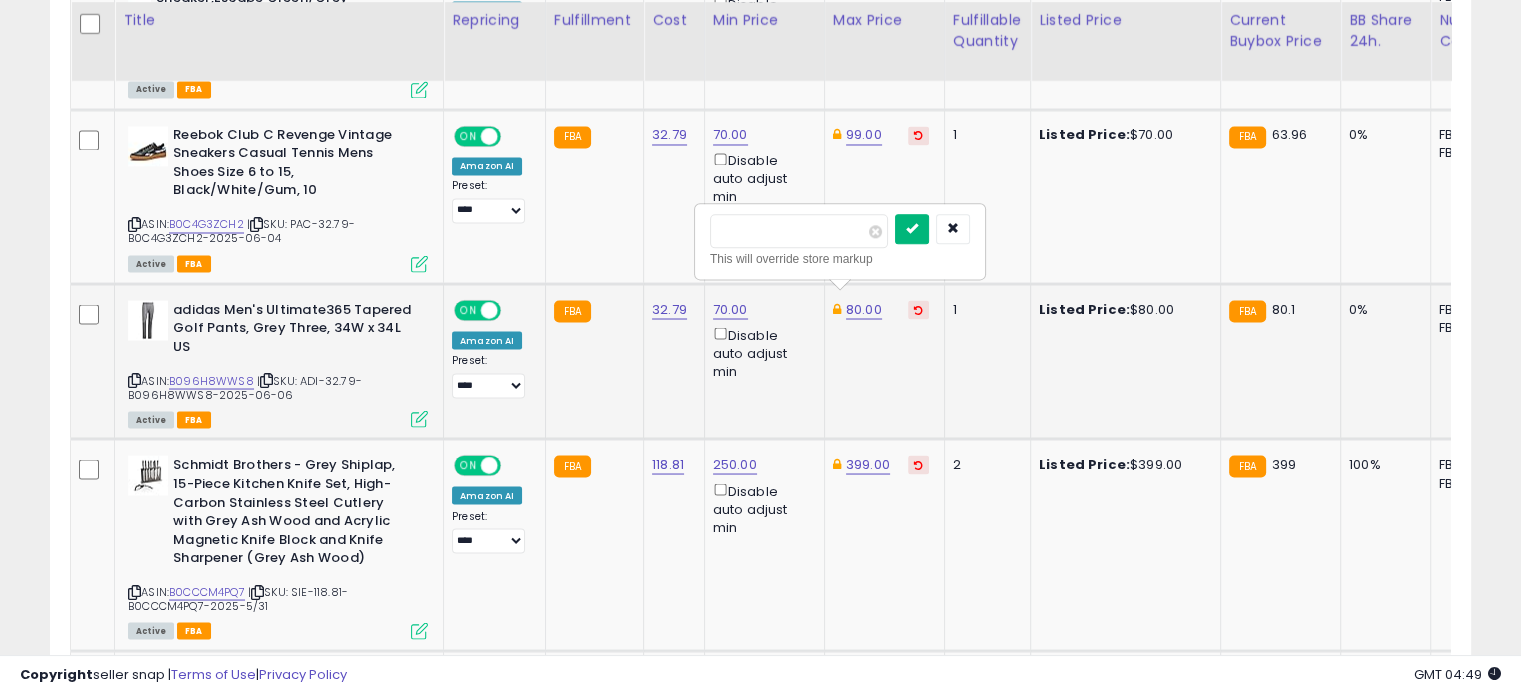 type on "**" 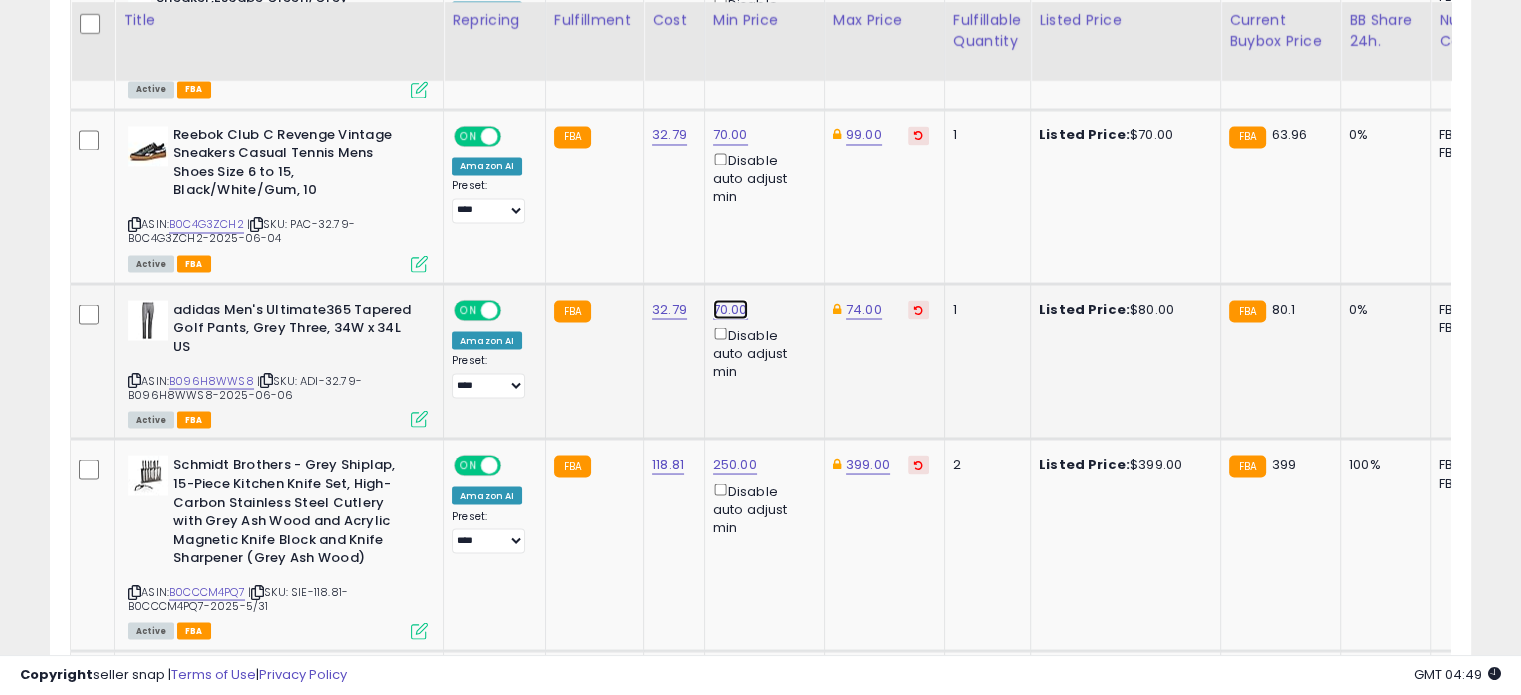 click on "70.00" at bounding box center (729, -2474) 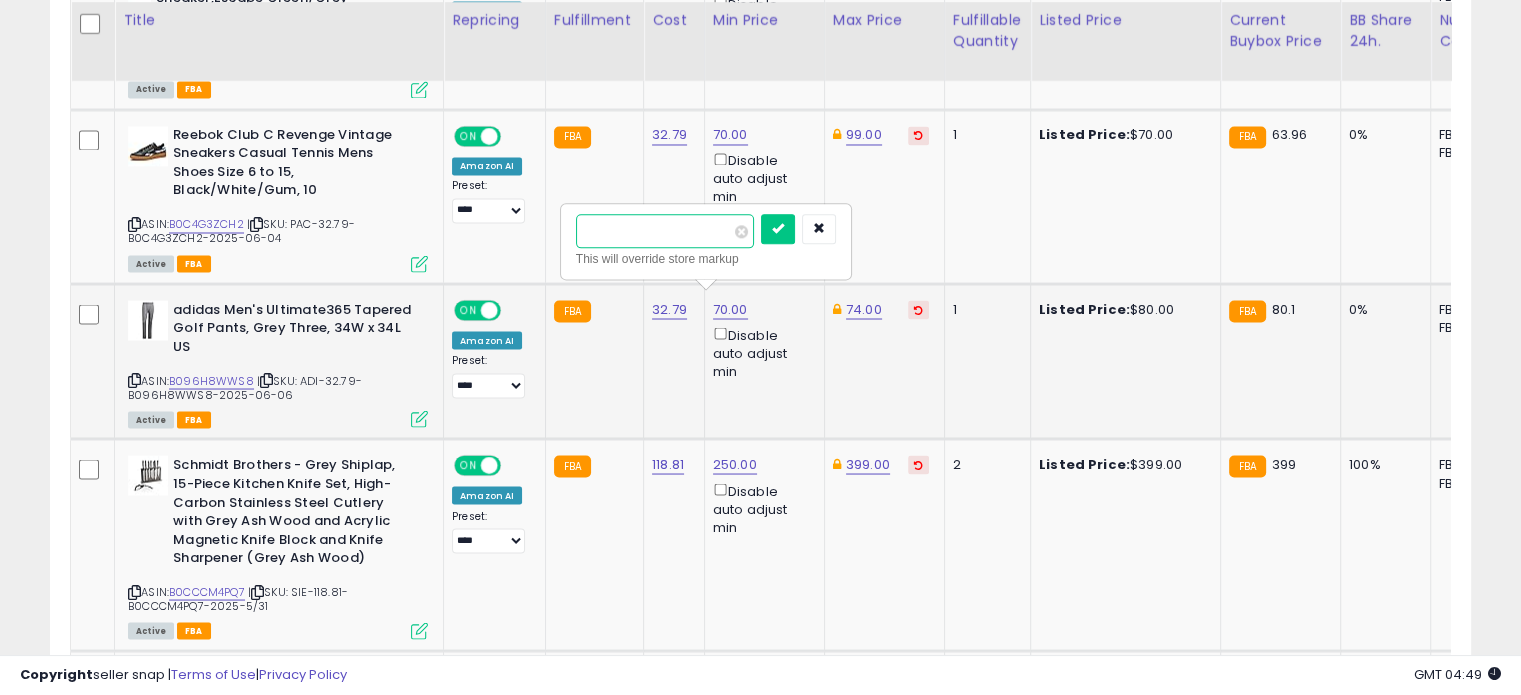 drag, startPoint x: 642, startPoint y: 231, endPoint x: 564, endPoint y: 231, distance: 78 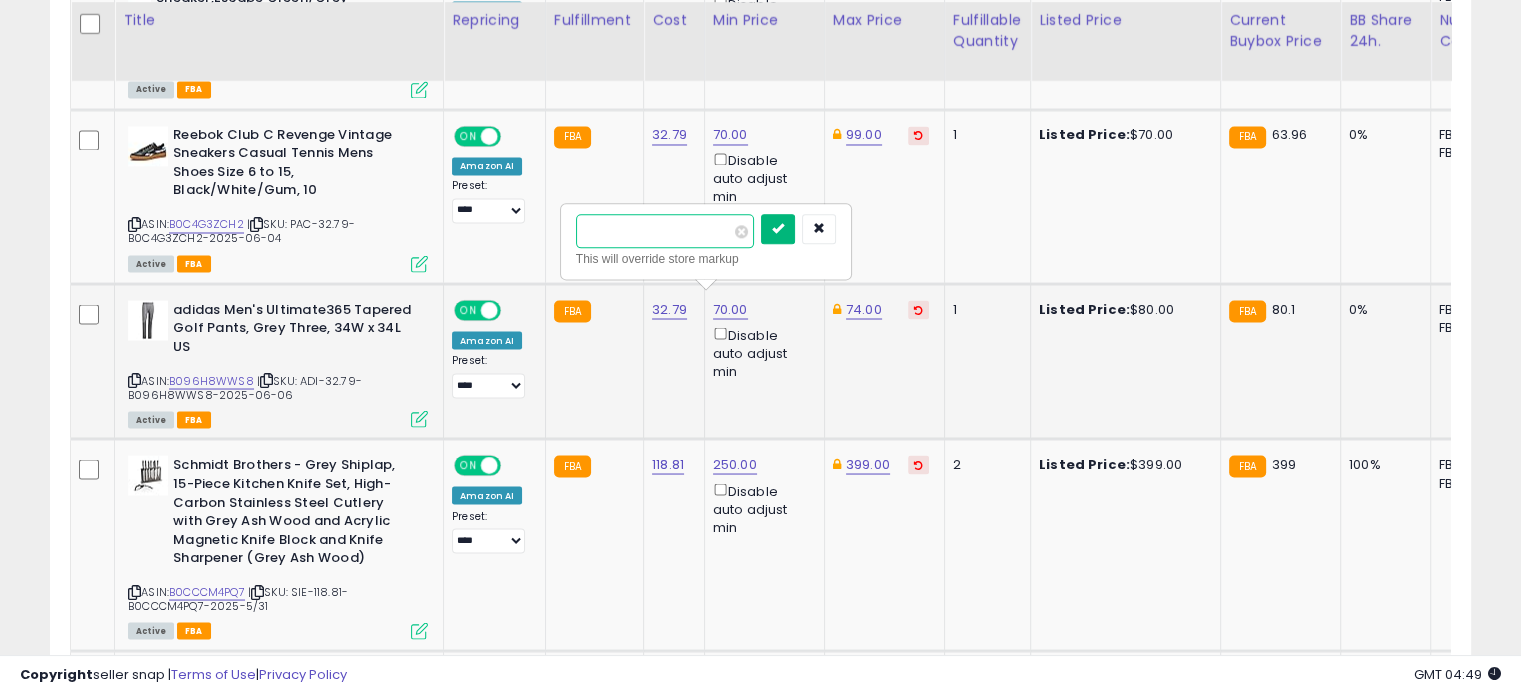 type on "**" 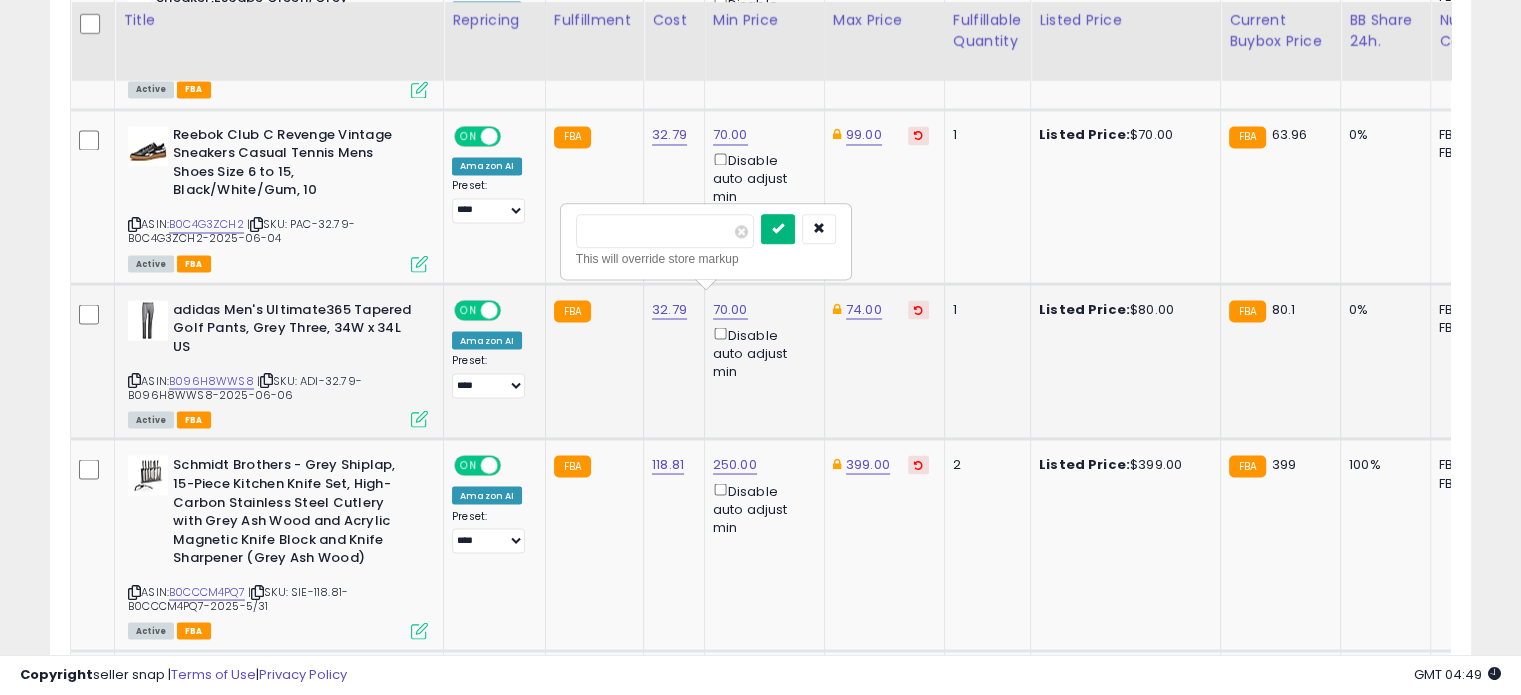 click at bounding box center (778, 229) 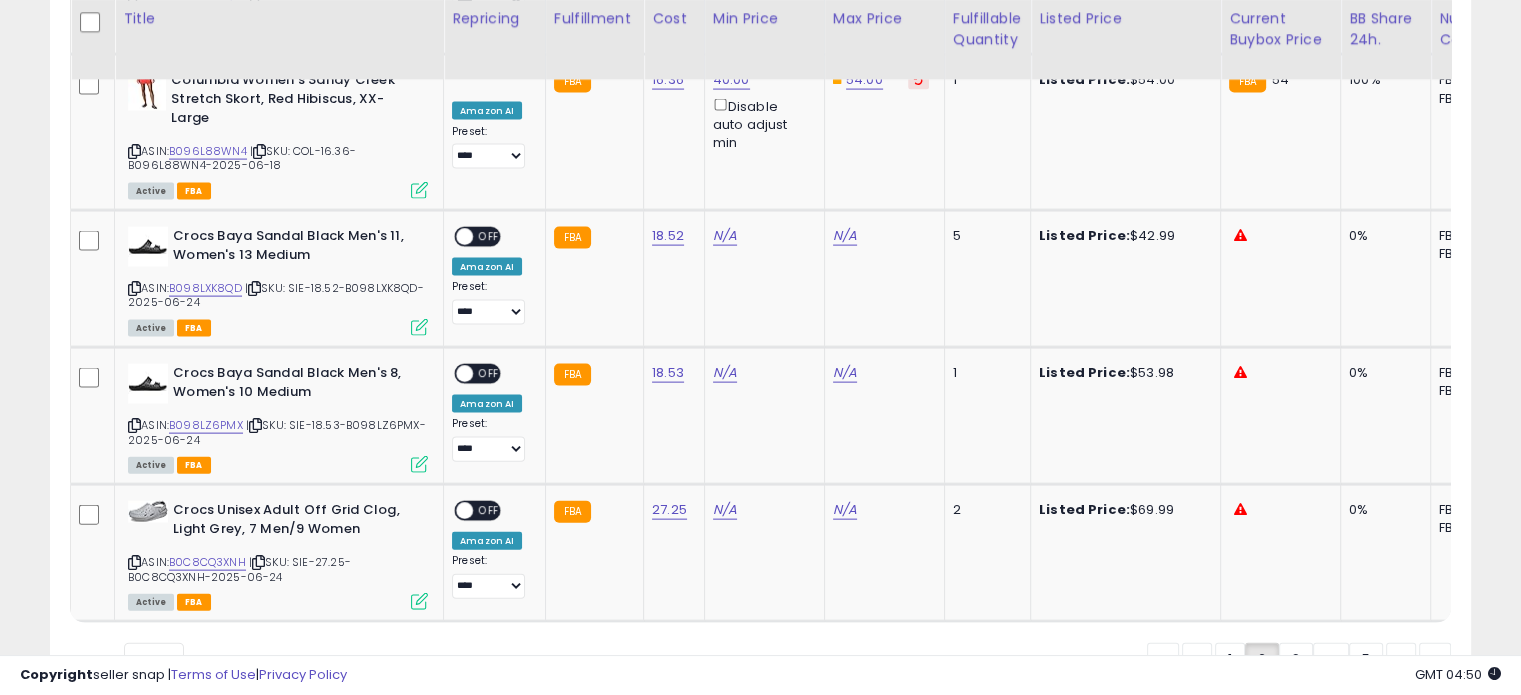 scroll, scrollTop: 4382, scrollLeft: 0, axis: vertical 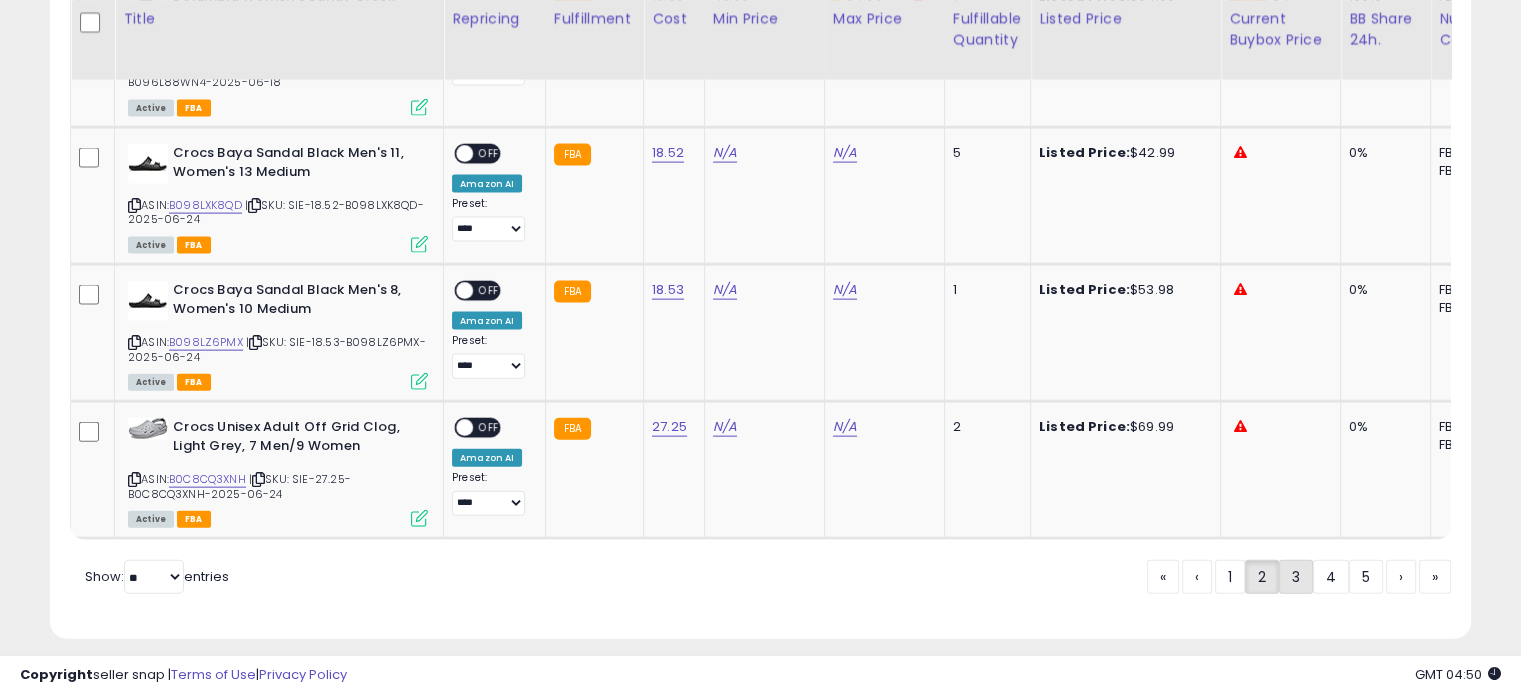 click on "3" 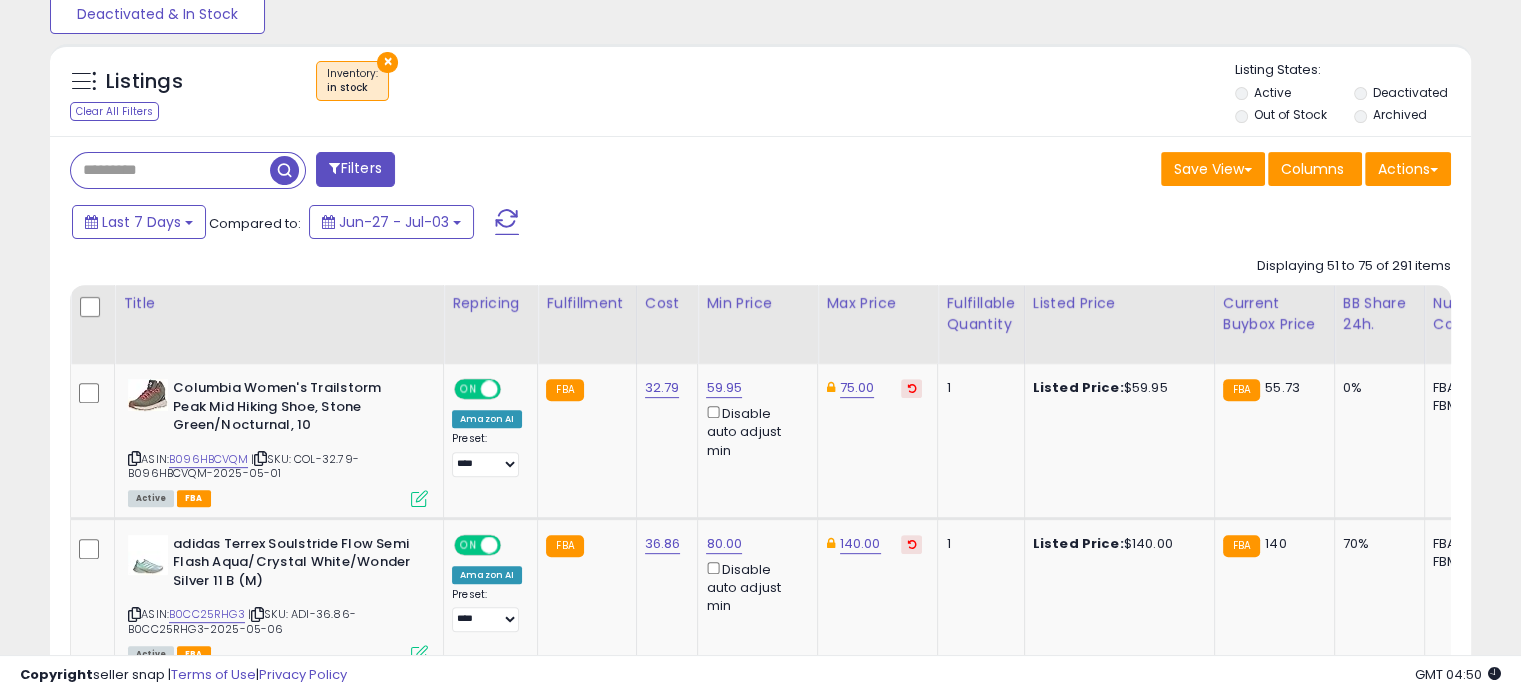 scroll, scrollTop: 691, scrollLeft: 0, axis: vertical 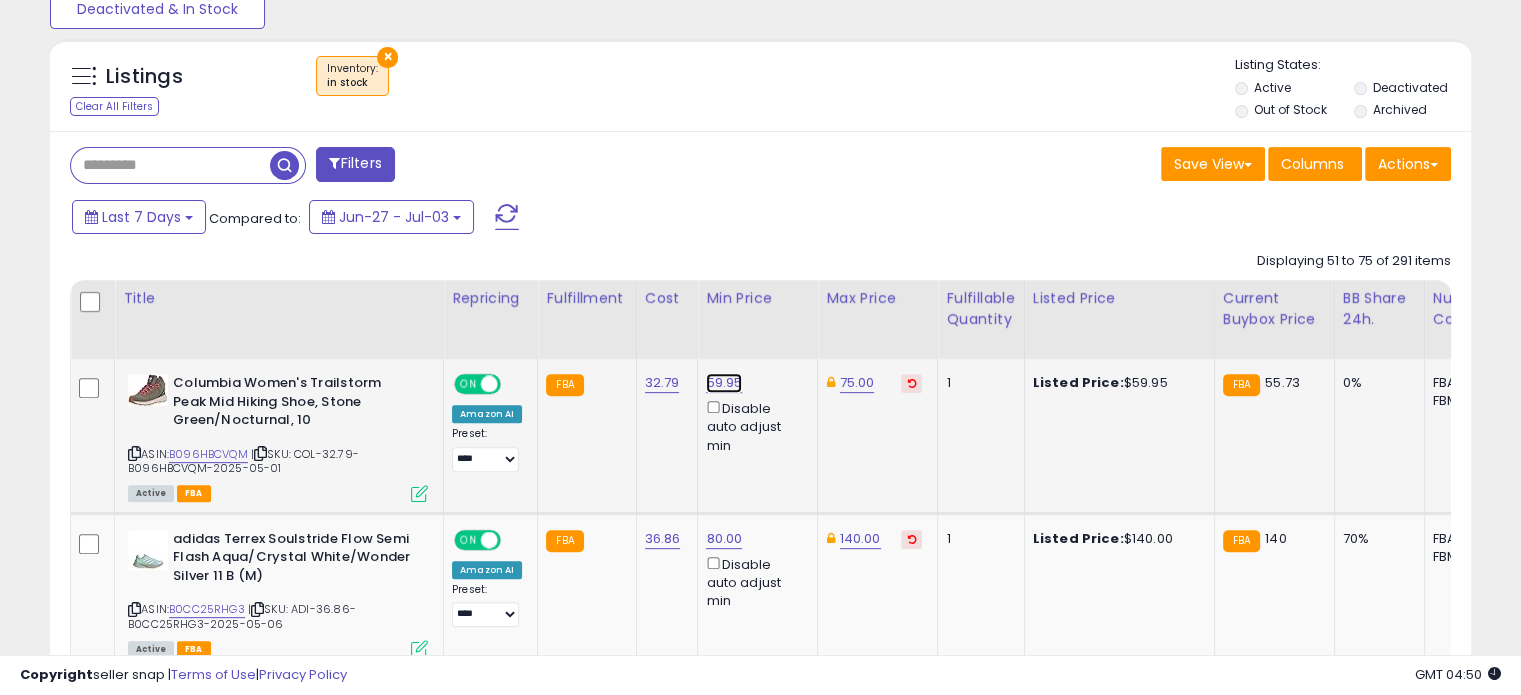 click on "59.95" at bounding box center (724, 383) 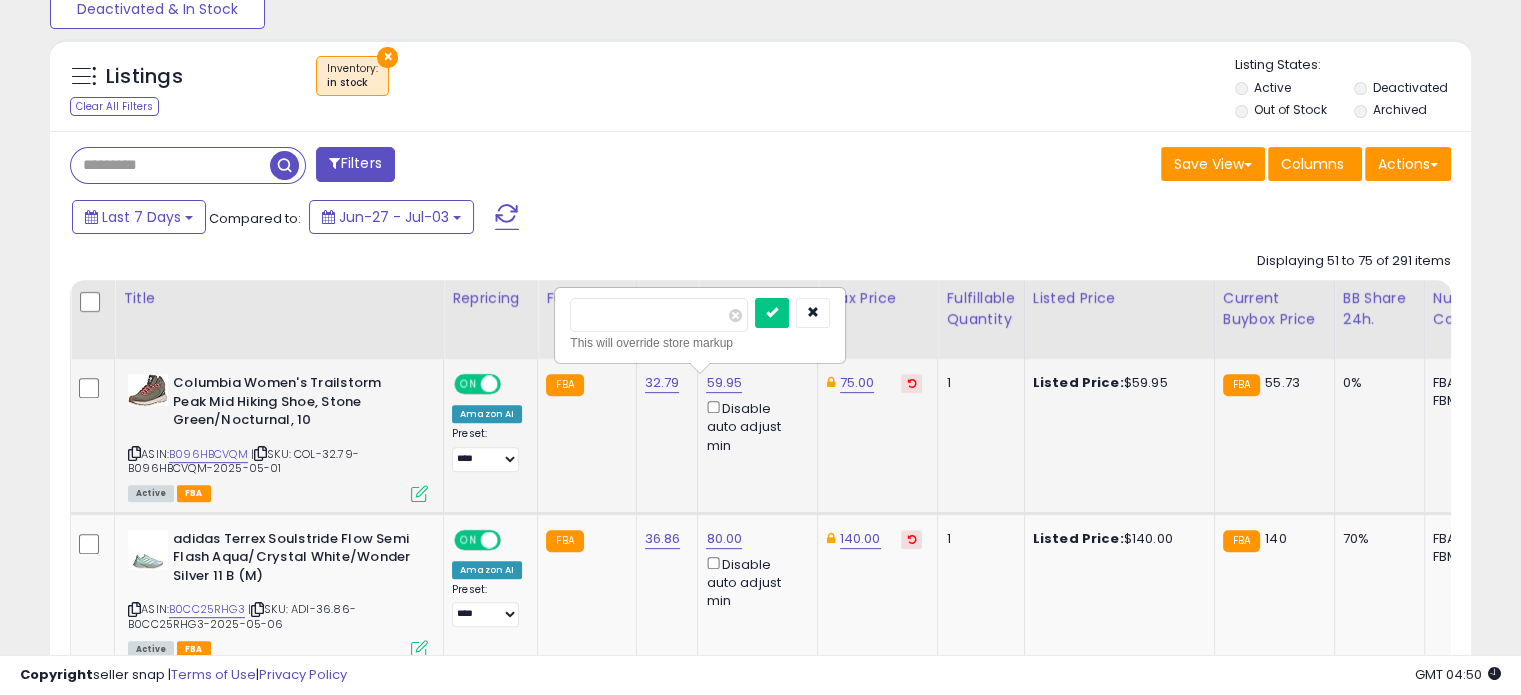 drag, startPoint x: 636, startPoint y: 311, endPoint x: 553, endPoint y: 307, distance: 83.09633 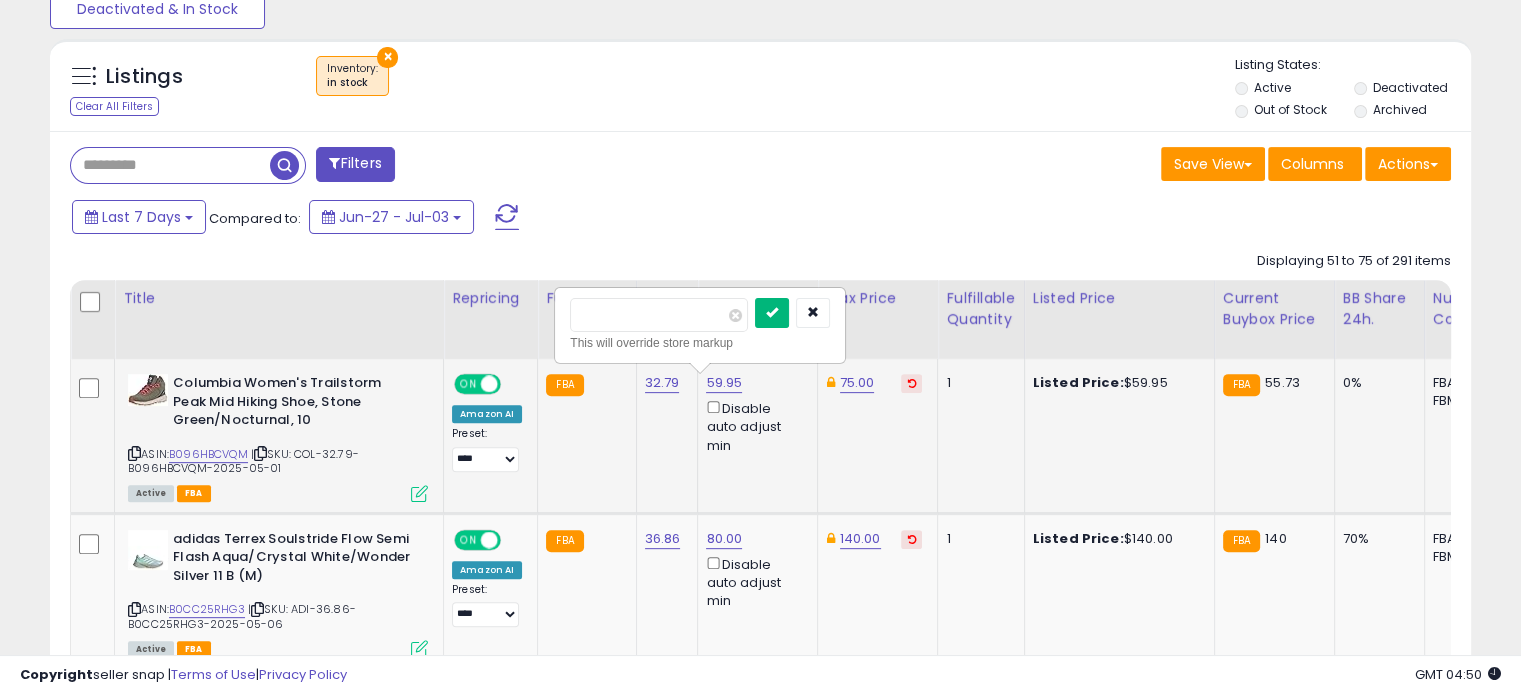type on "**" 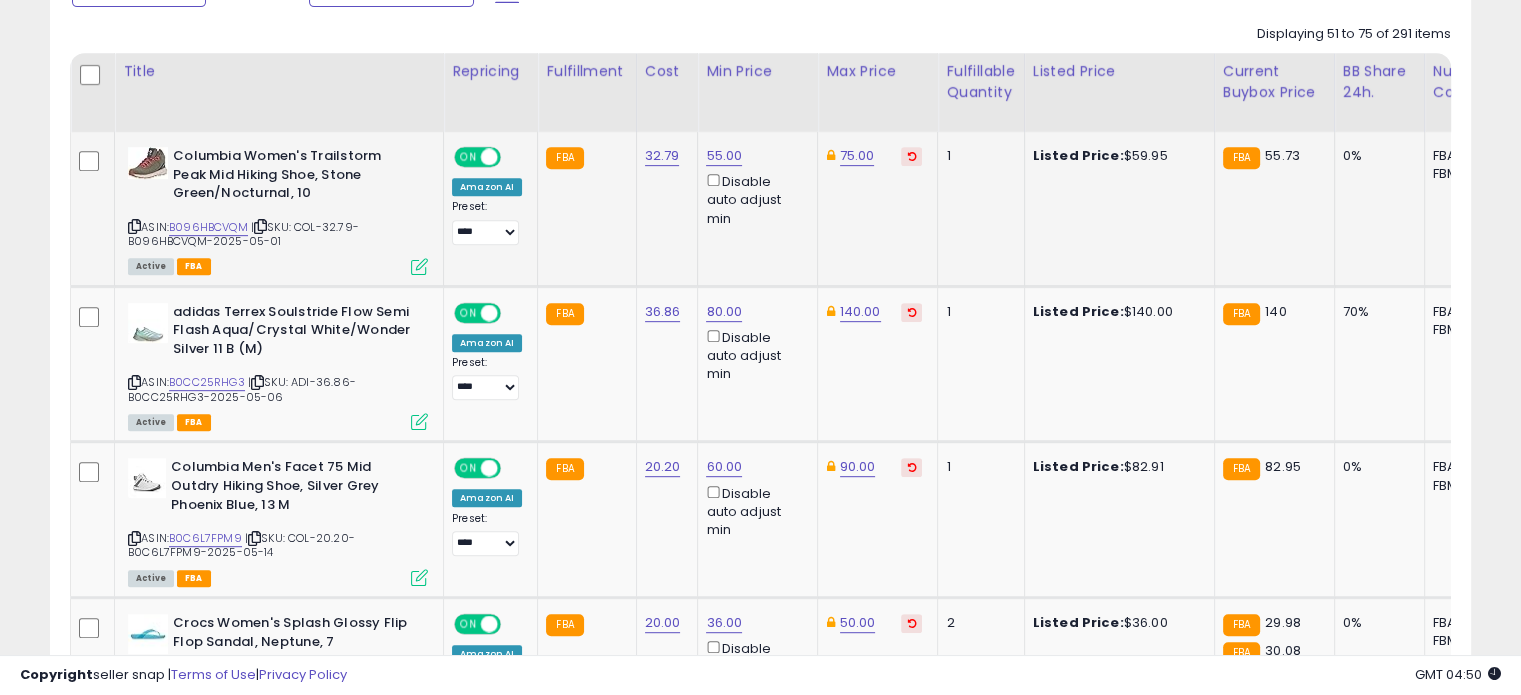 scroll, scrollTop: 919, scrollLeft: 0, axis: vertical 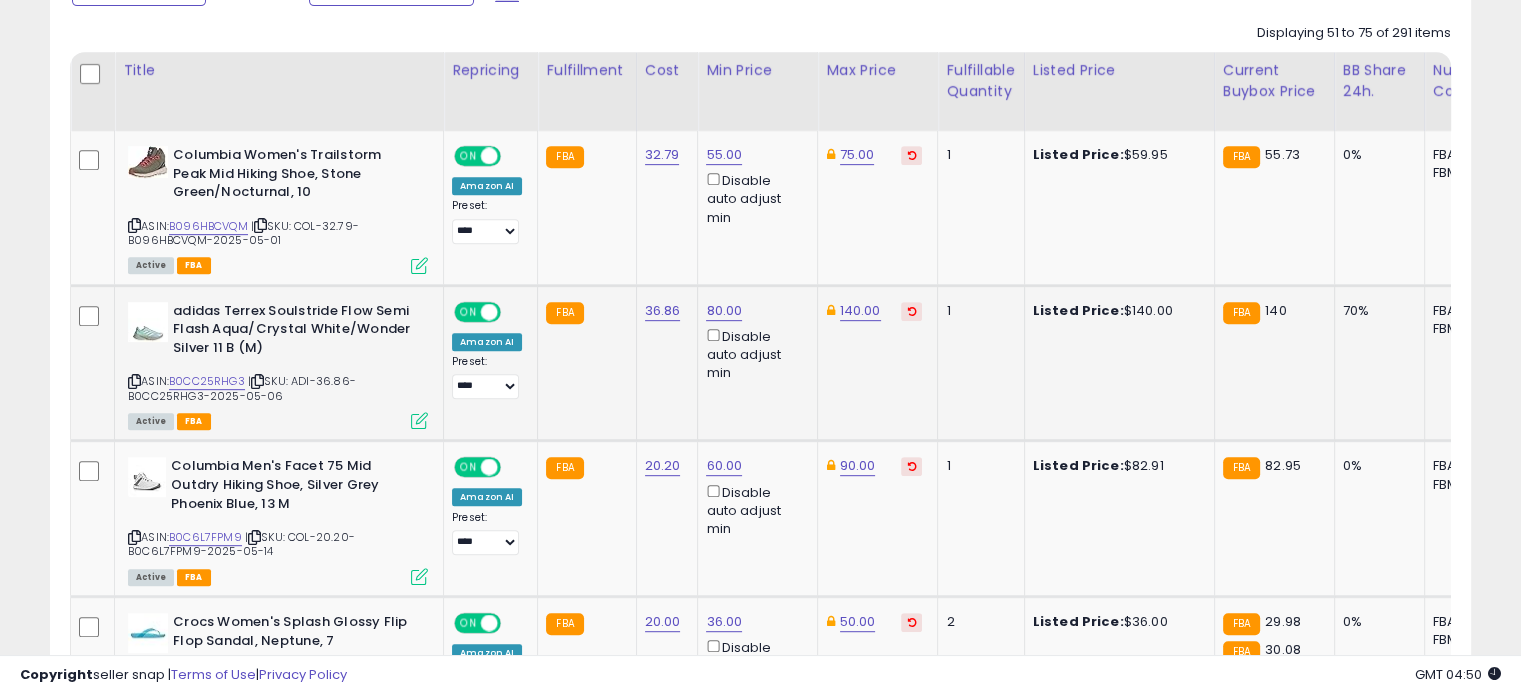 click on "140.00" 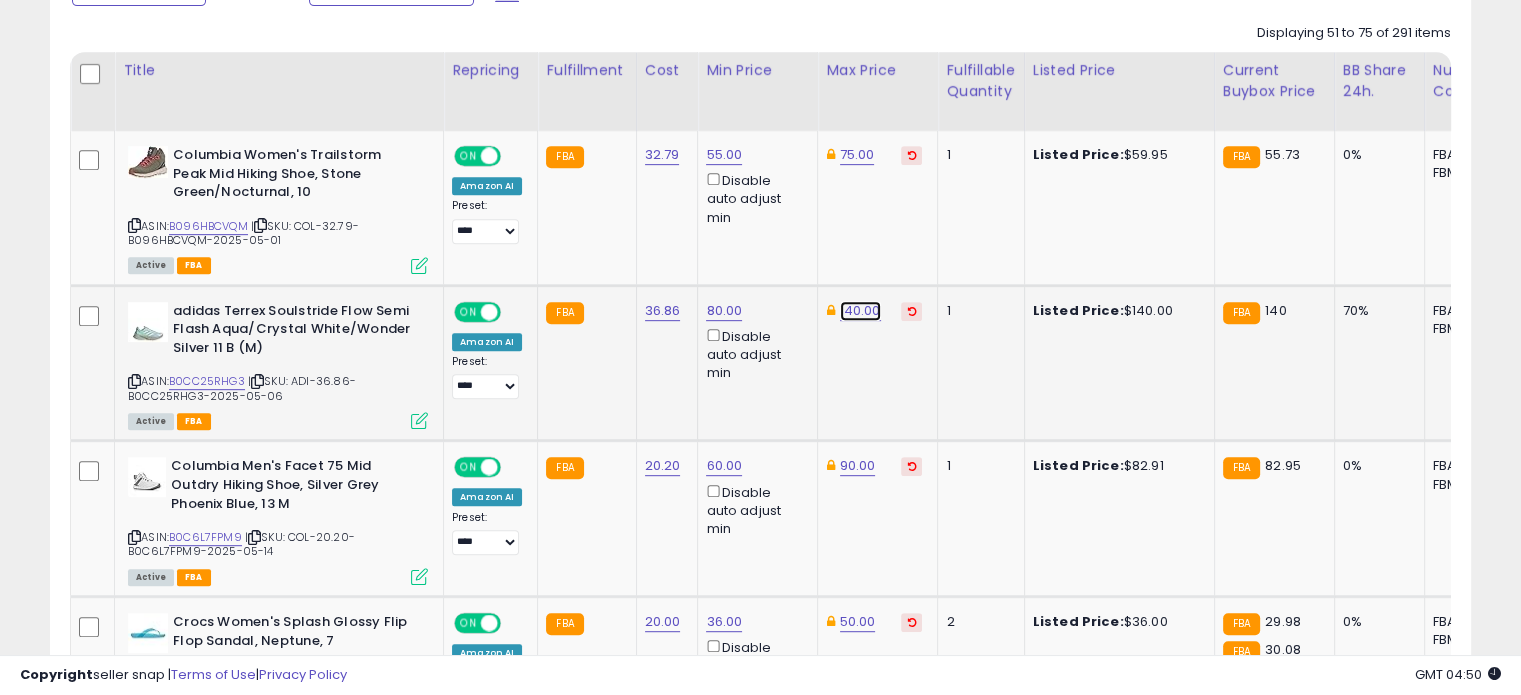 click on "140.00" at bounding box center [857, 155] 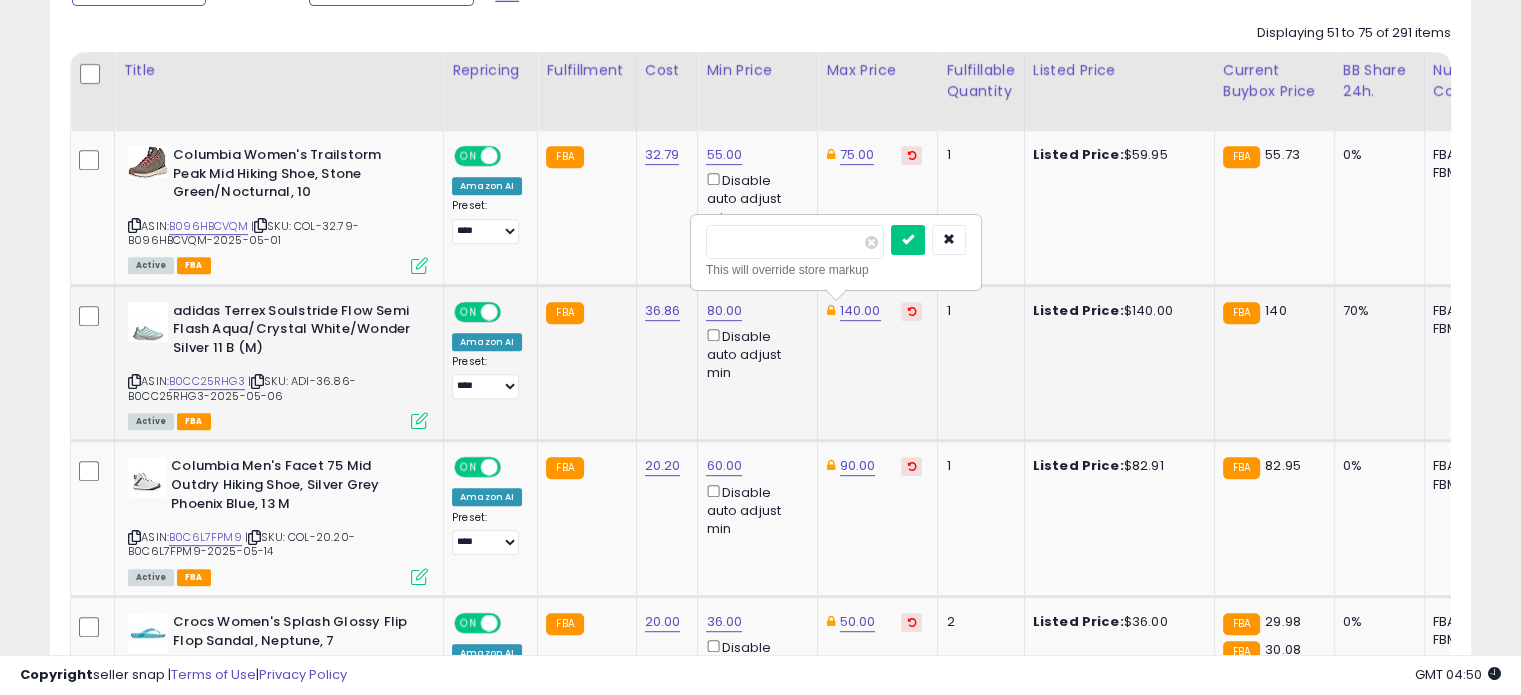 drag, startPoint x: 778, startPoint y: 249, endPoint x: 693, endPoint y: 235, distance: 86.145226 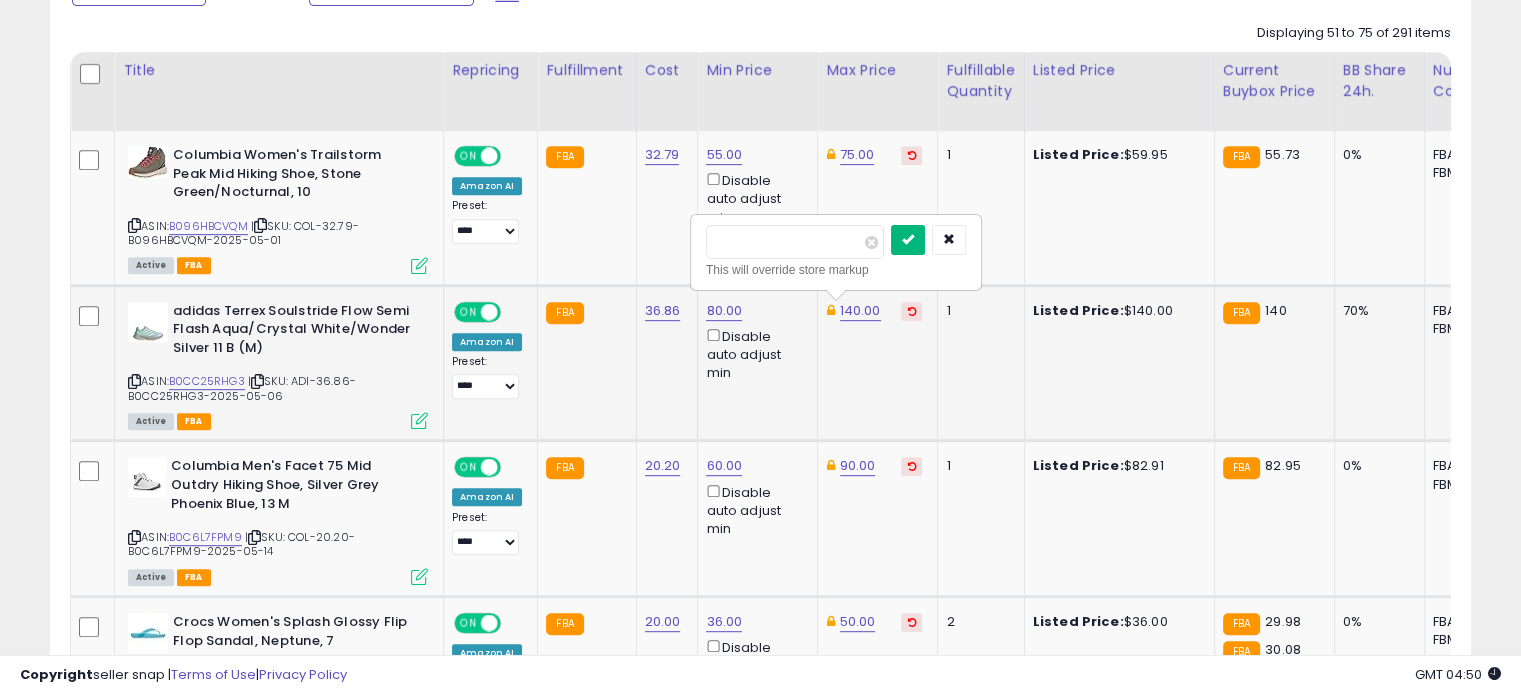 type on "***" 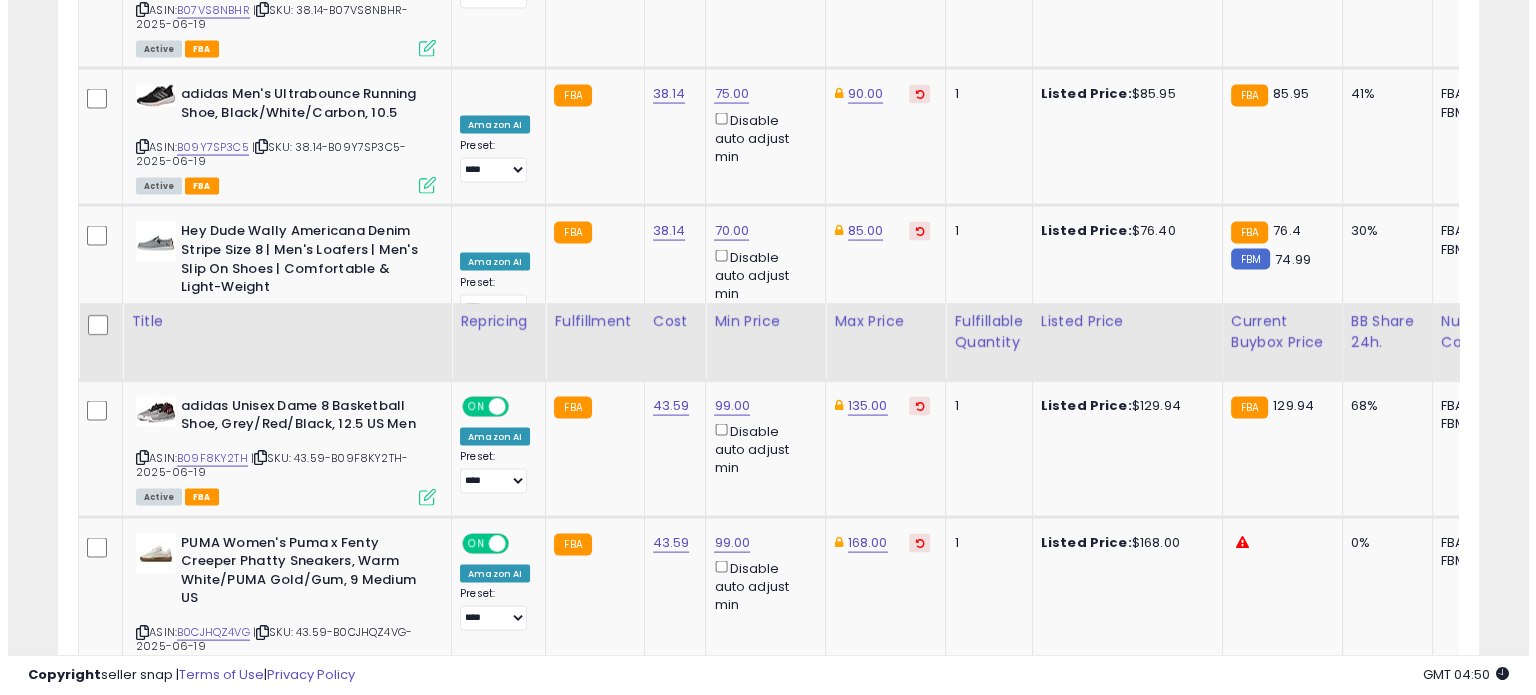 scroll, scrollTop: 4398, scrollLeft: 0, axis: vertical 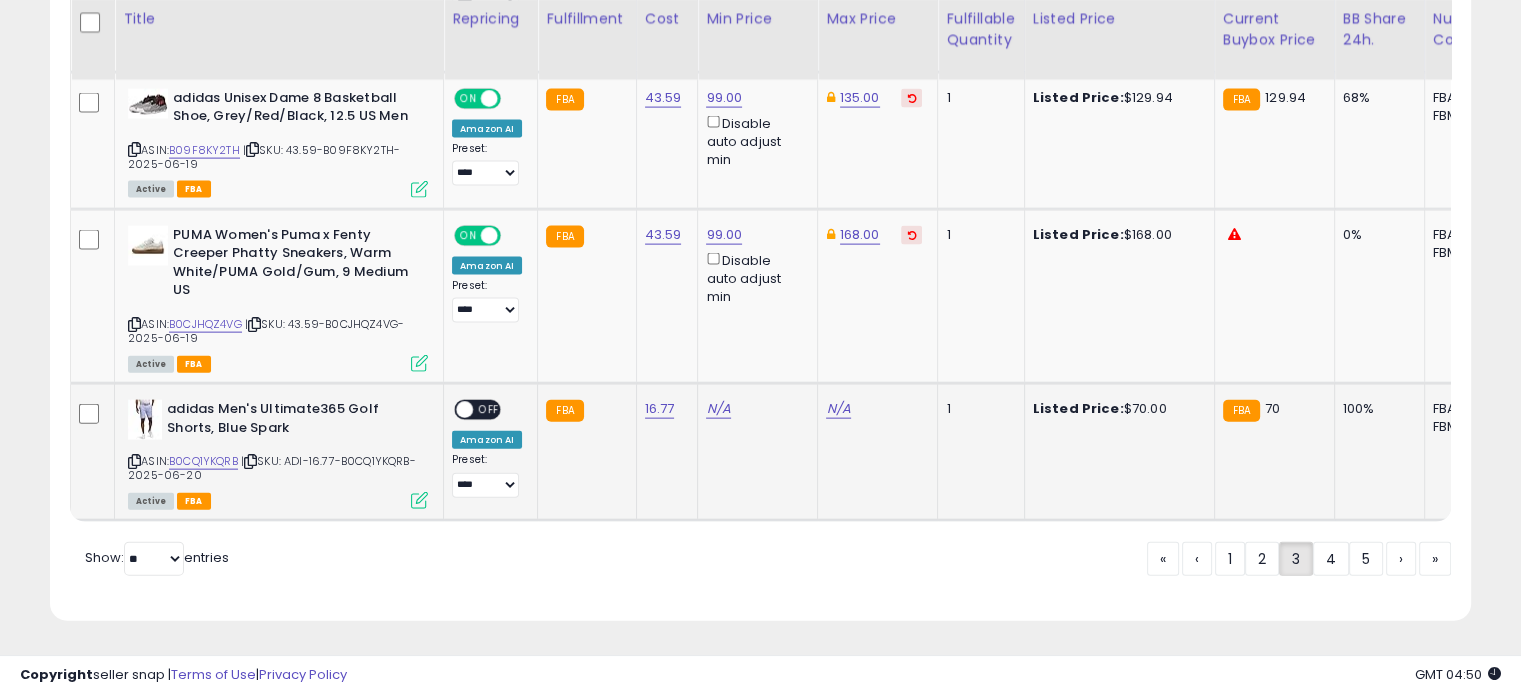 click at bounding box center (419, 500) 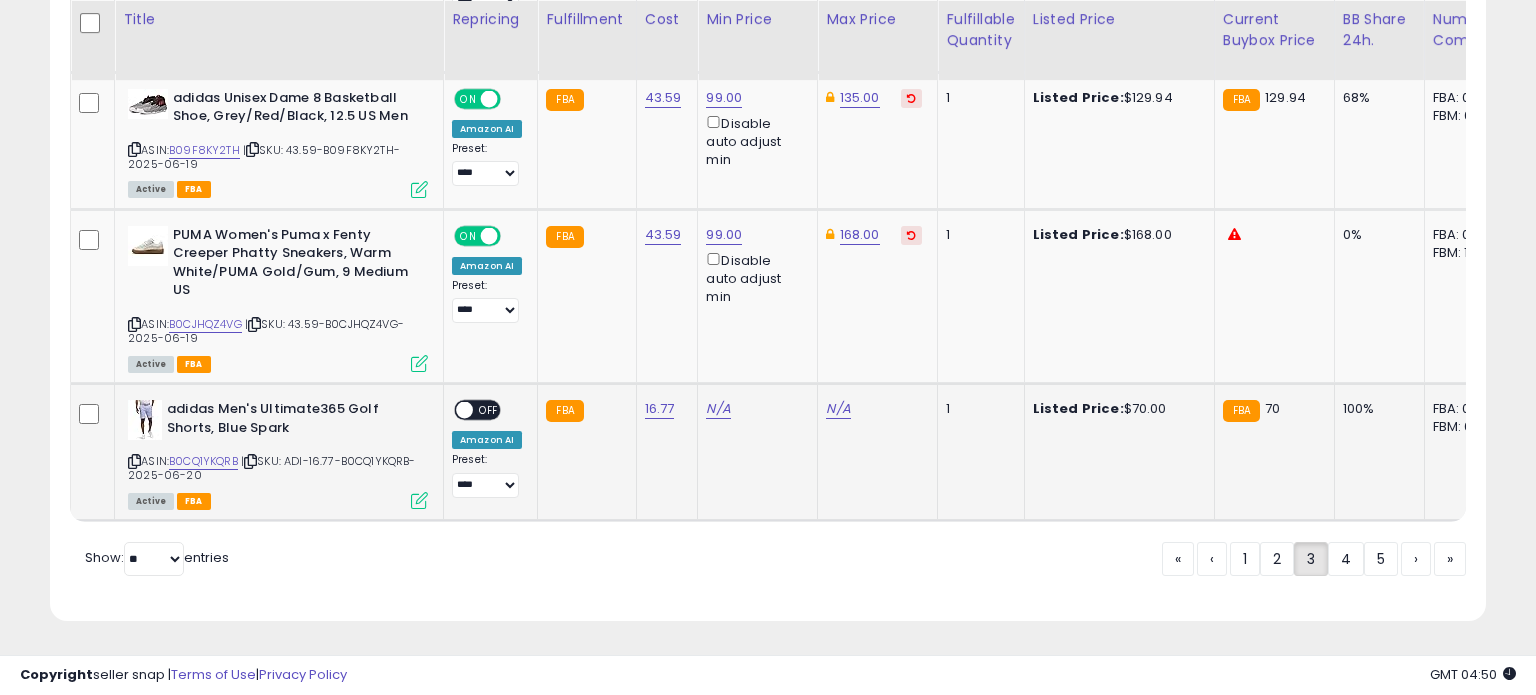 scroll, scrollTop: 999589, scrollLeft: 999168, axis: both 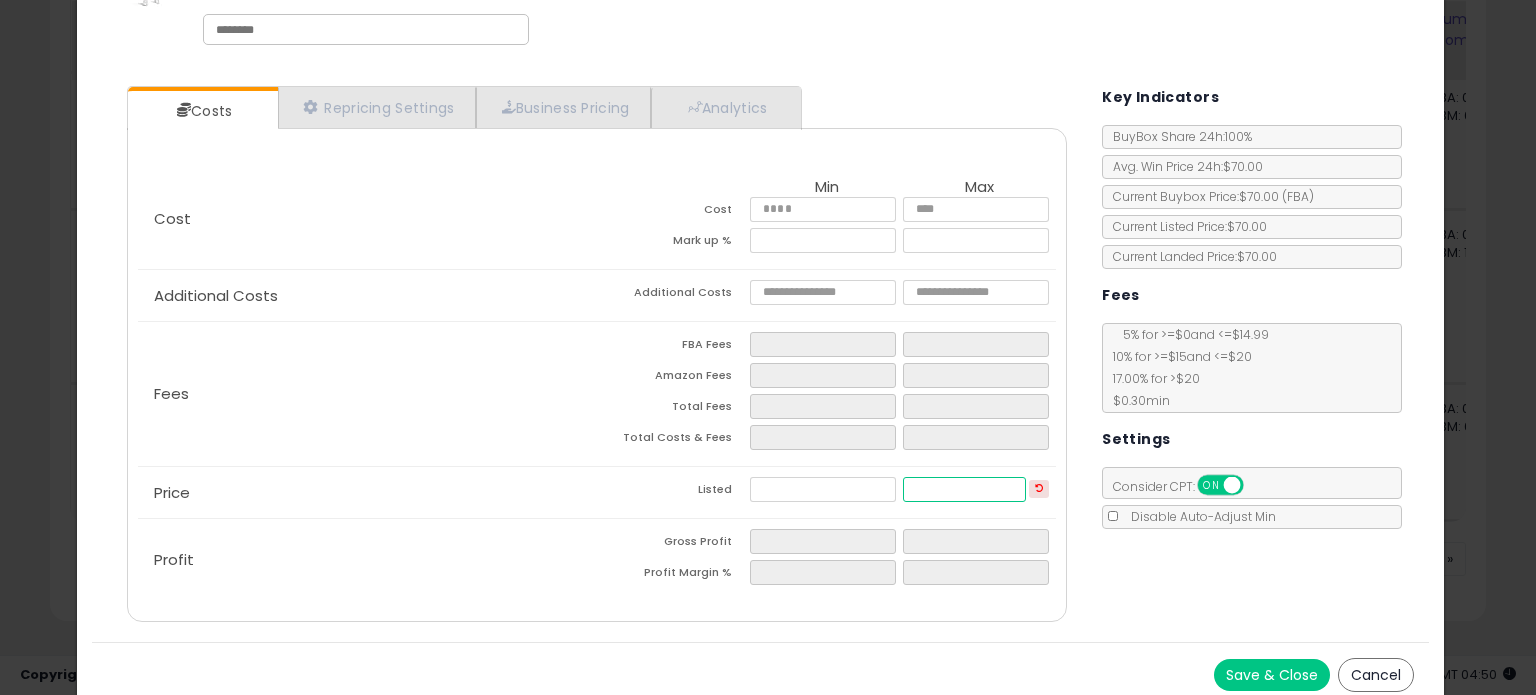 click at bounding box center (964, 489) 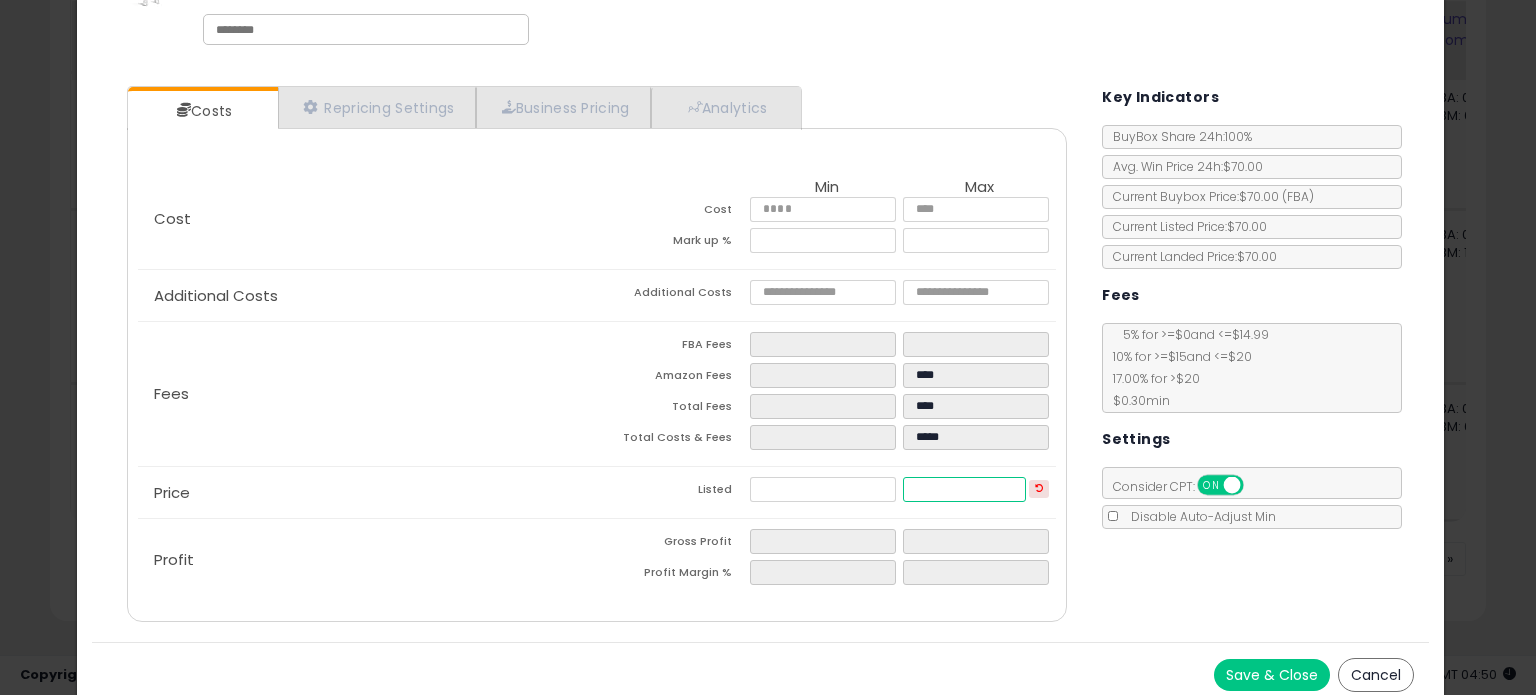 type on "*****" 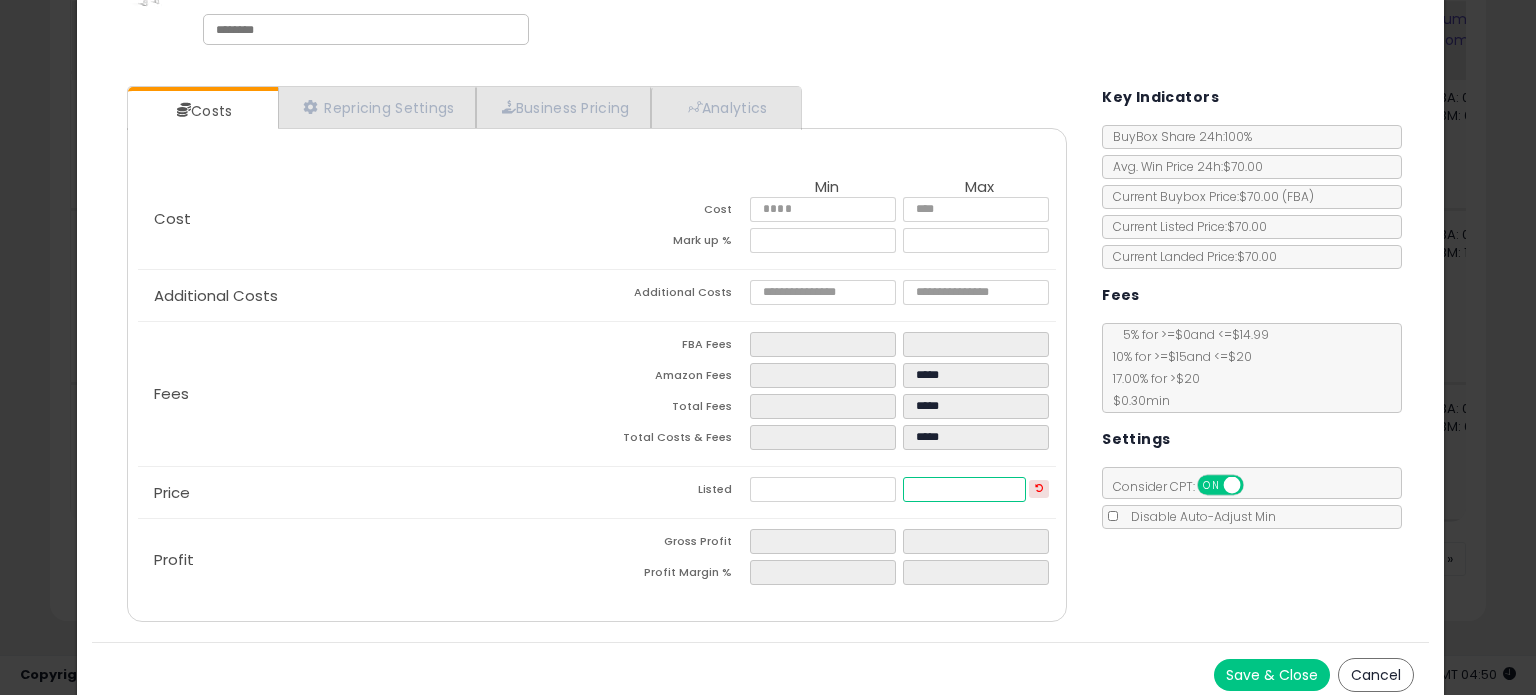 type on "**" 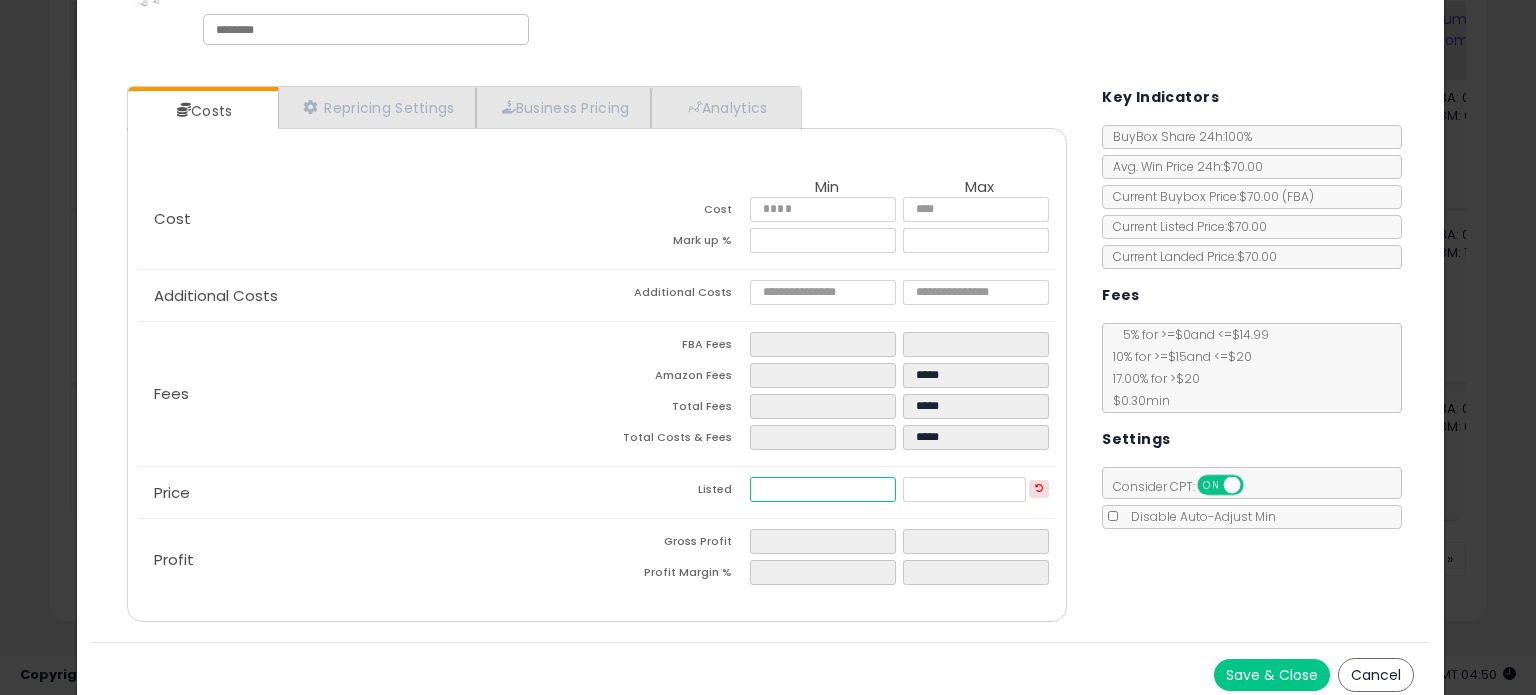 type on "******" 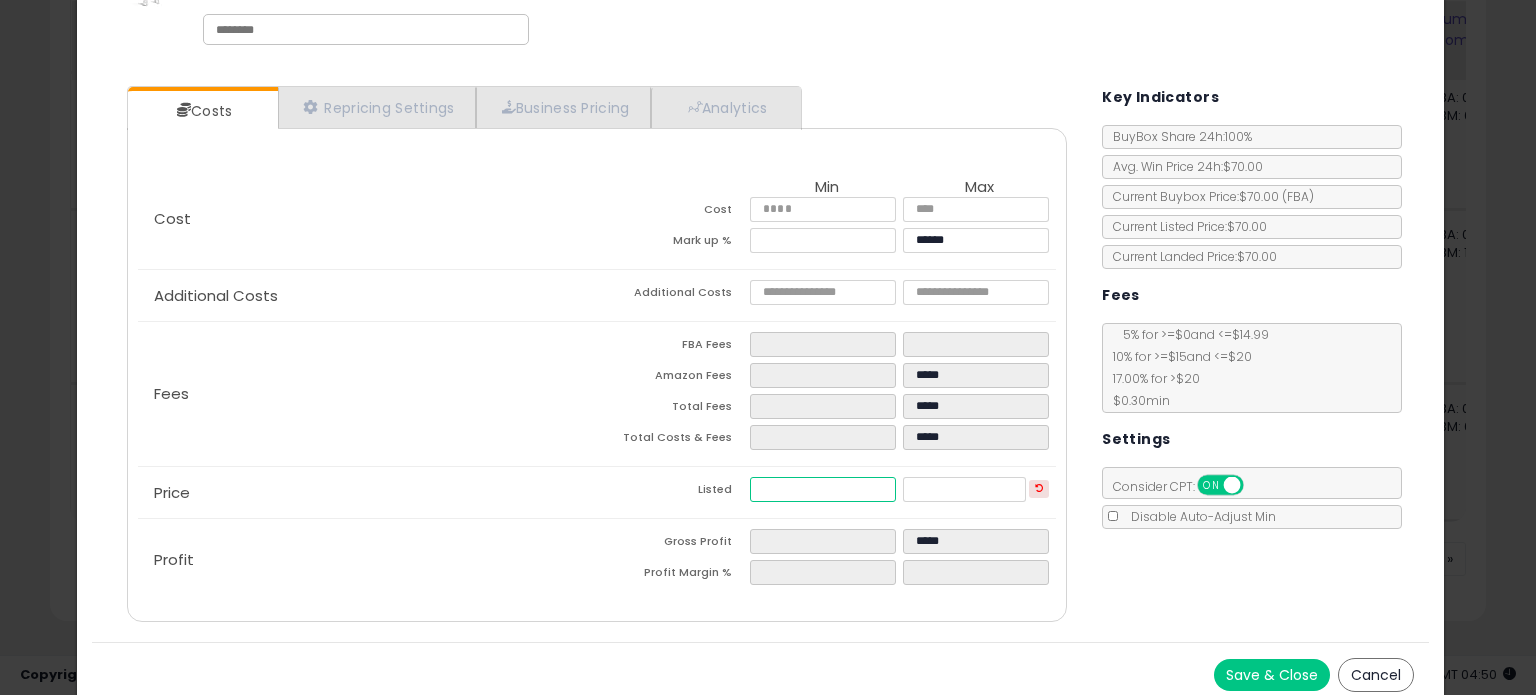 click at bounding box center (822, 489) 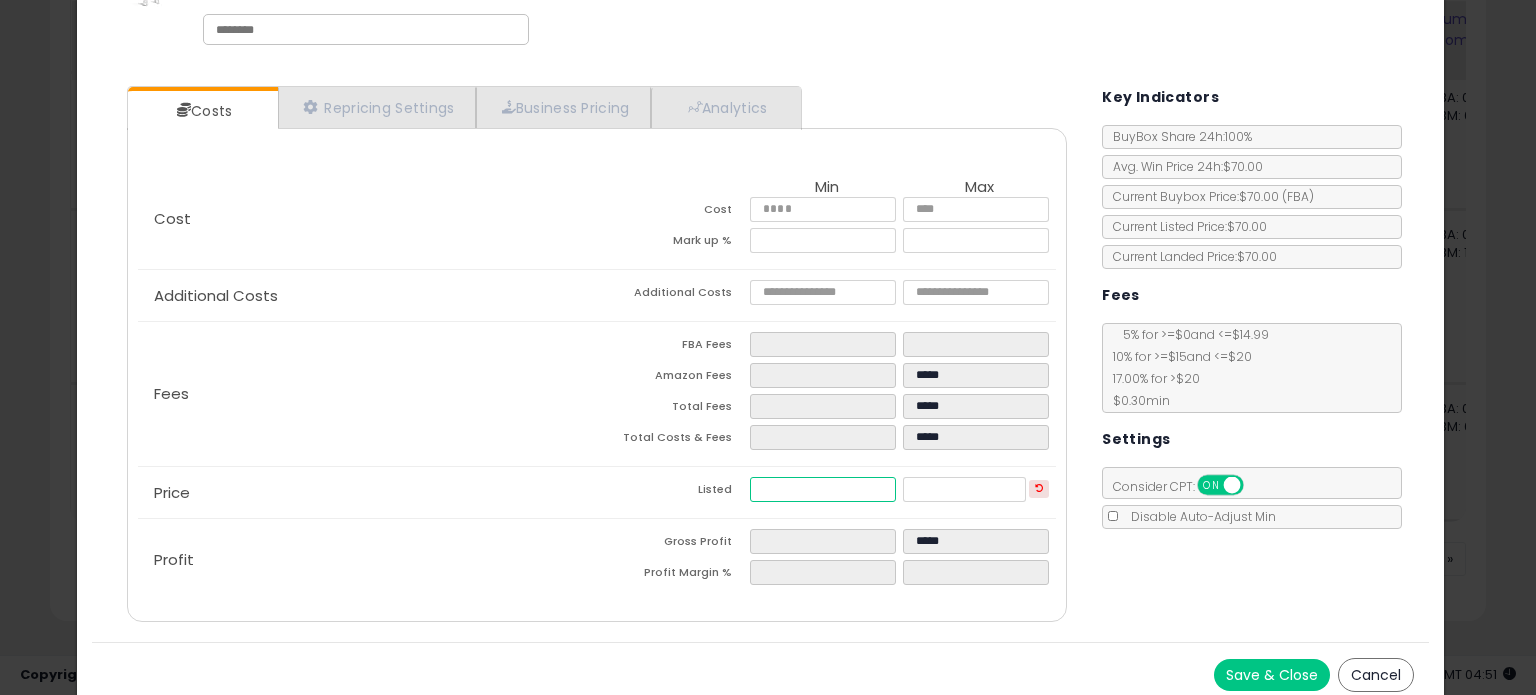type on "****" 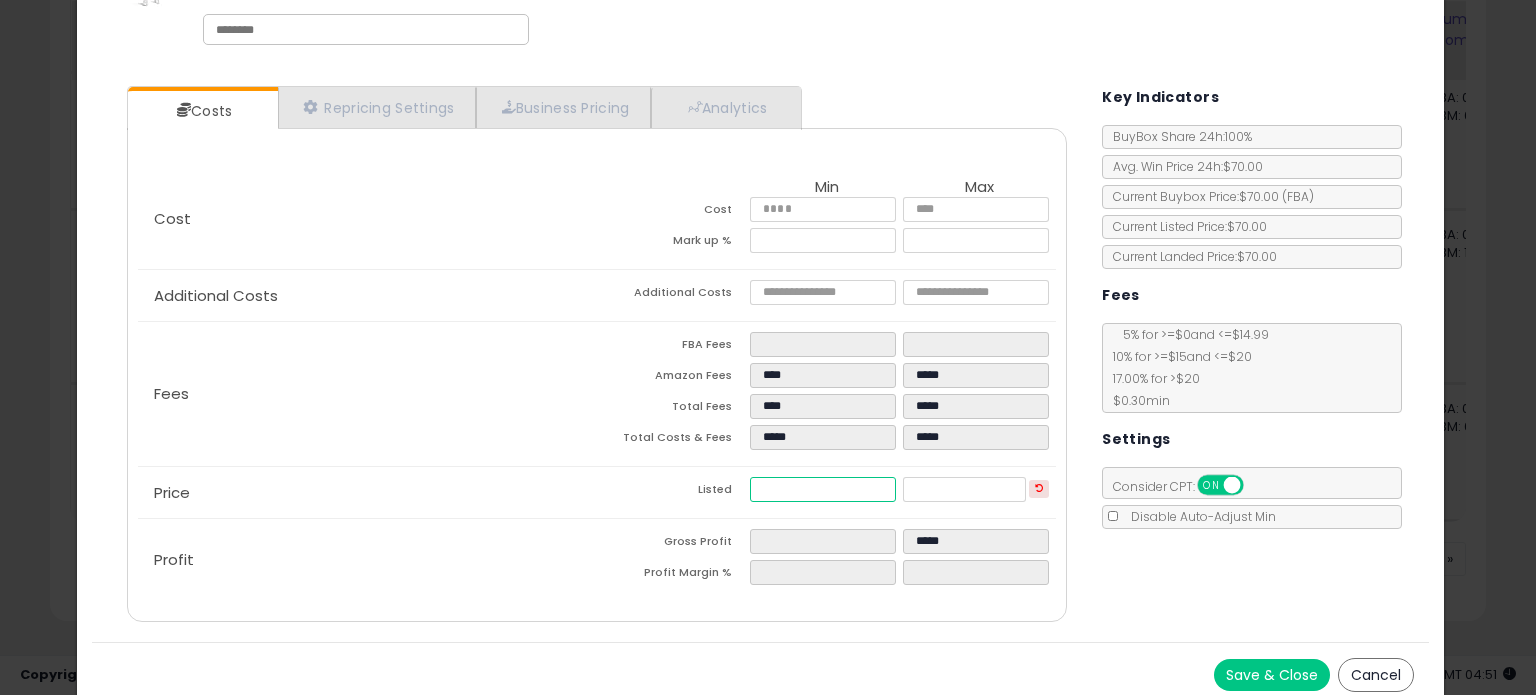 type on "****" 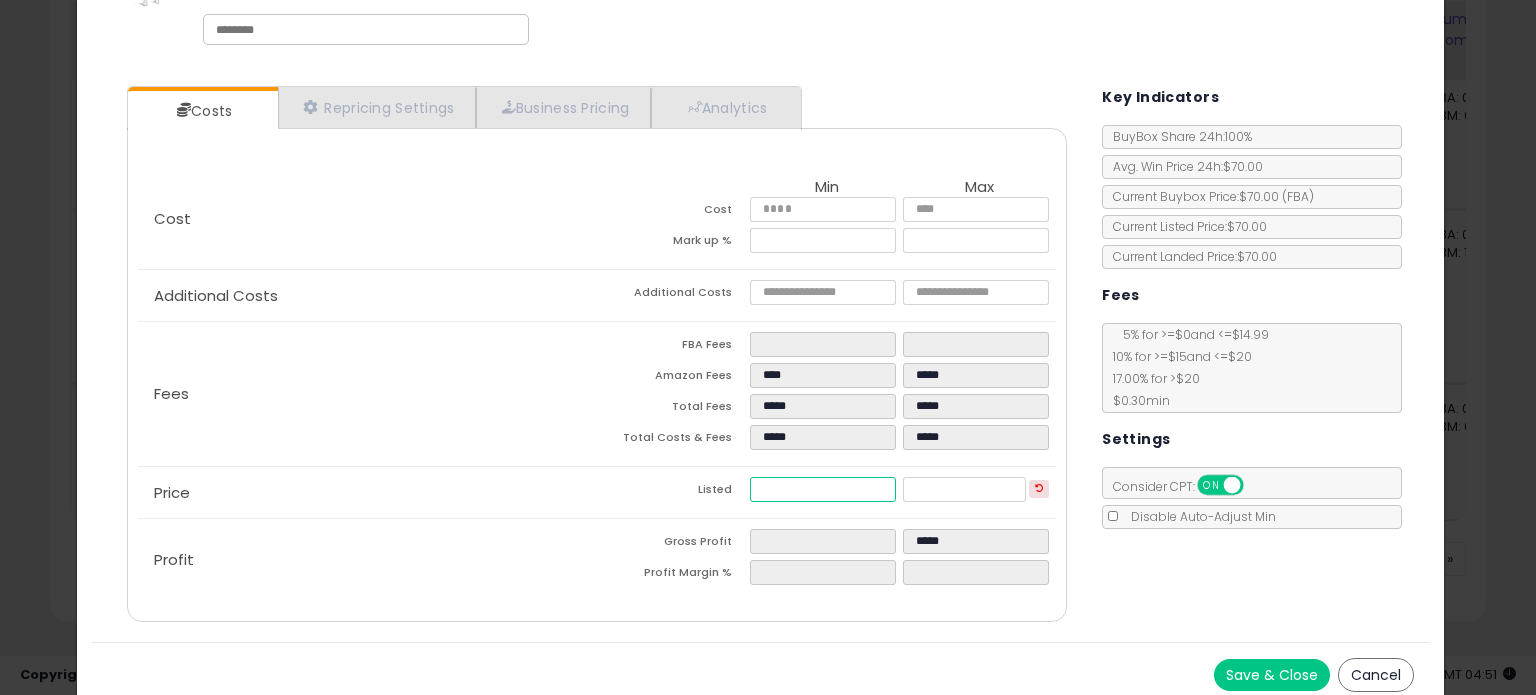 type on "**" 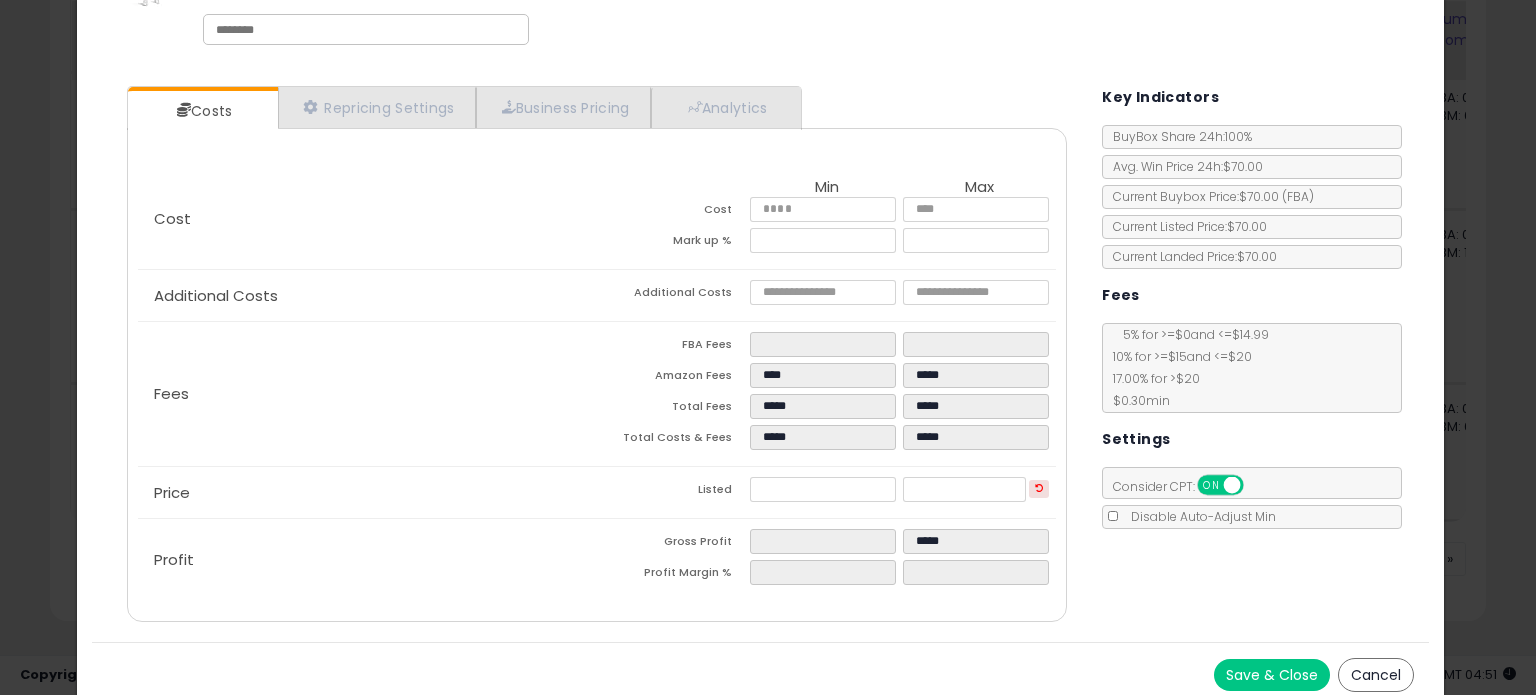 type on "******" 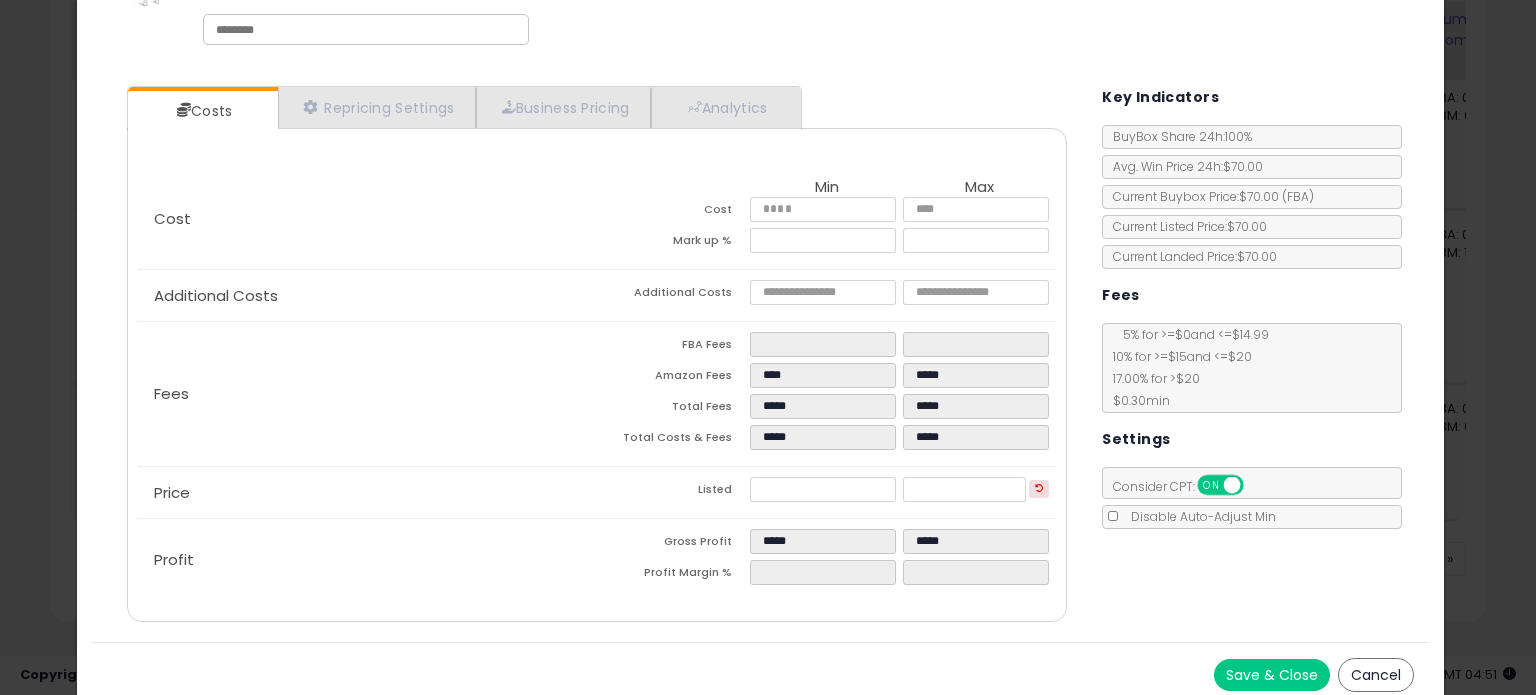 click on "Costs
Repricing Settings
Business Pricing
Analytics
Cost" at bounding box center (760, 356) 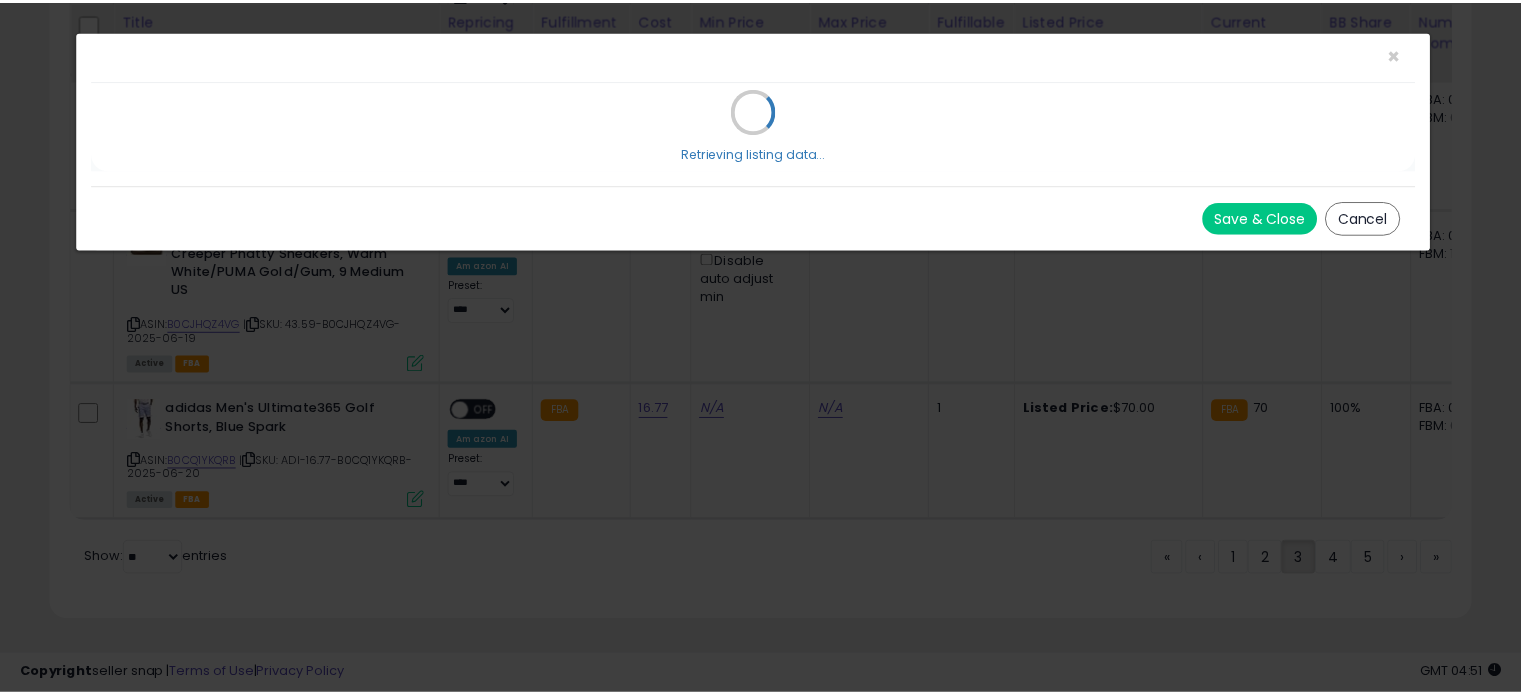 scroll, scrollTop: 0, scrollLeft: 0, axis: both 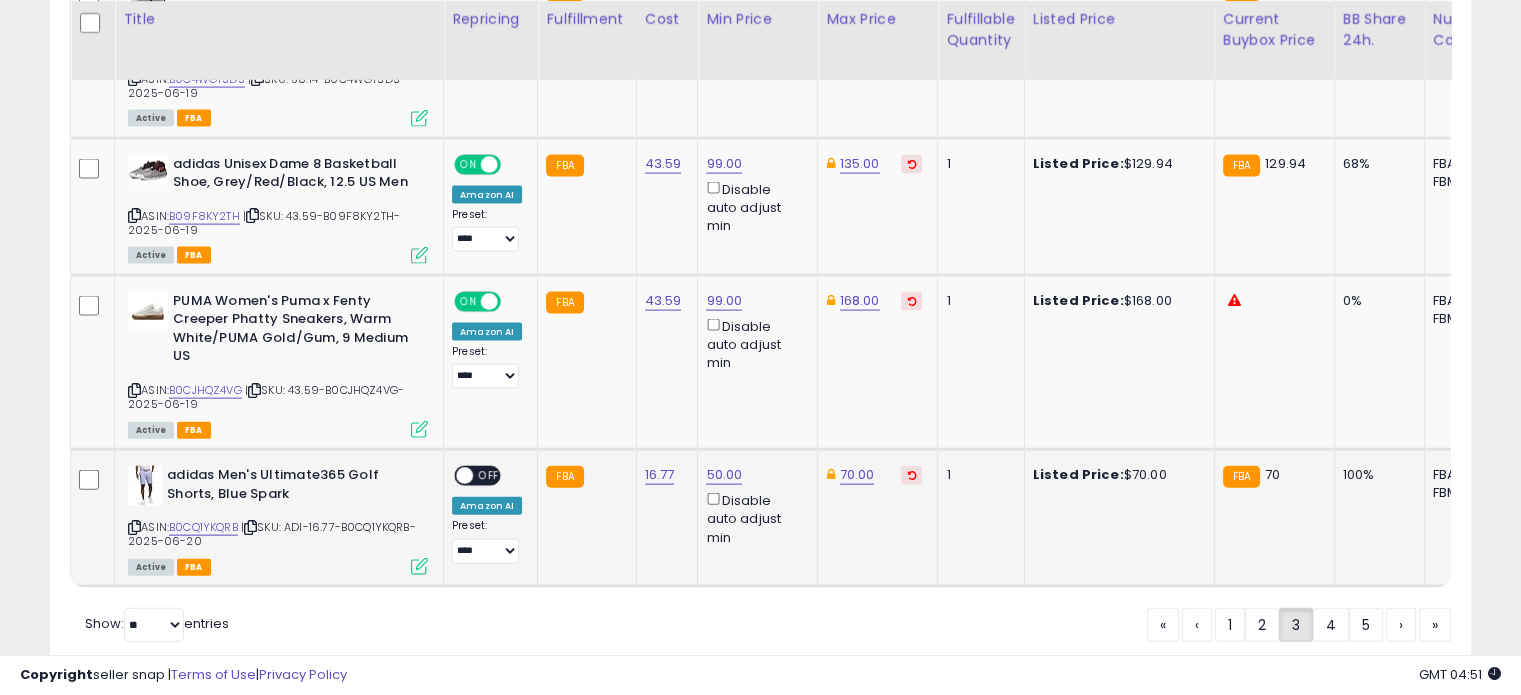 click at bounding box center [464, 476] 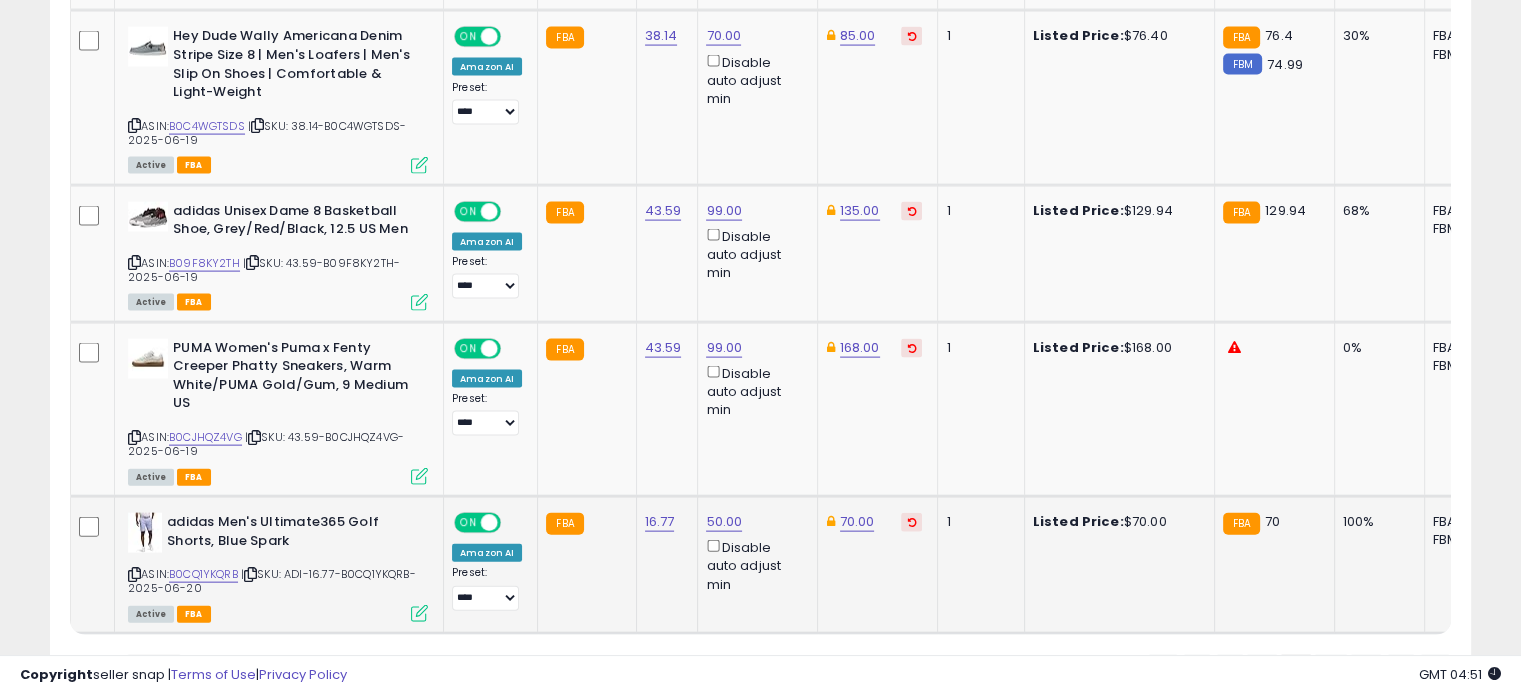 scroll, scrollTop: 4398, scrollLeft: 0, axis: vertical 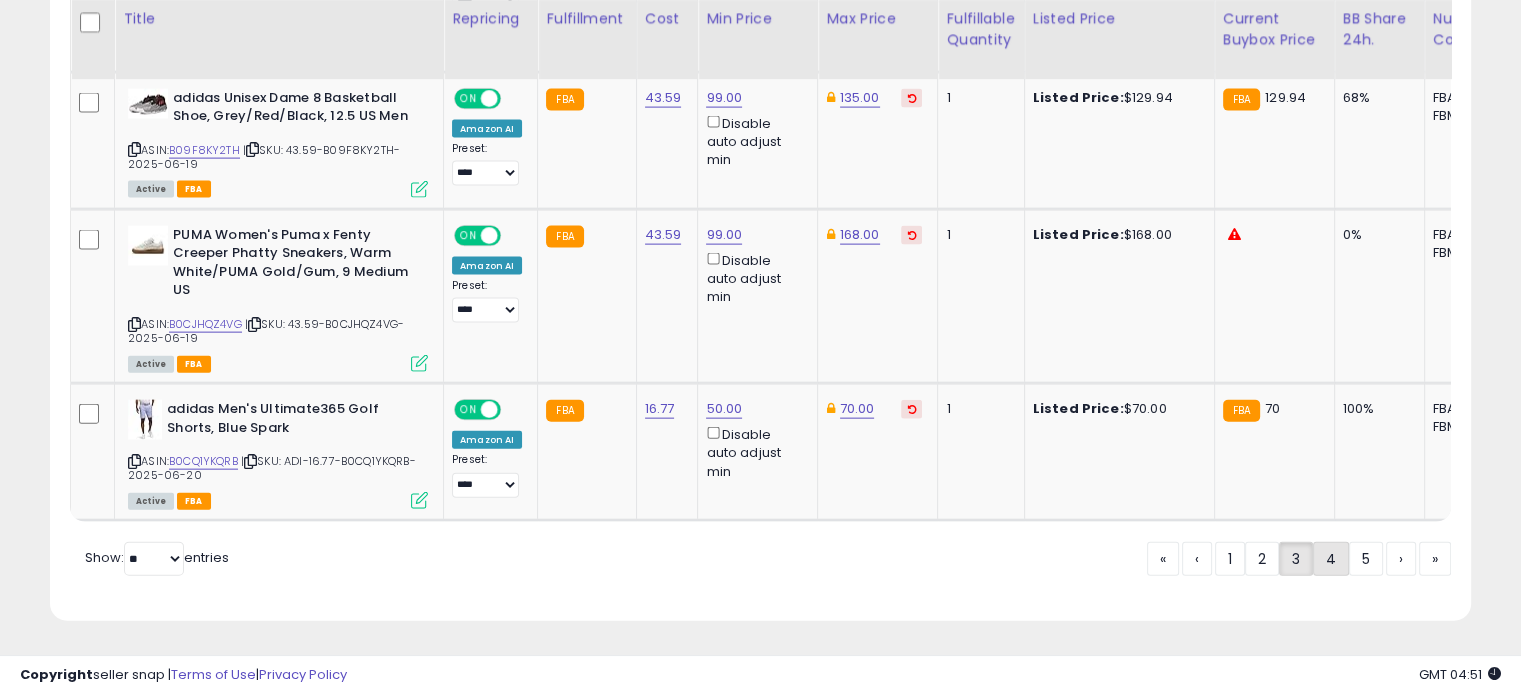 click on "4" 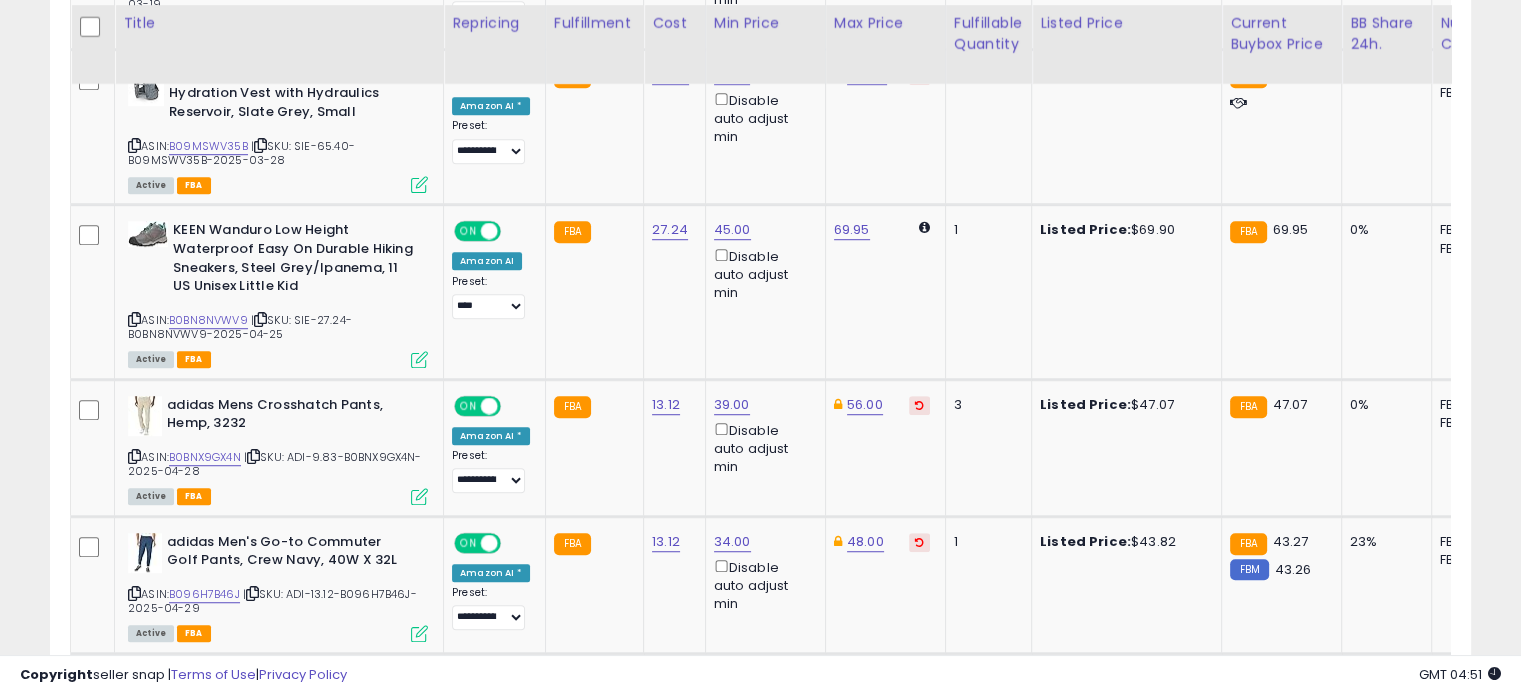 scroll, scrollTop: 1296, scrollLeft: 0, axis: vertical 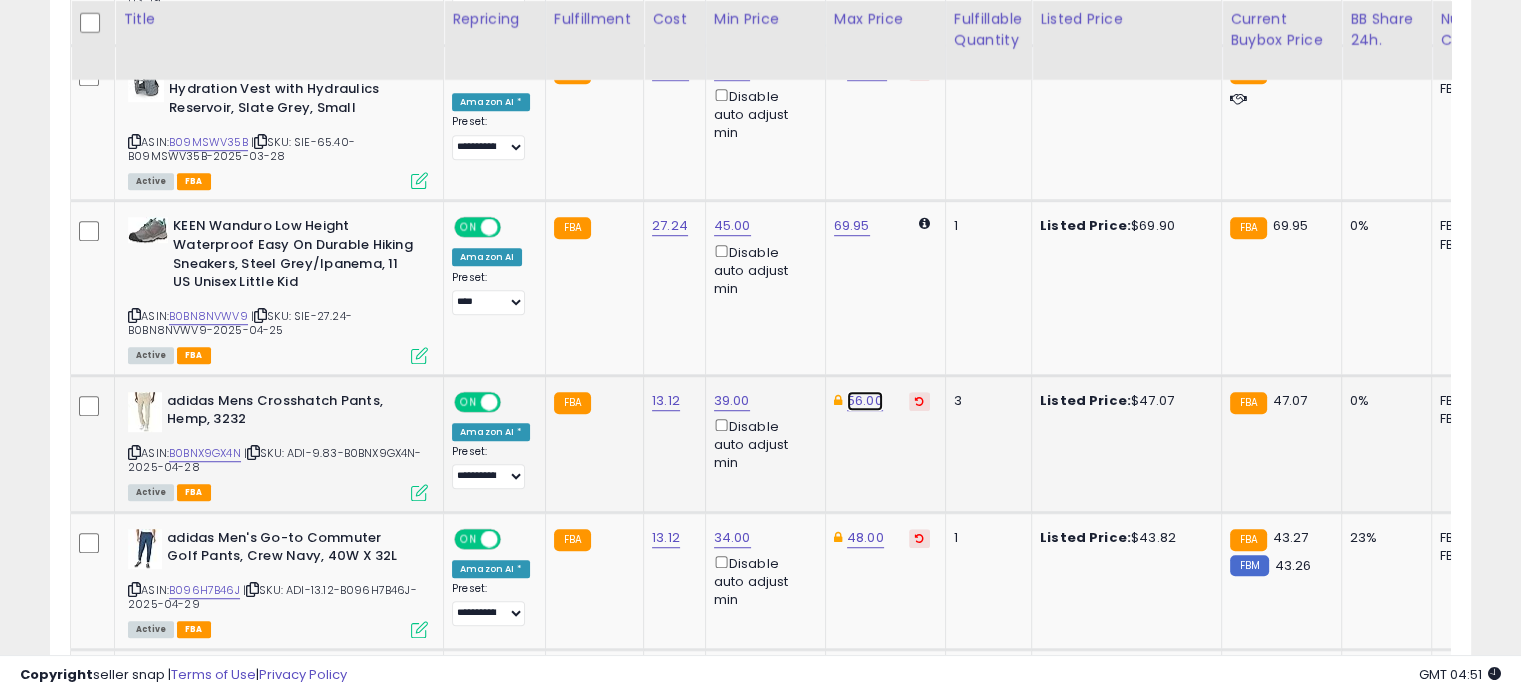 click on "56.00" at bounding box center (867, -222) 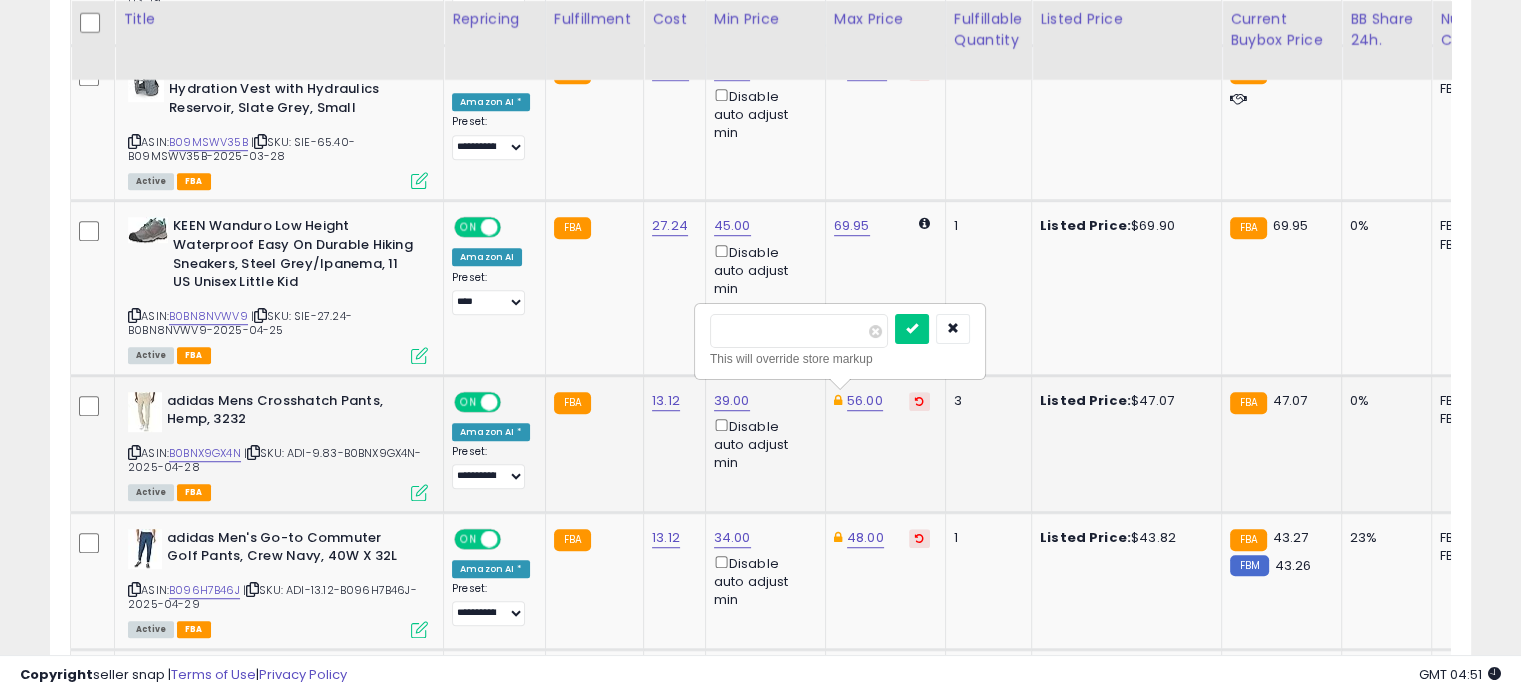 drag, startPoint x: 785, startPoint y: 340, endPoint x: 712, endPoint y: 316, distance: 76.843994 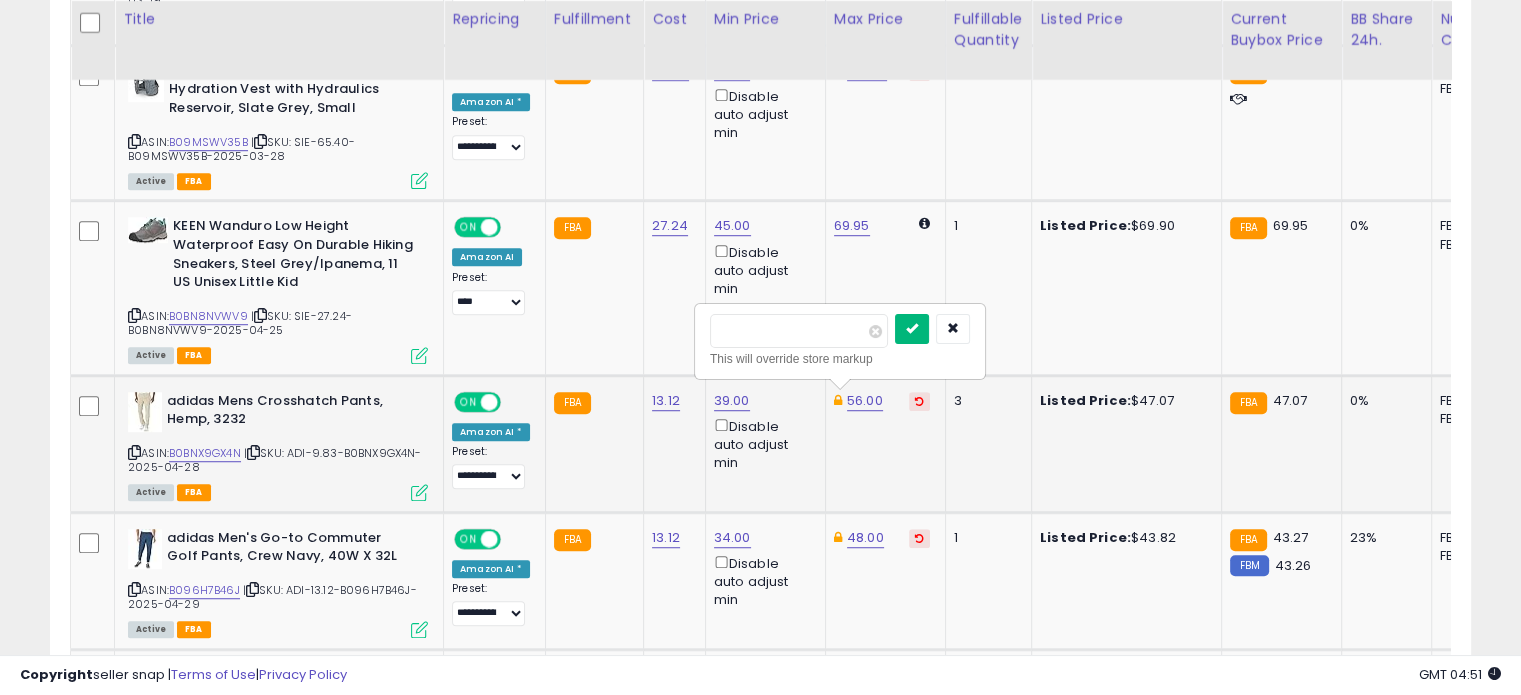 click at bounding box center [912, 328] 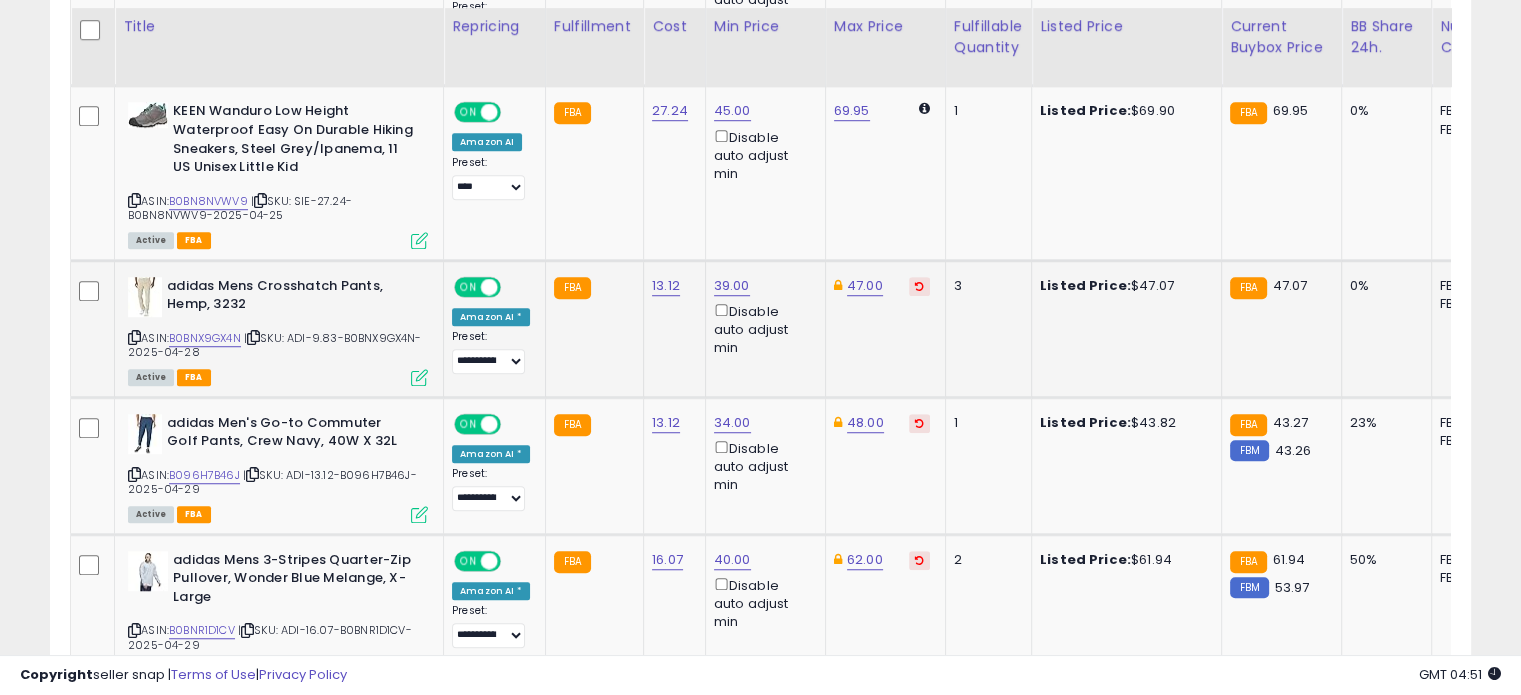 scroll, scrollTop: 1424, scrollLeft: 0, axis: vertical 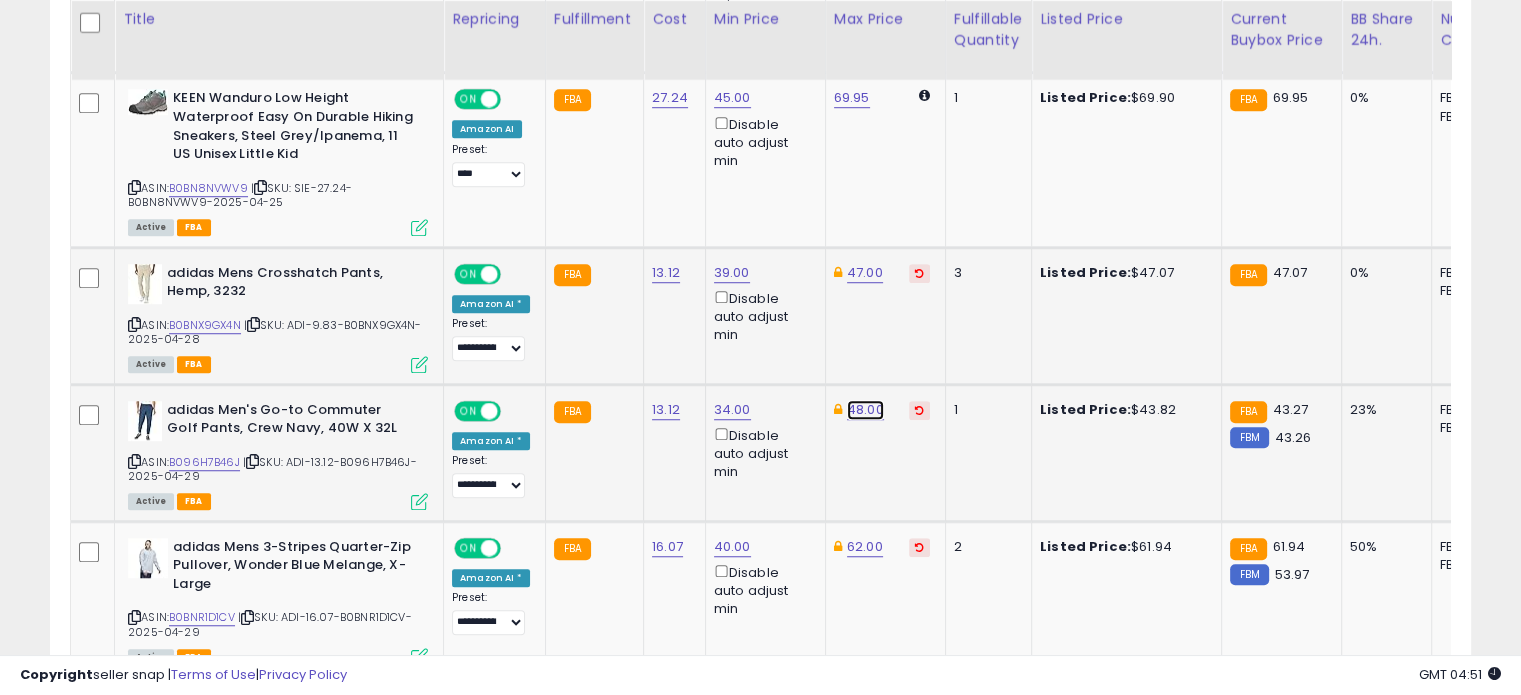 click on "48.00" at bounding box center (867, -350) 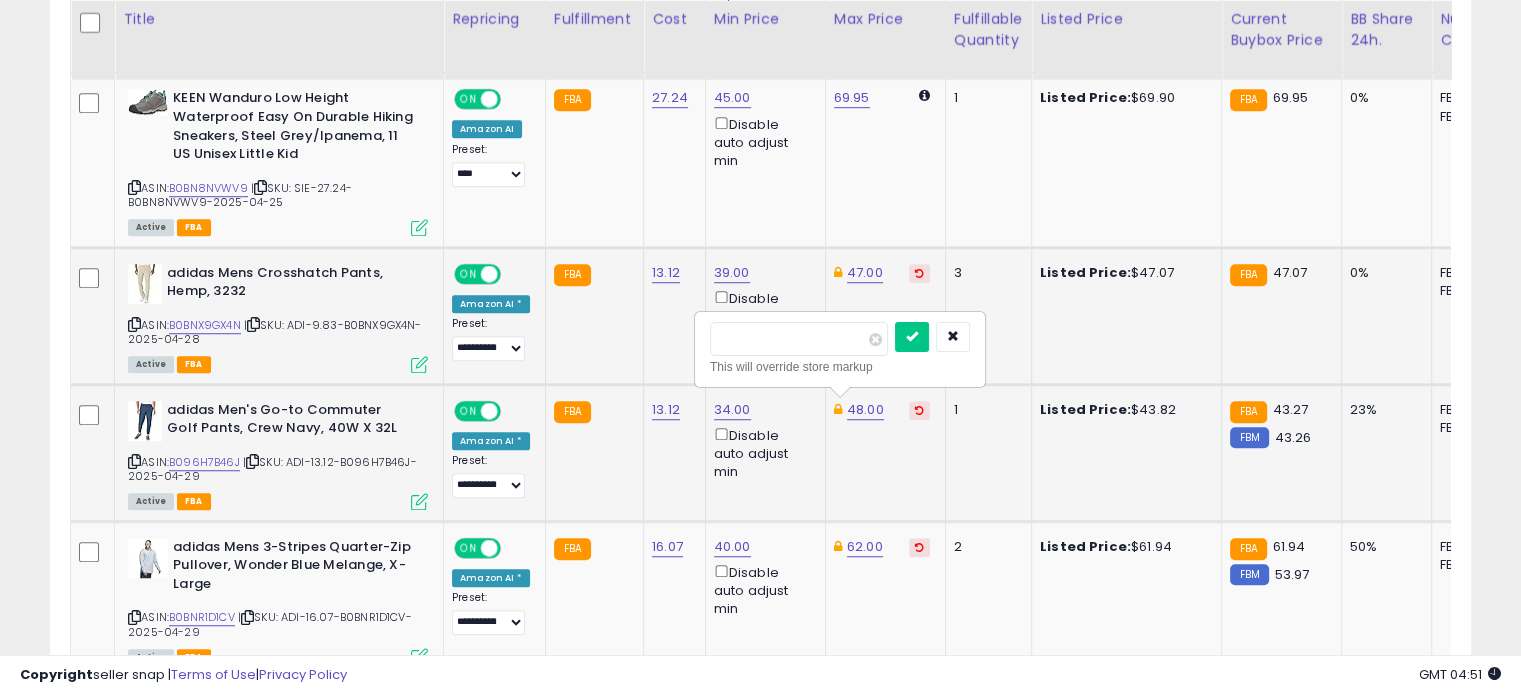 drag, startPoint x: 786, startPoint y: 341, endPoint x: 704, endPoint y: 331, distance: 82.607506 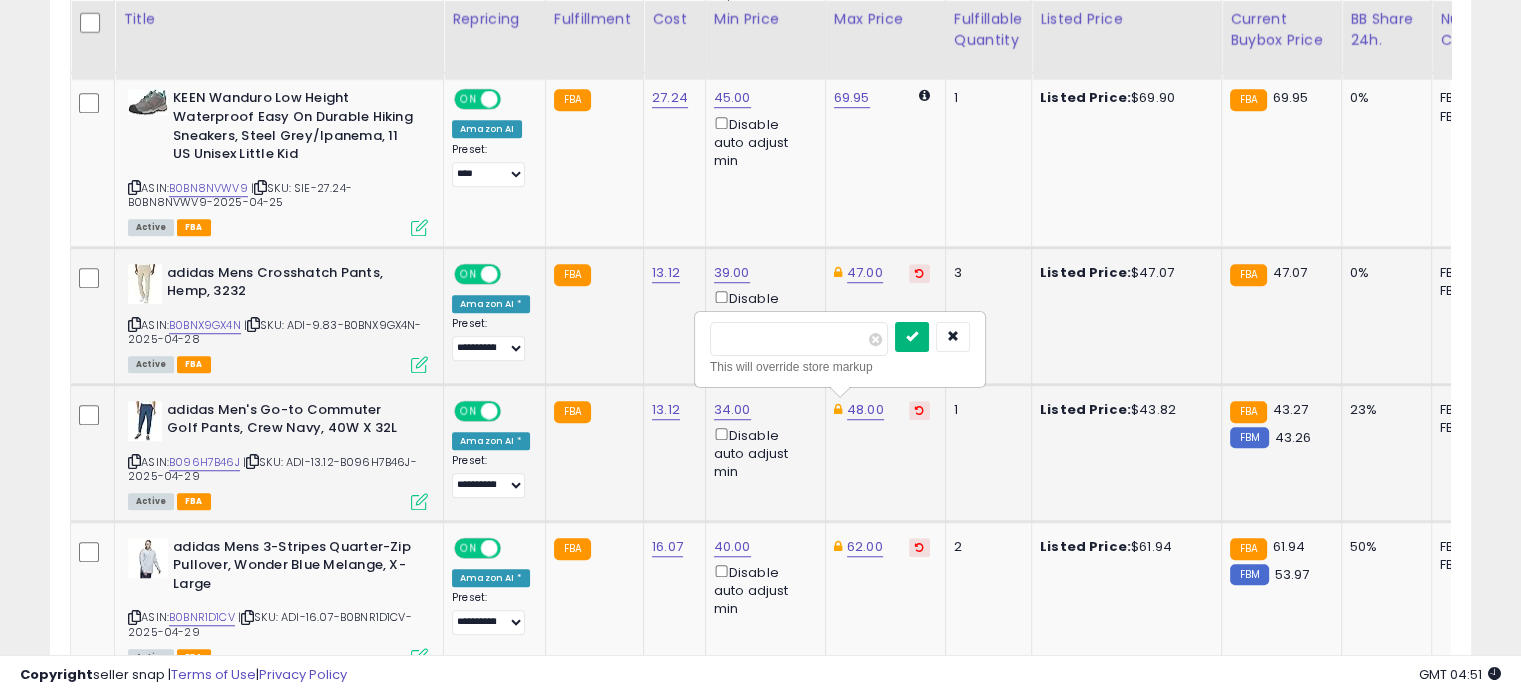 type on "**" 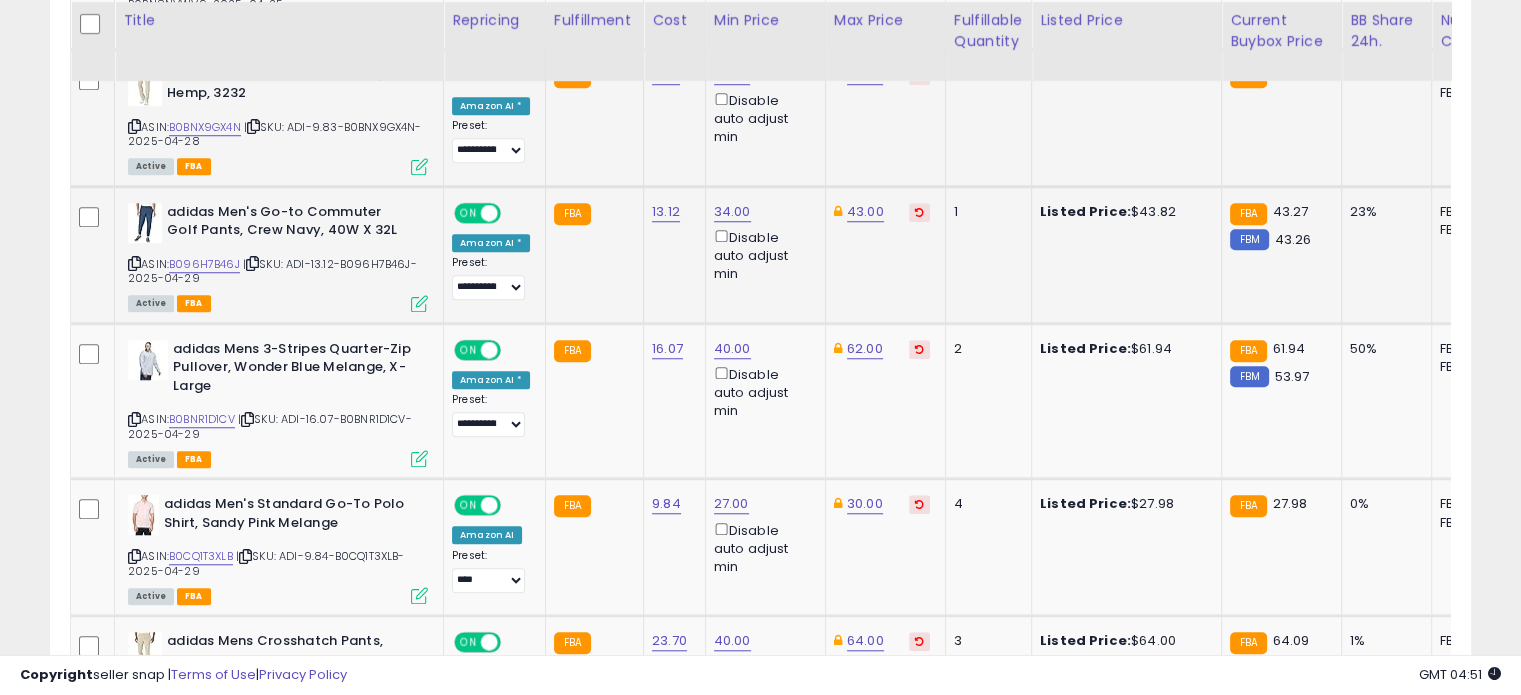 scroll, scrollTop: 1623, scrollLeft: 0, axis: vertical 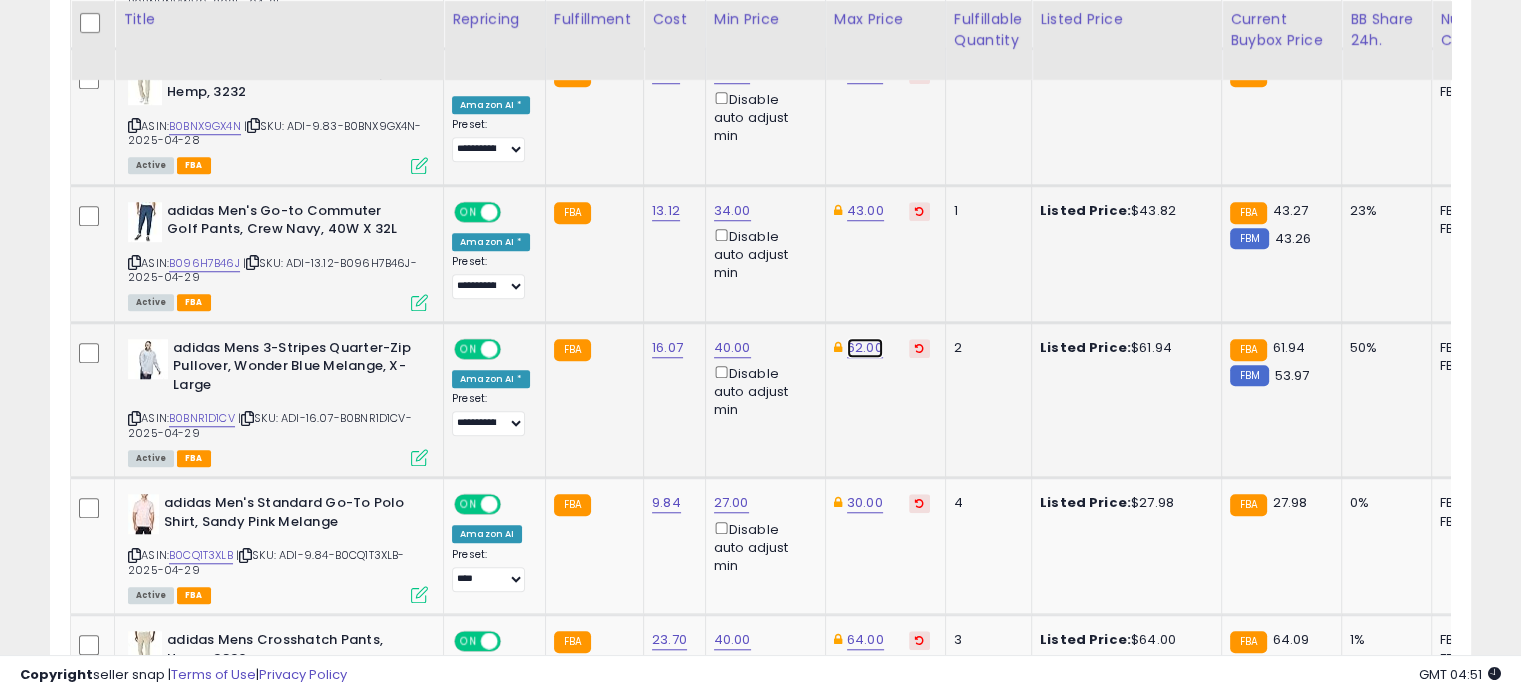 click on "62.00" at bounding box center [867, -549] 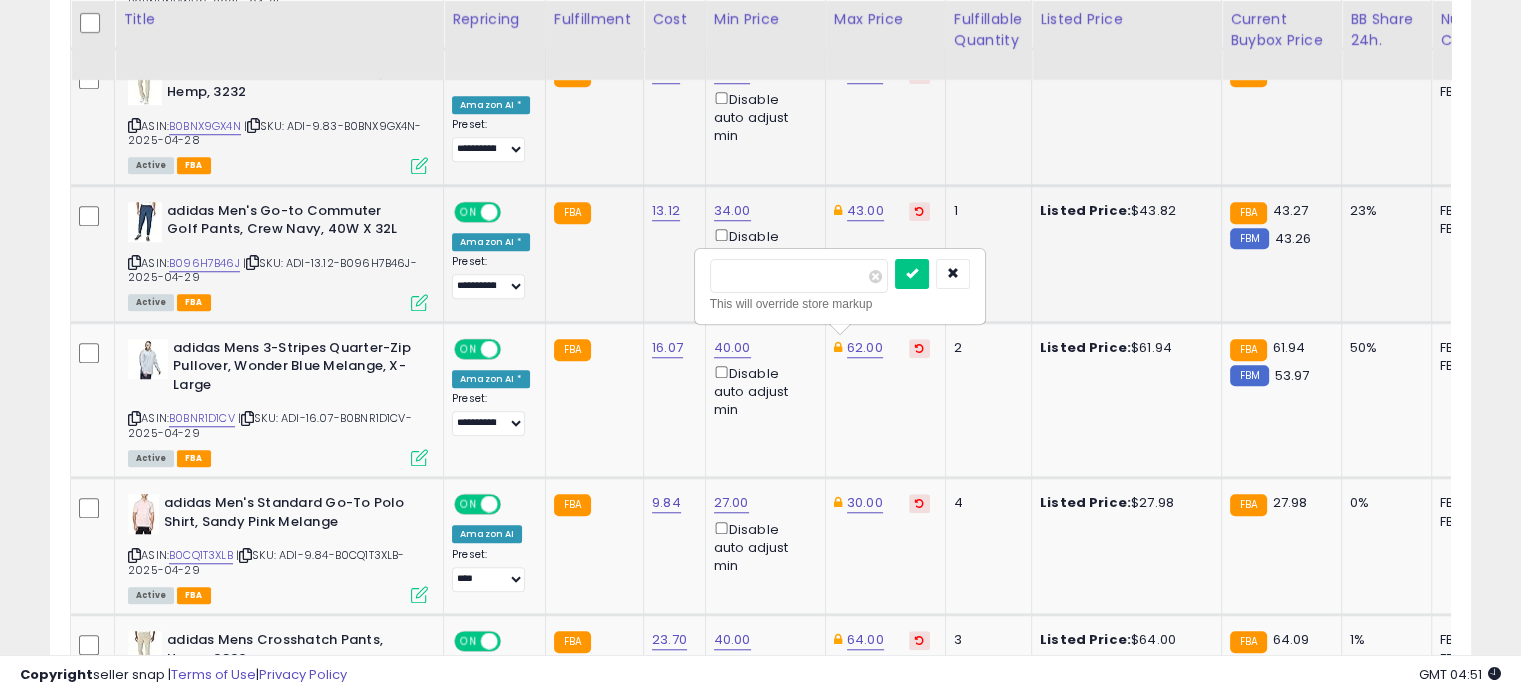drag, startPoint x: 767, startPoint y: 258, endPoint x: 680, endPoint y: 265, distance: 87.28116 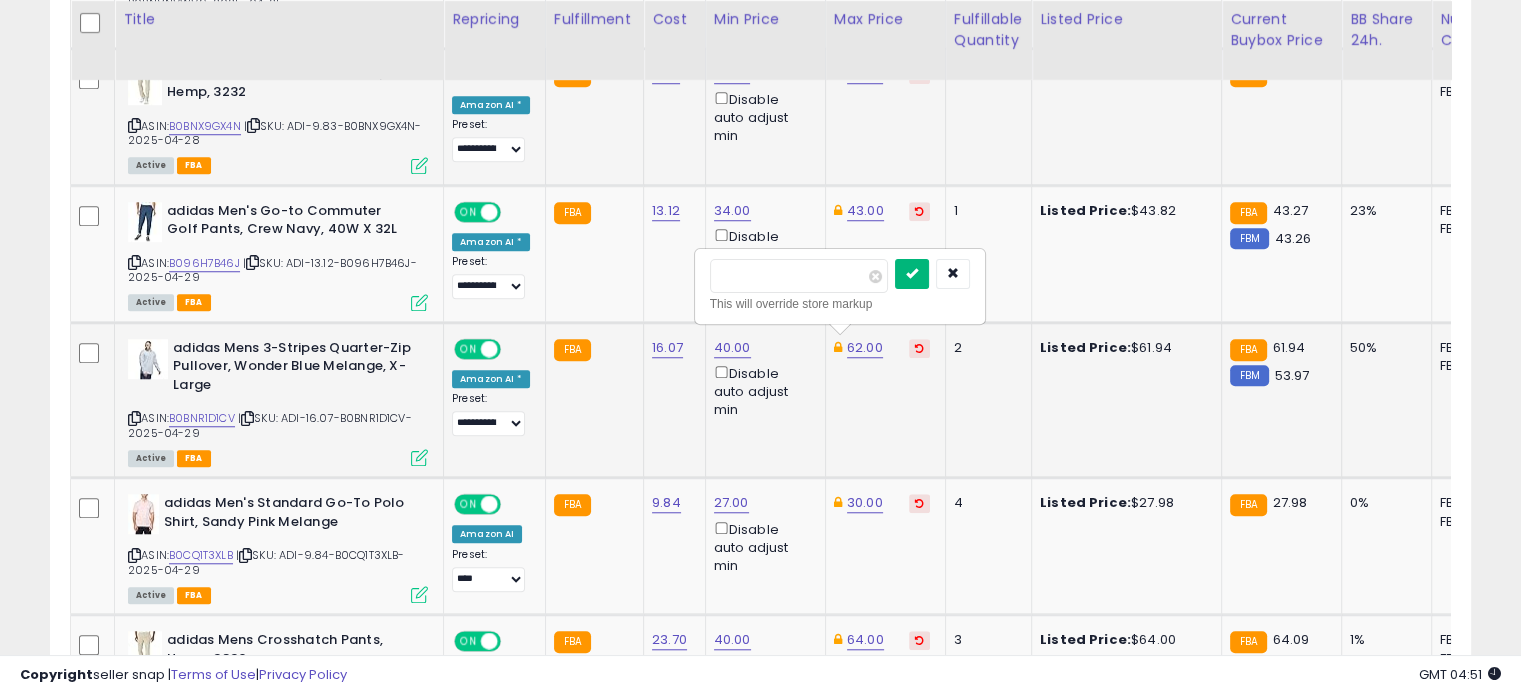 type on "**" 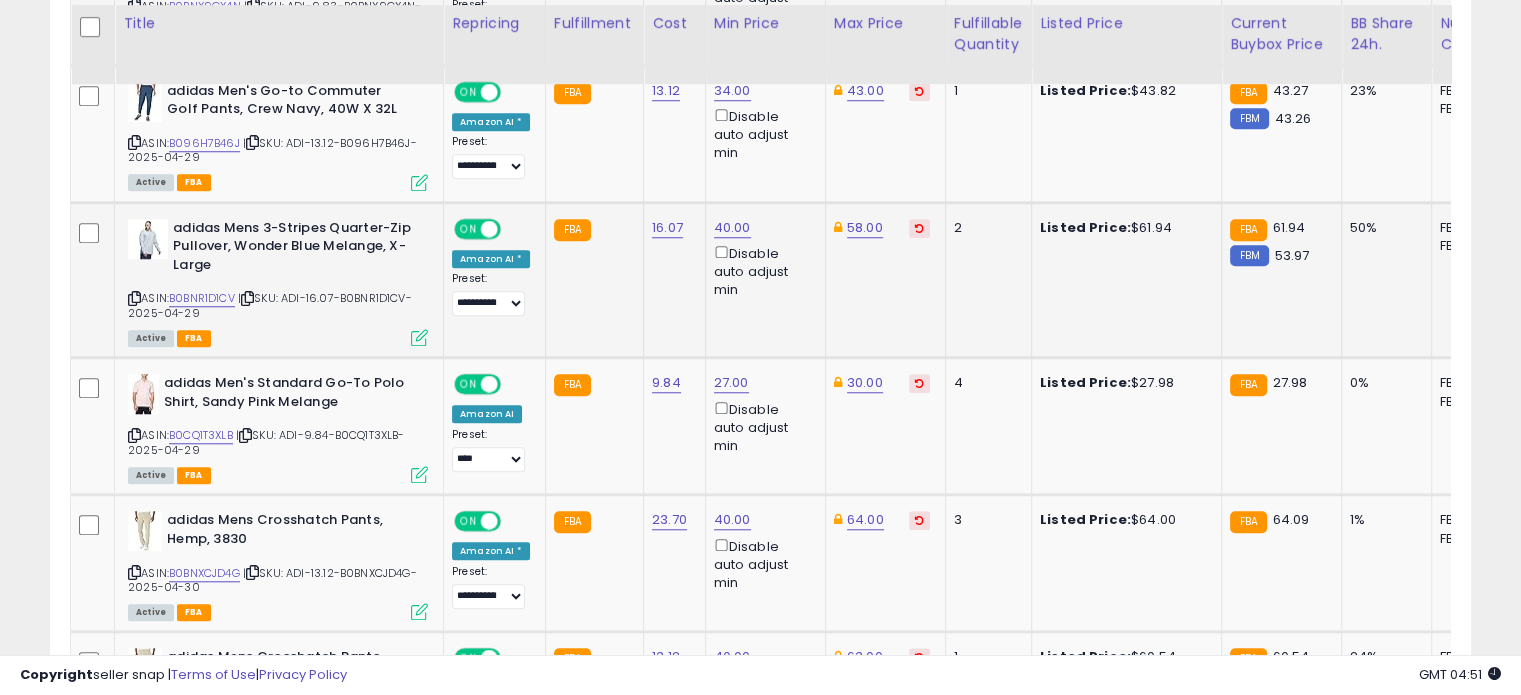 scroll, scrollTop: 1750, scrollLeft: 0, axis: vertical 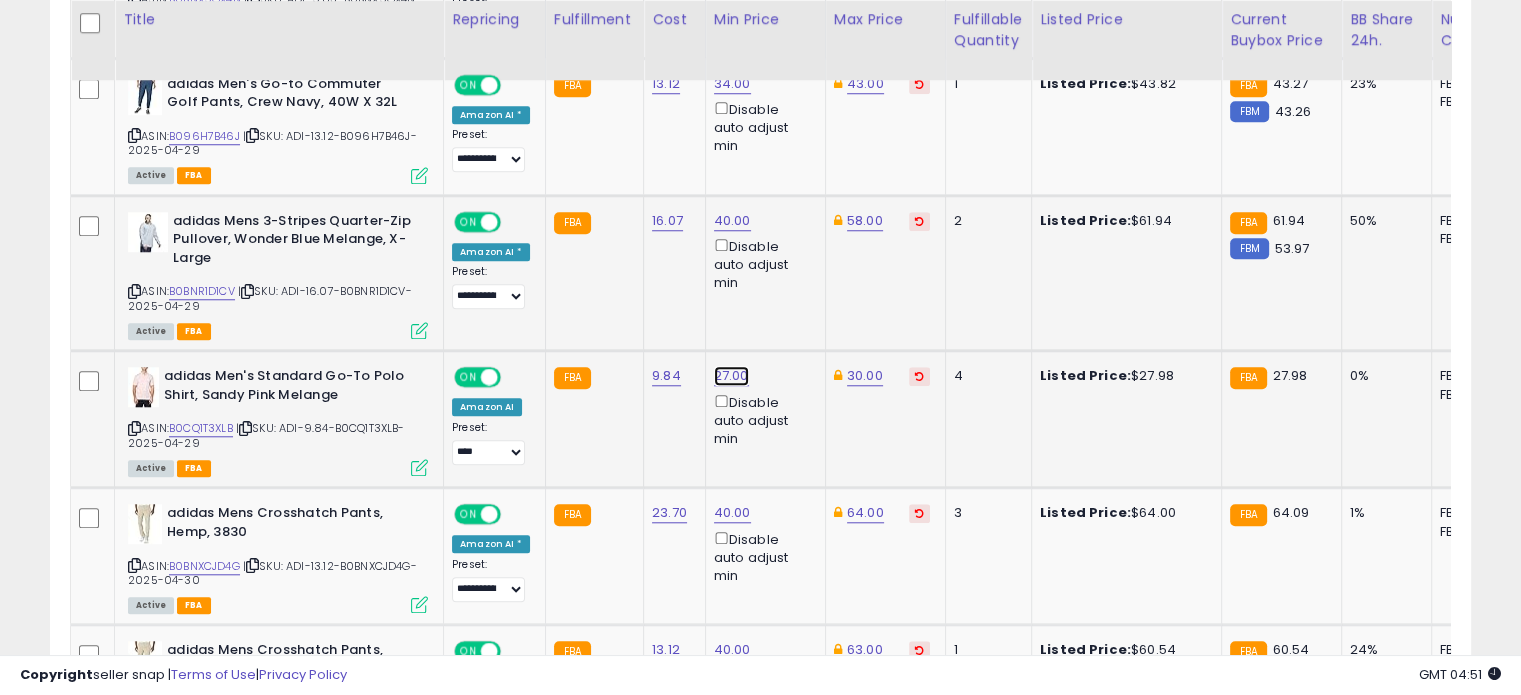 click on "27.00" at bounding box center (732, -676) 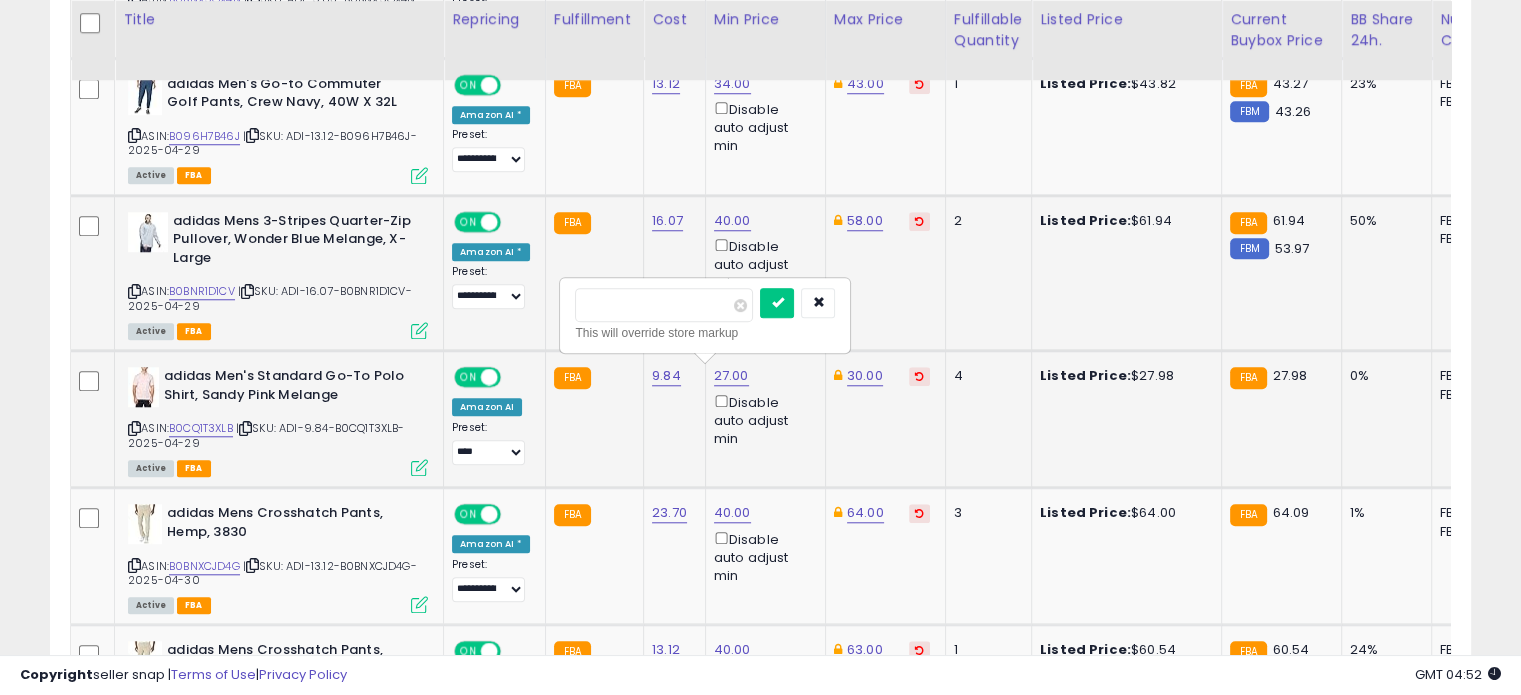 drag, startPoint x: 632, startPoint y: 302, endPoint x: 572, endPoint y: 296, distance: 60.299255 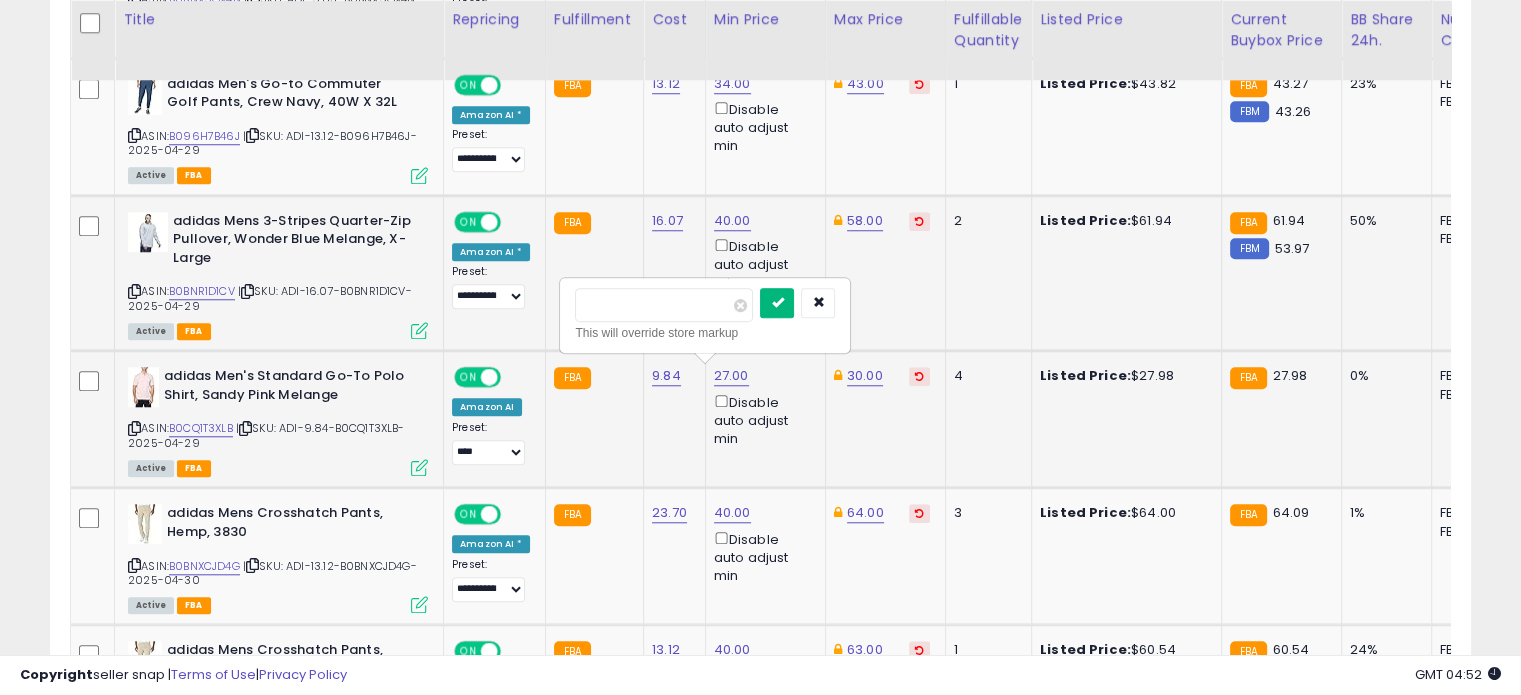 type on "**" 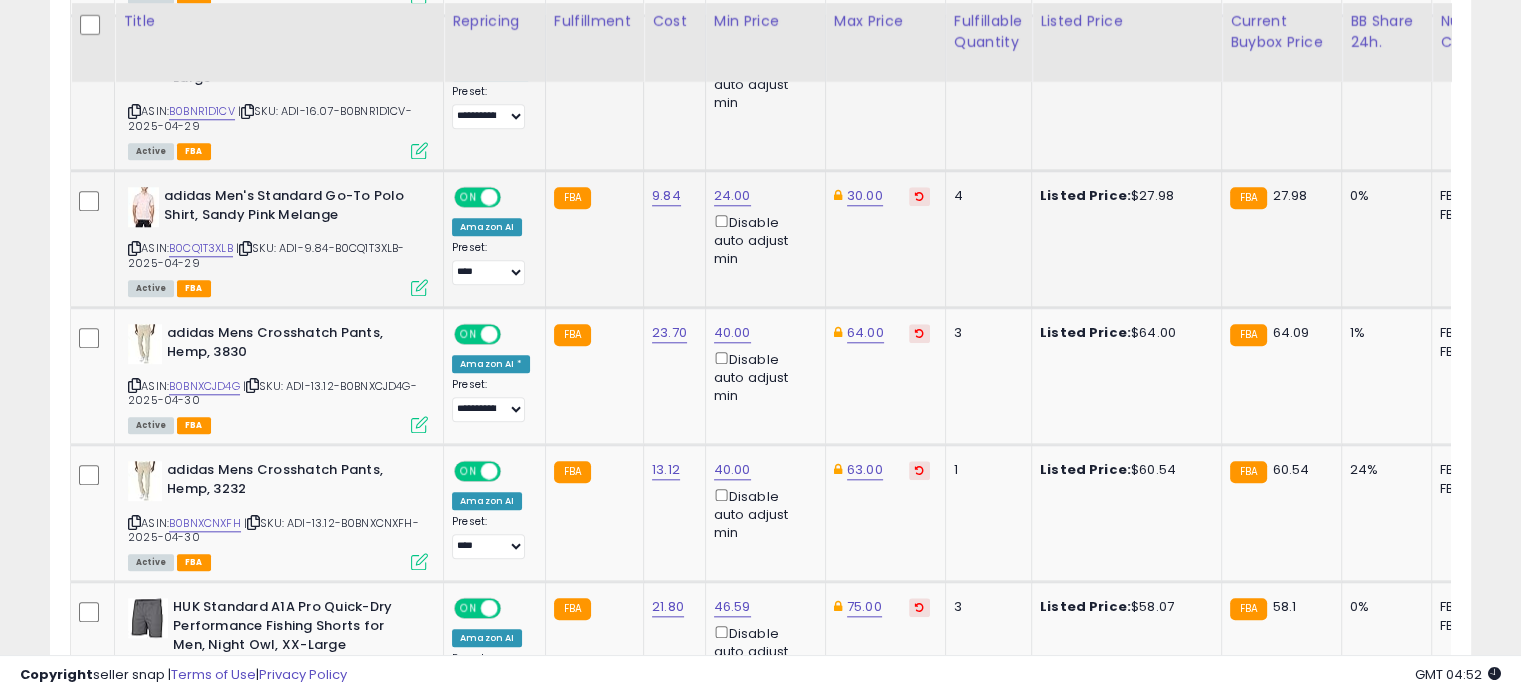 scroll, scrollTop: 1935, scrollLeft: 0, axis: vertical 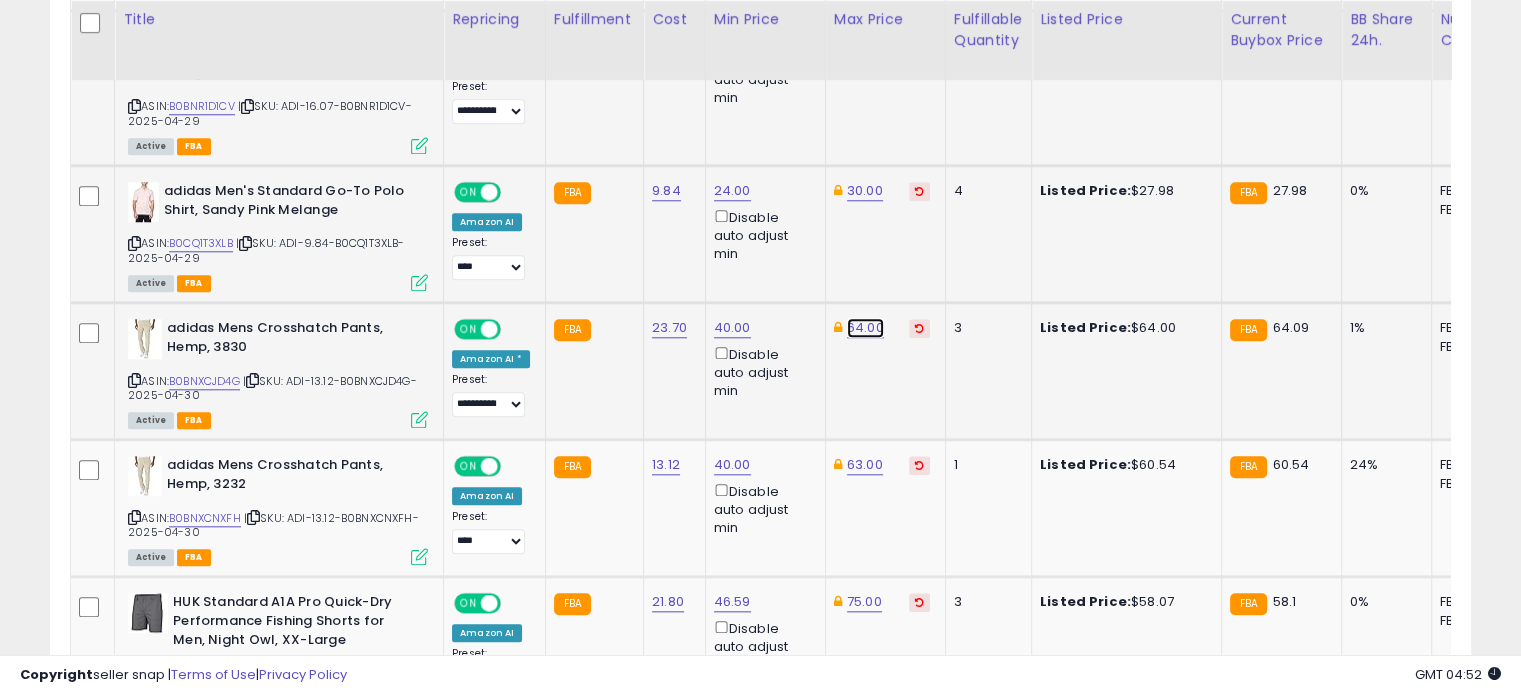 click on "64.00" at bounding box center [867, -861] 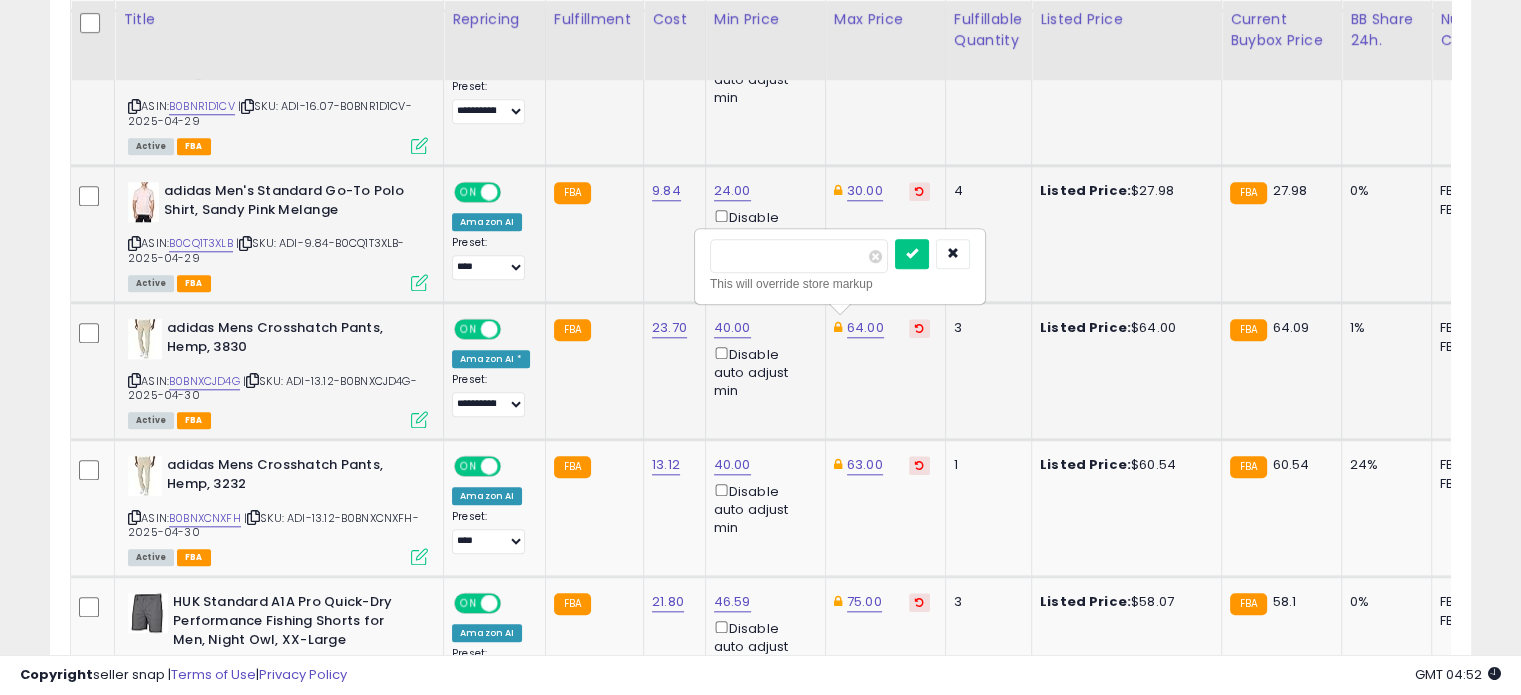 drag, startPoint x: 766, startPoint y: 258, endPoint x: 700, endPoint y: 255, distance: 66.068146 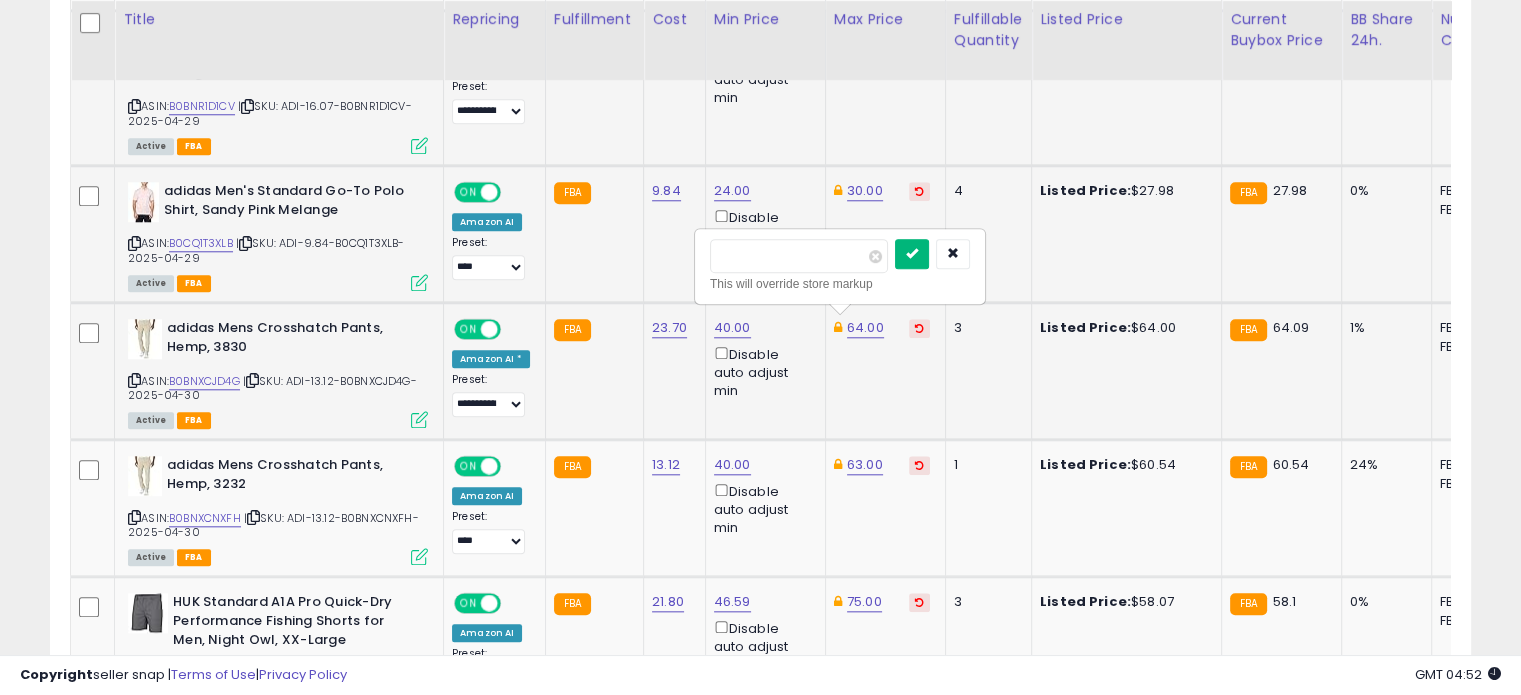 type on "**" 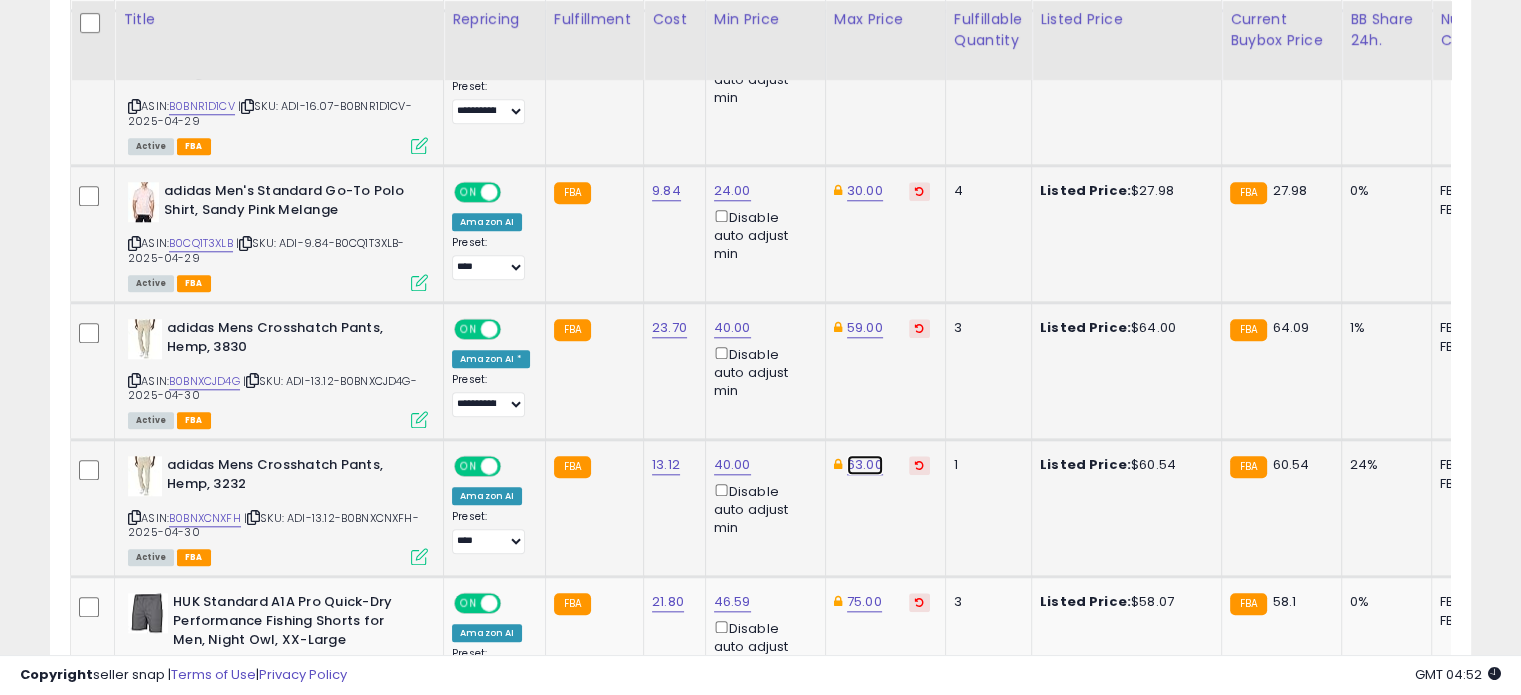 click on "63.00" at bounding box center (867, -861) 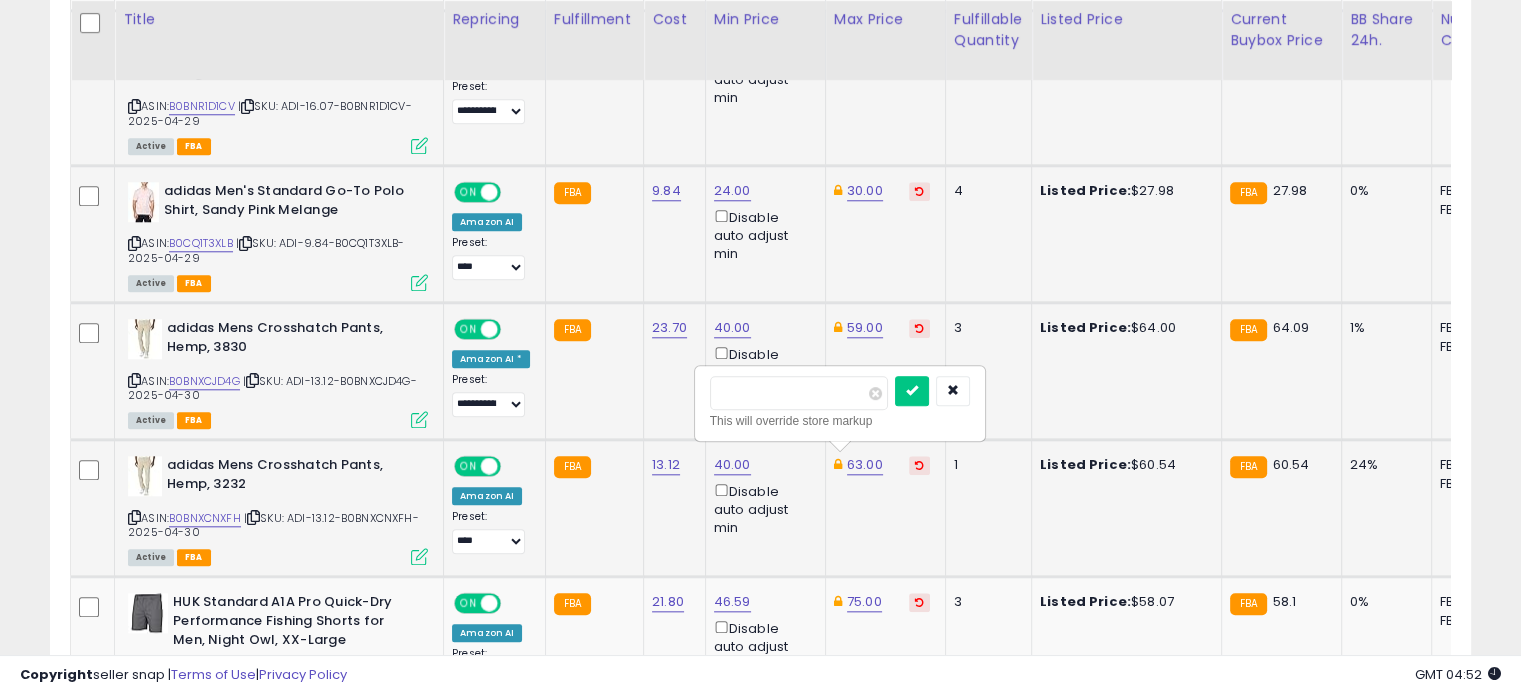 drag, startPoint x: 776, startPoint y: 385, endPoint x: 716, endPoint y: 383, distance: 60.033325 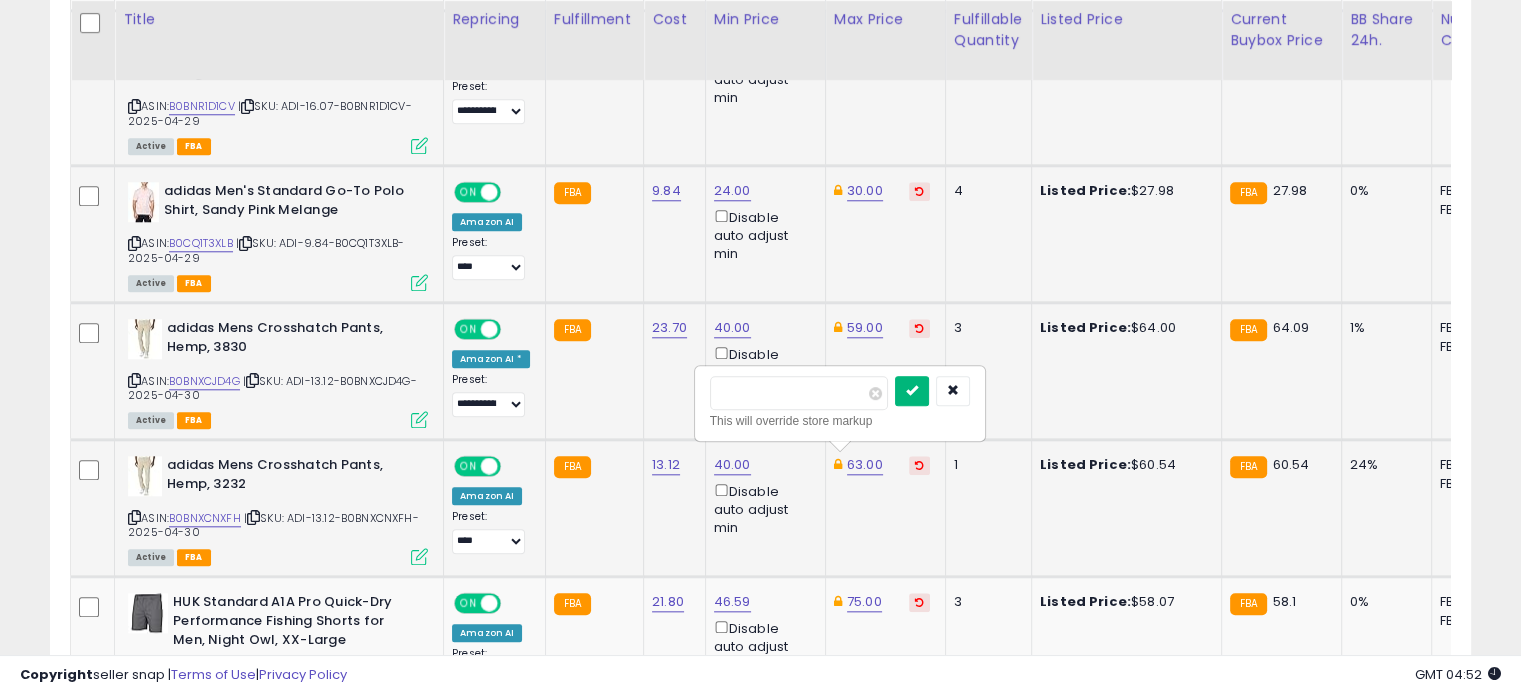 click at bounding box center [912, 390] 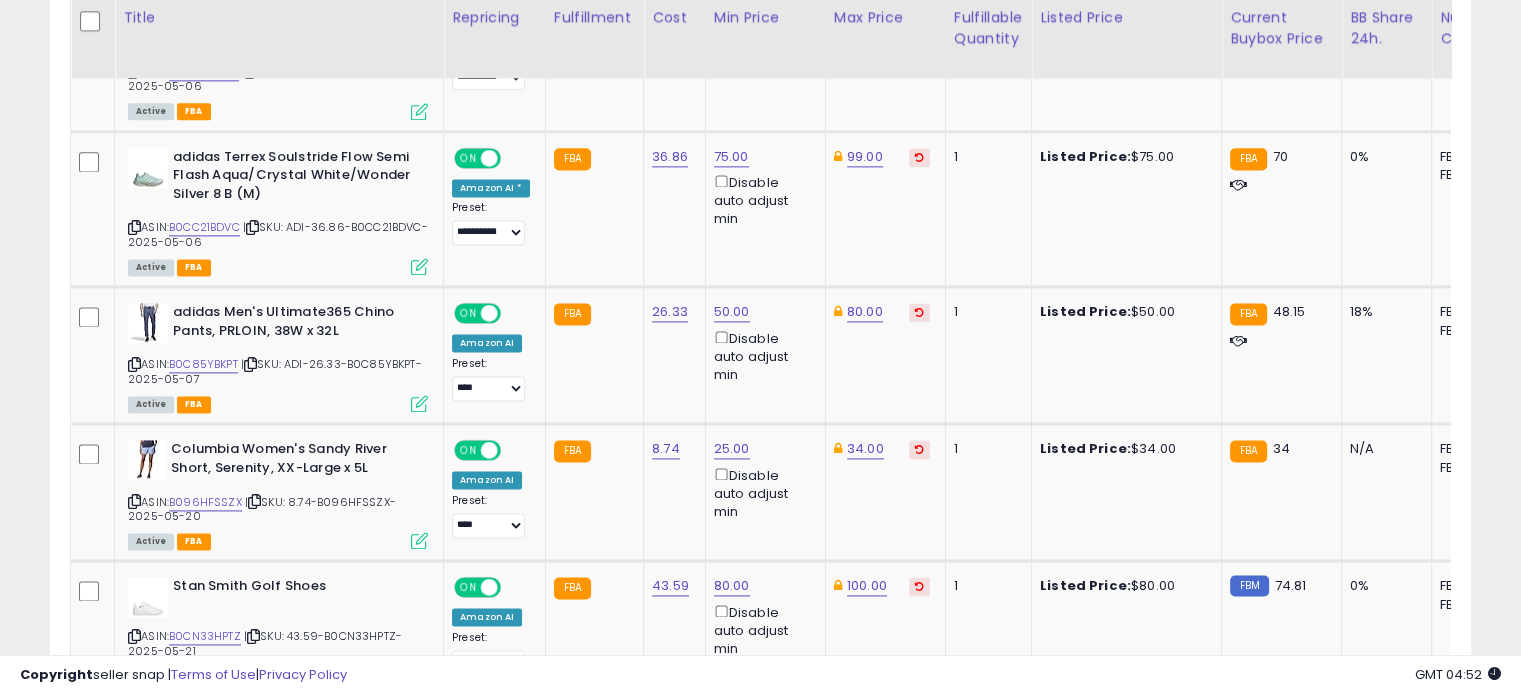 scroll, scrollTop: 2692, scrollLeft: 0, axis: vertical 